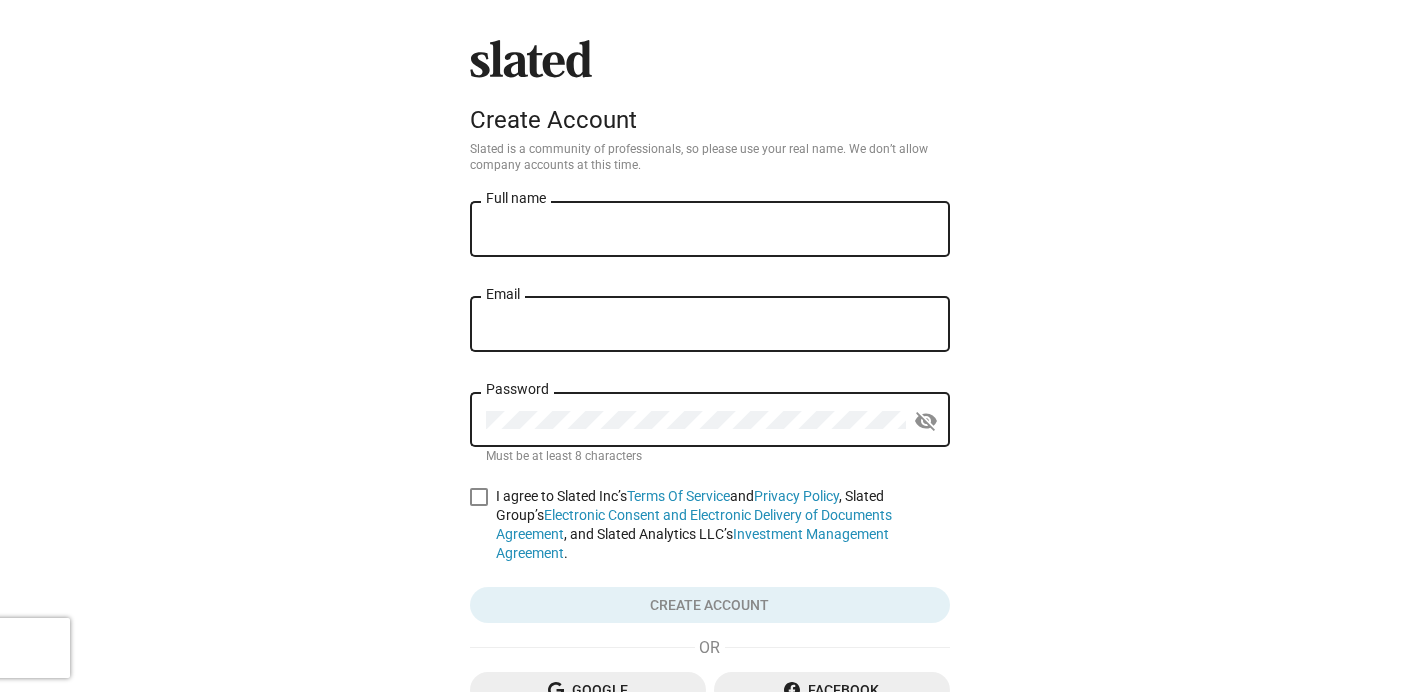 scroll, scrollTop: 0, scrollLeft: 0, axis: both 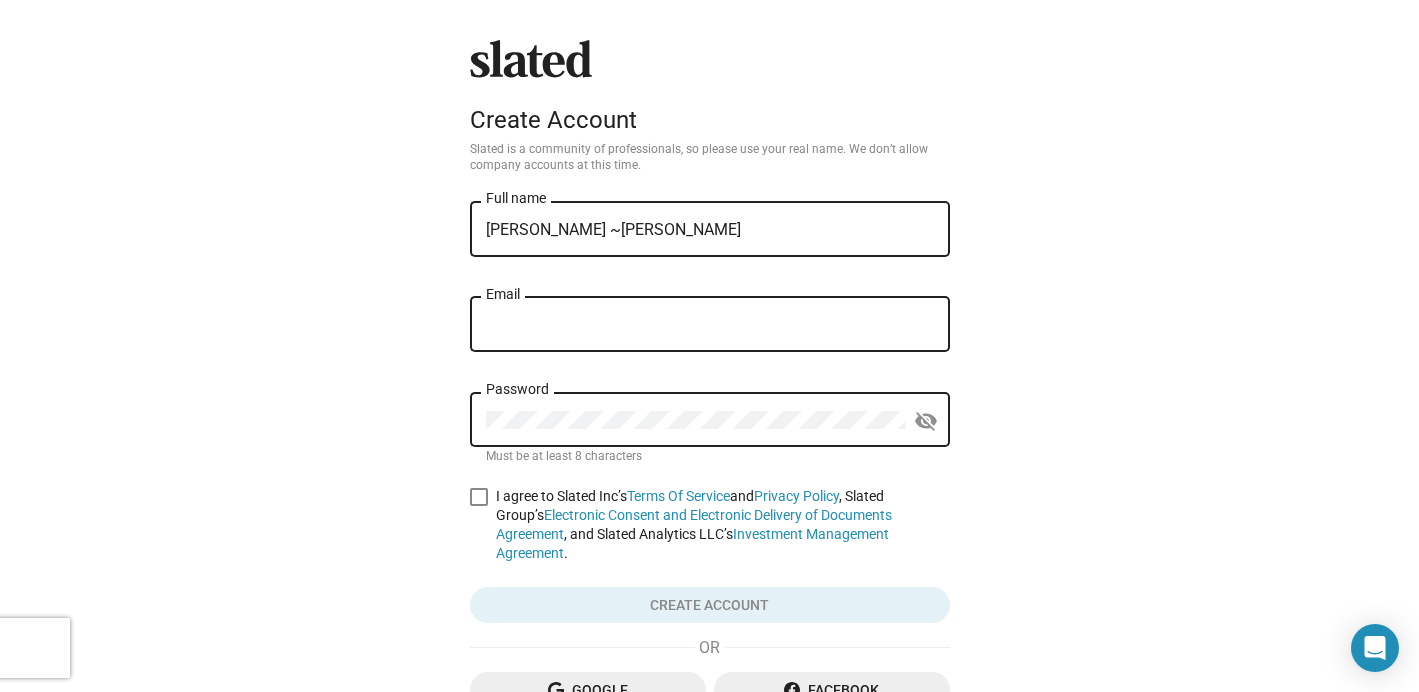 click on "[PERSON_NAME] ~[PERSON_NAME]" at bounding box center (710, 230) 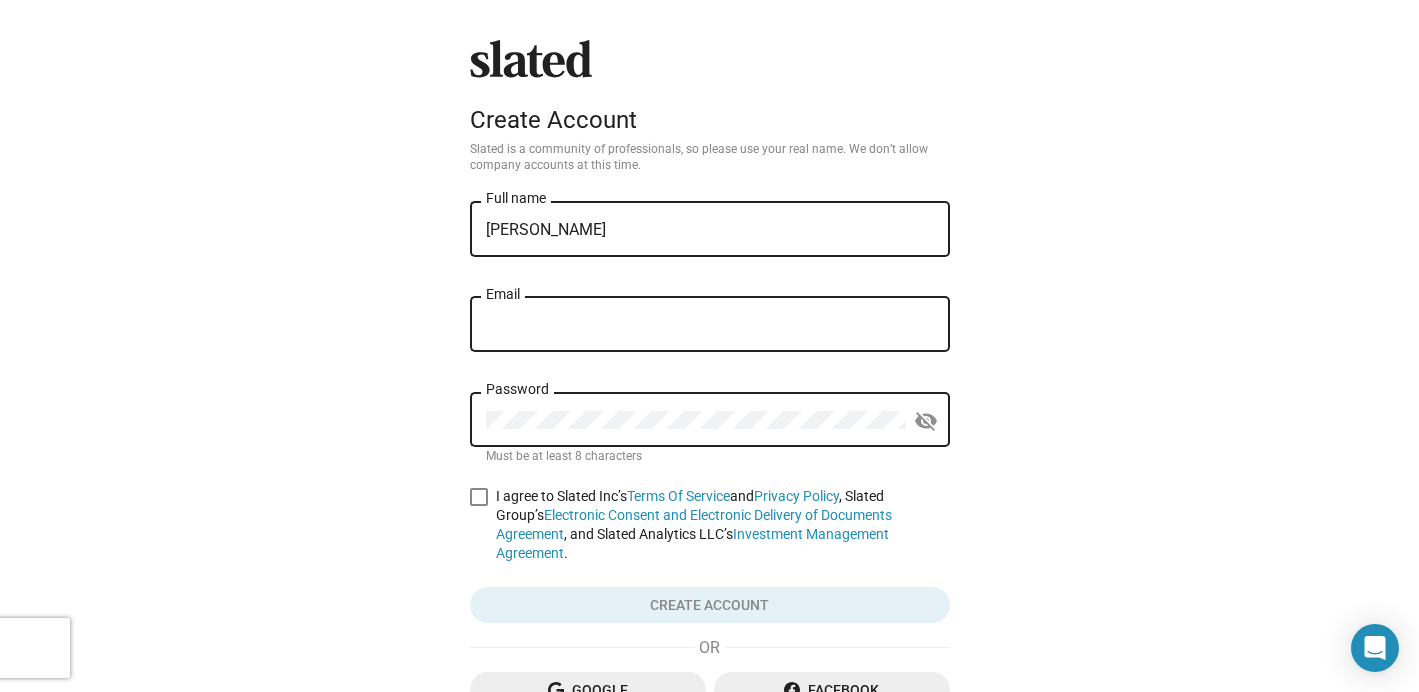 type on "[PERSON_NAME]" 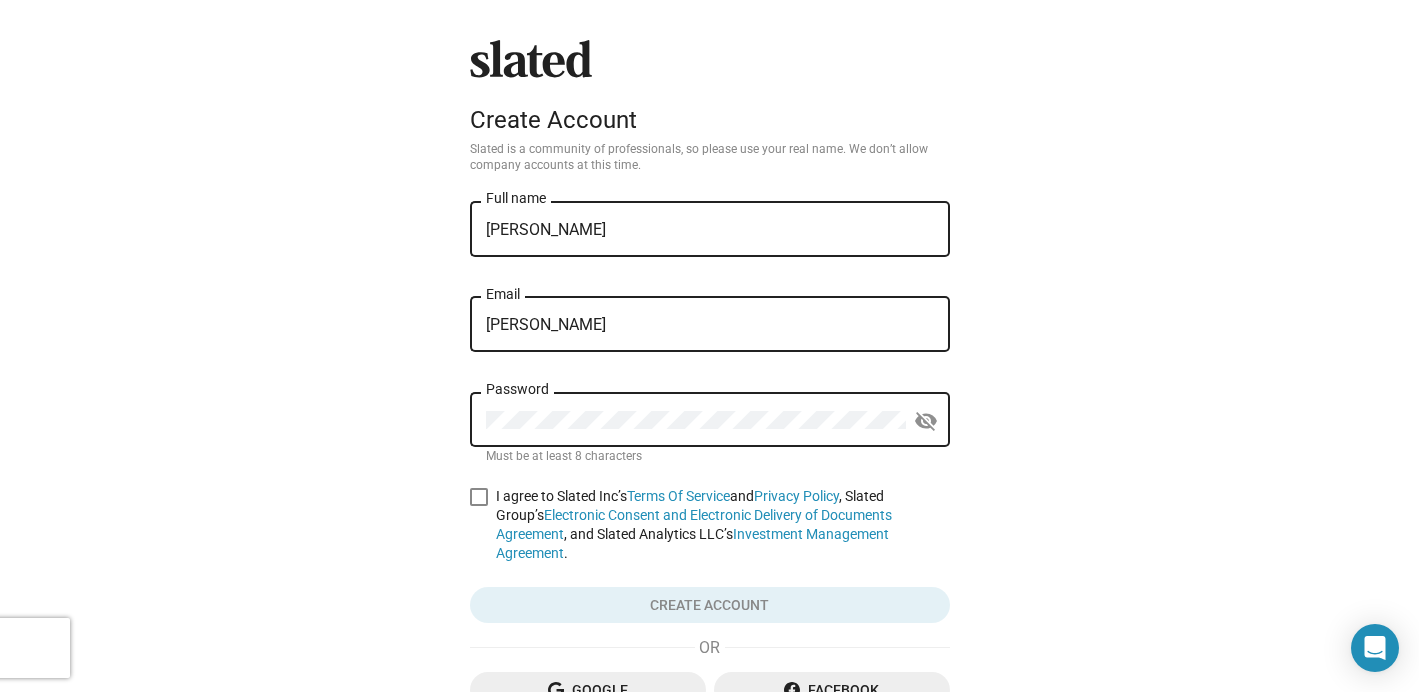 type on "[PERSON_NAME][EMAIL_ADDRESS][PERSON_NAME][DOMAIN_NAME]" 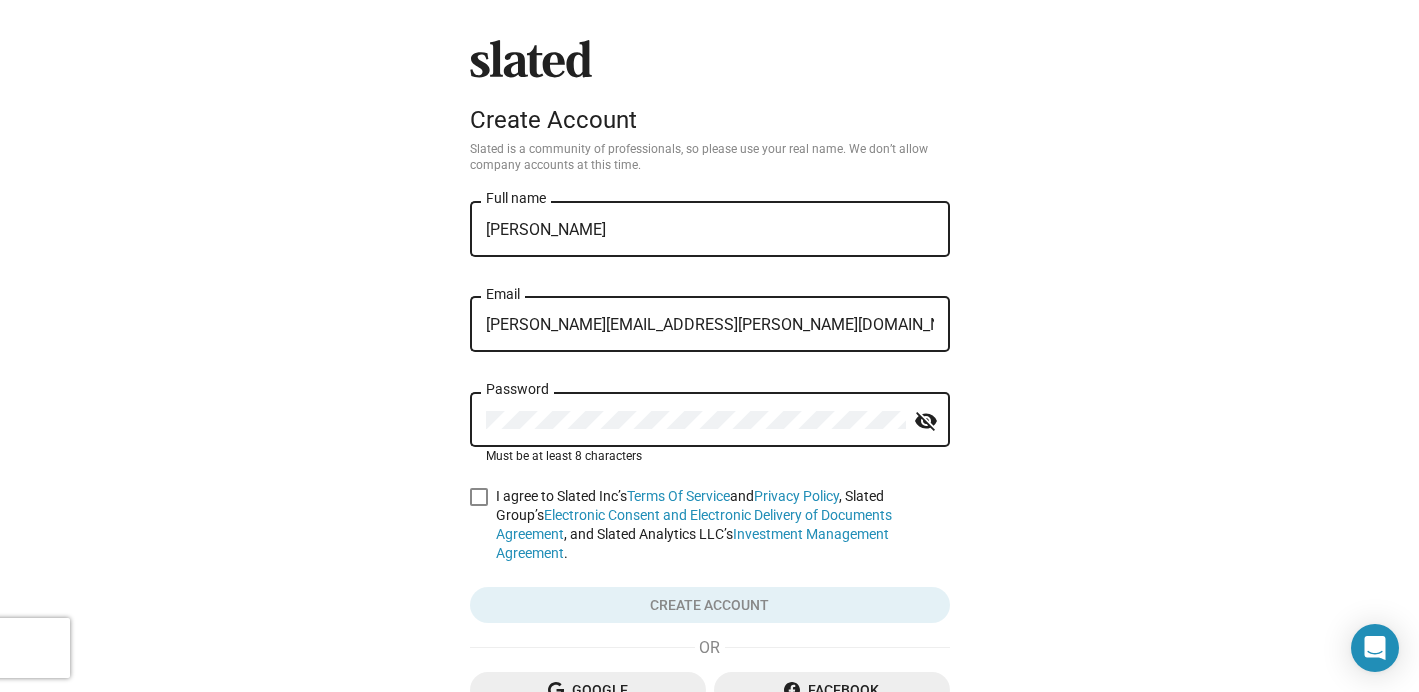 click at bounding box center (479, 497) 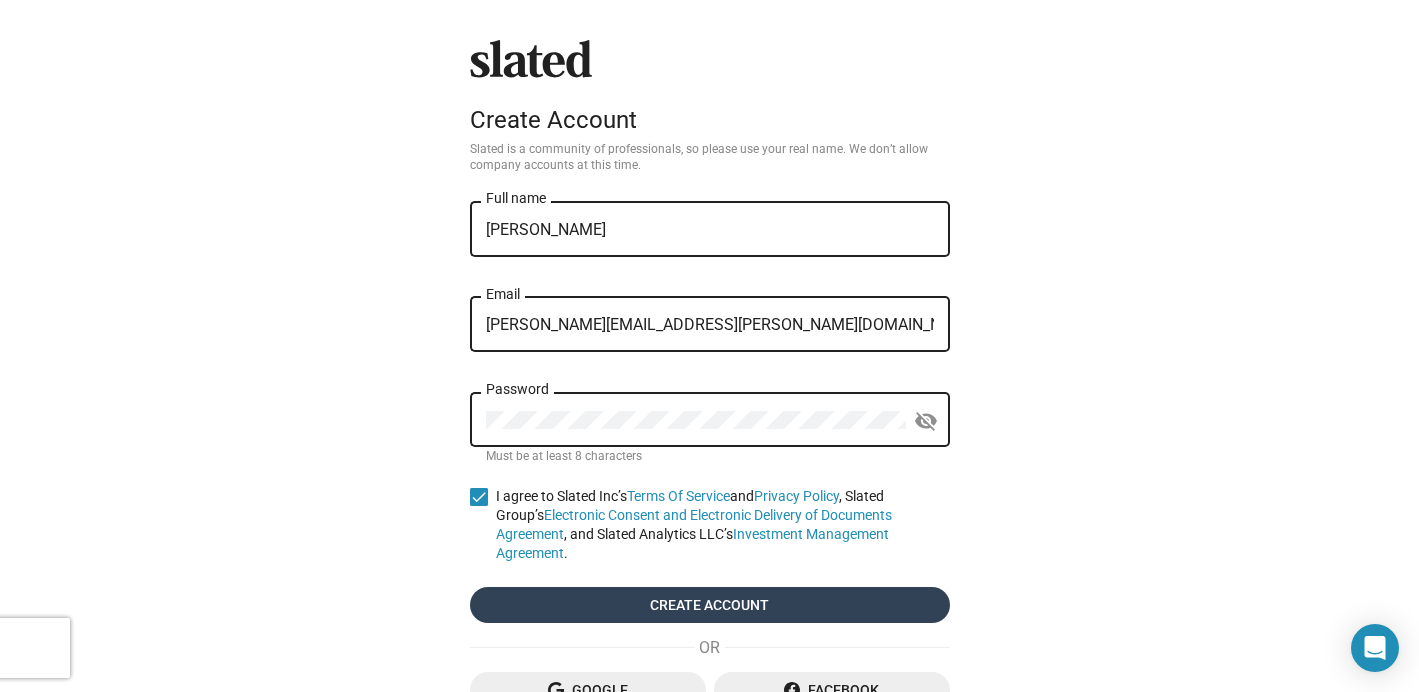click on "Create account" 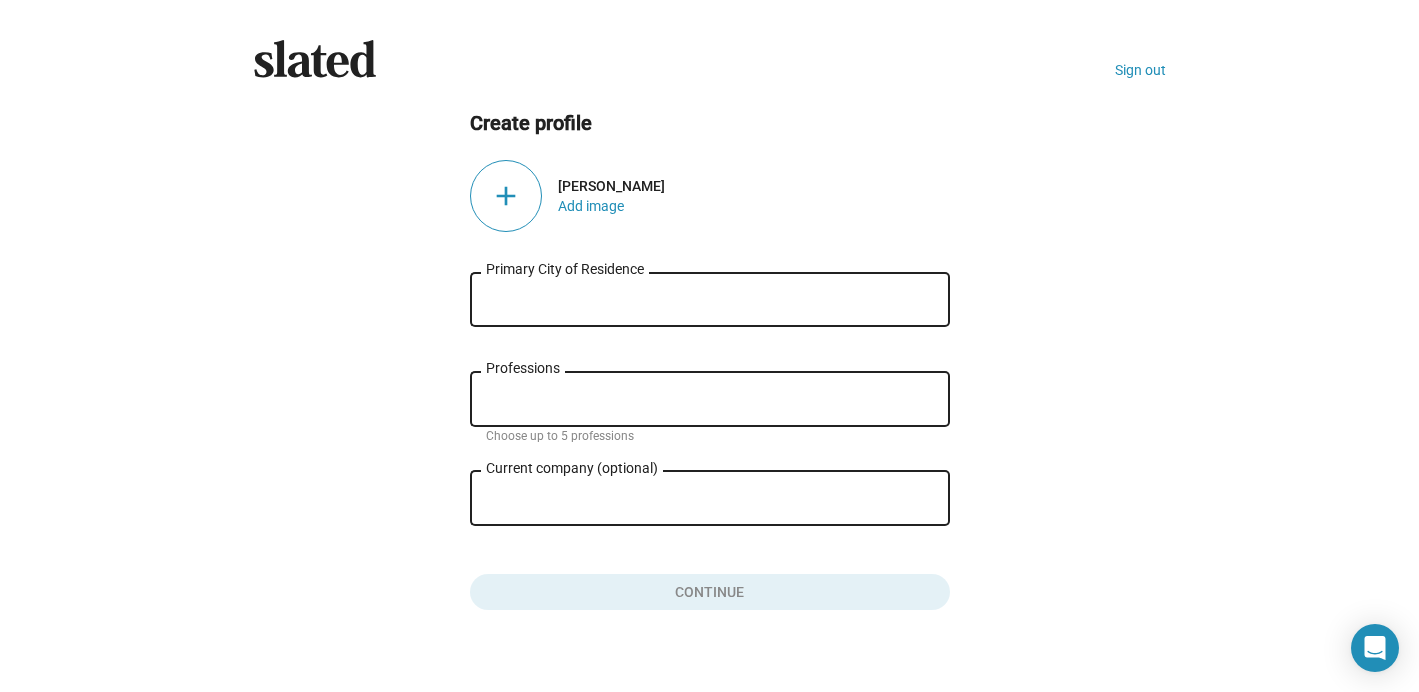 click on "Primary City of Residence" at bounding box center (710, 300) 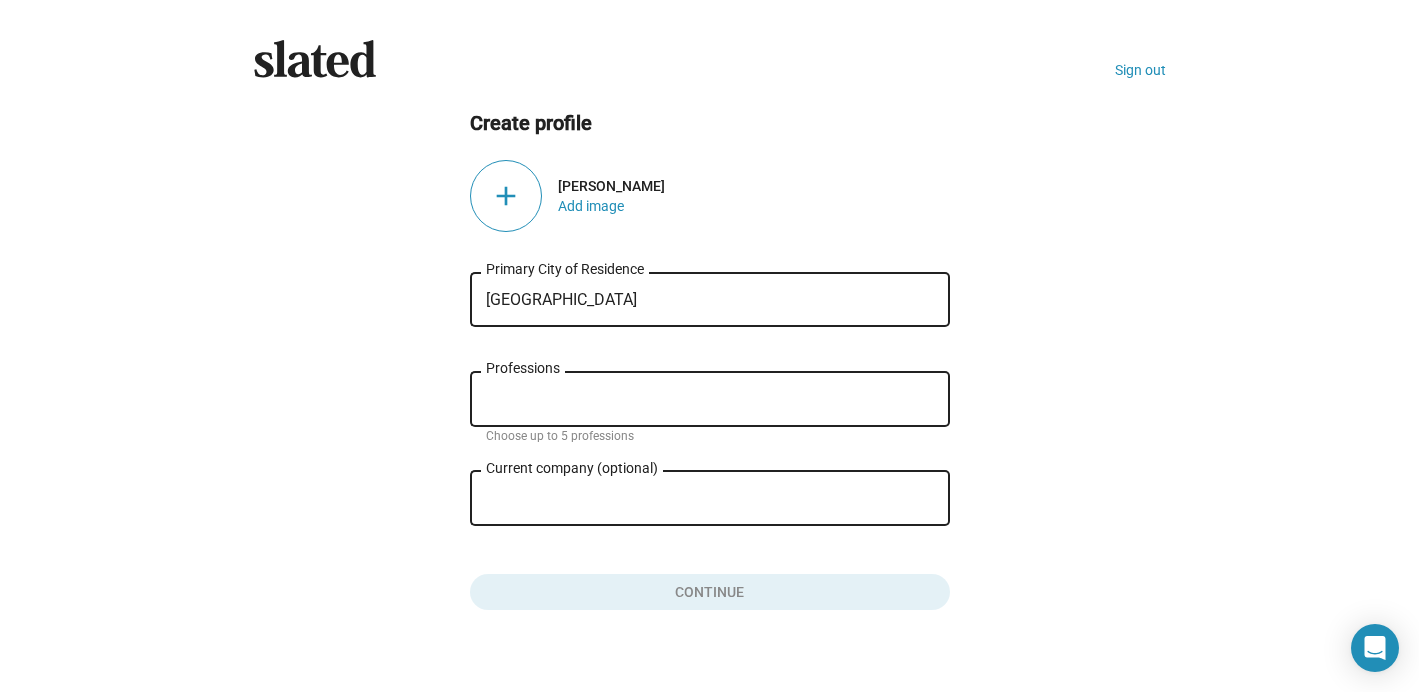 click on "Professions" at bounding box center (714, 400) 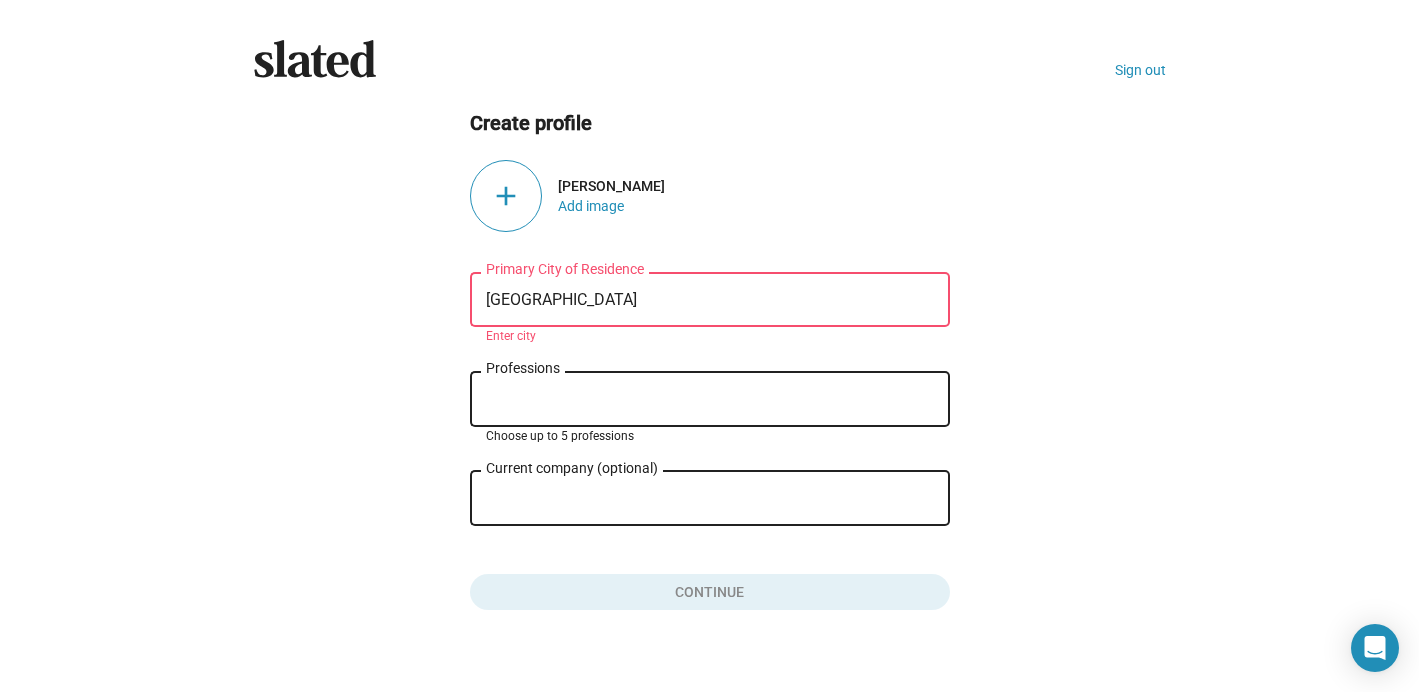 click on "[GEOGRAPHIC_DATA]" at bounding box center [710, 300] 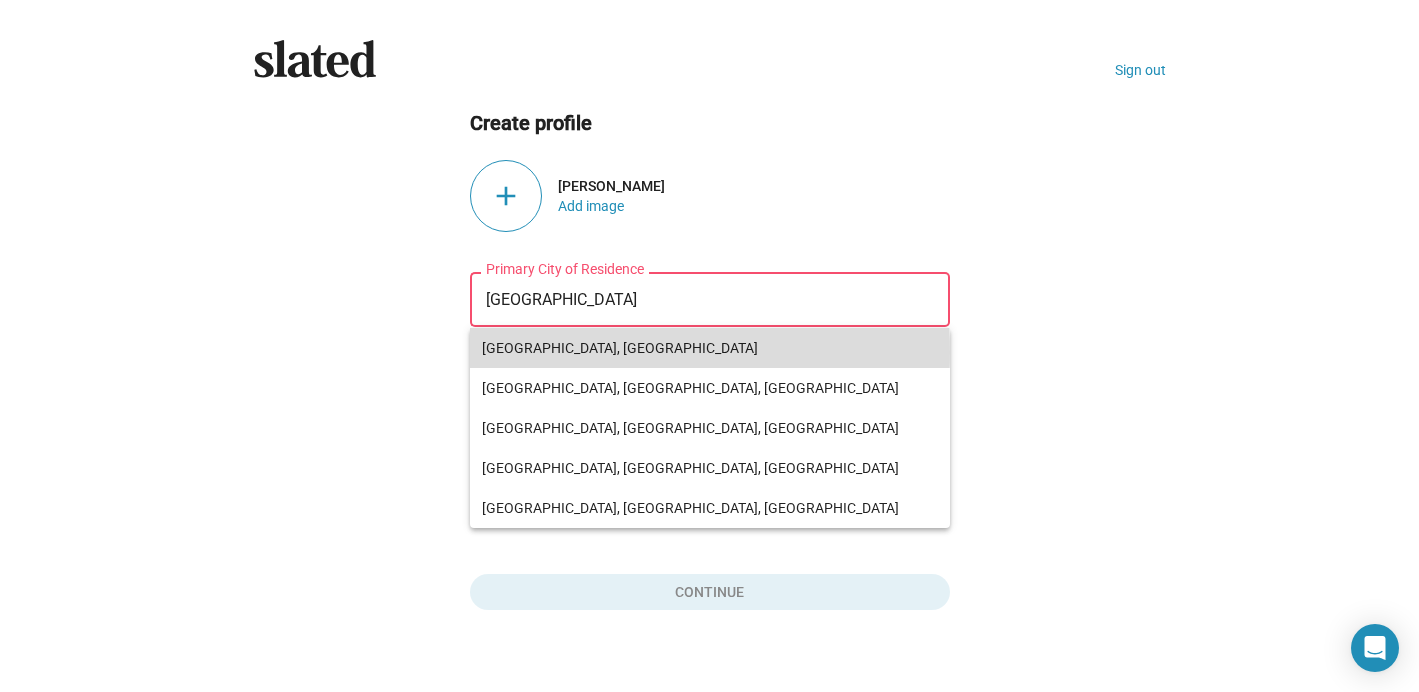 click on "[GEOGRAPHIC_DATA], [GEOGRAPHIC_DATA]" at bounding box center (710, 348) 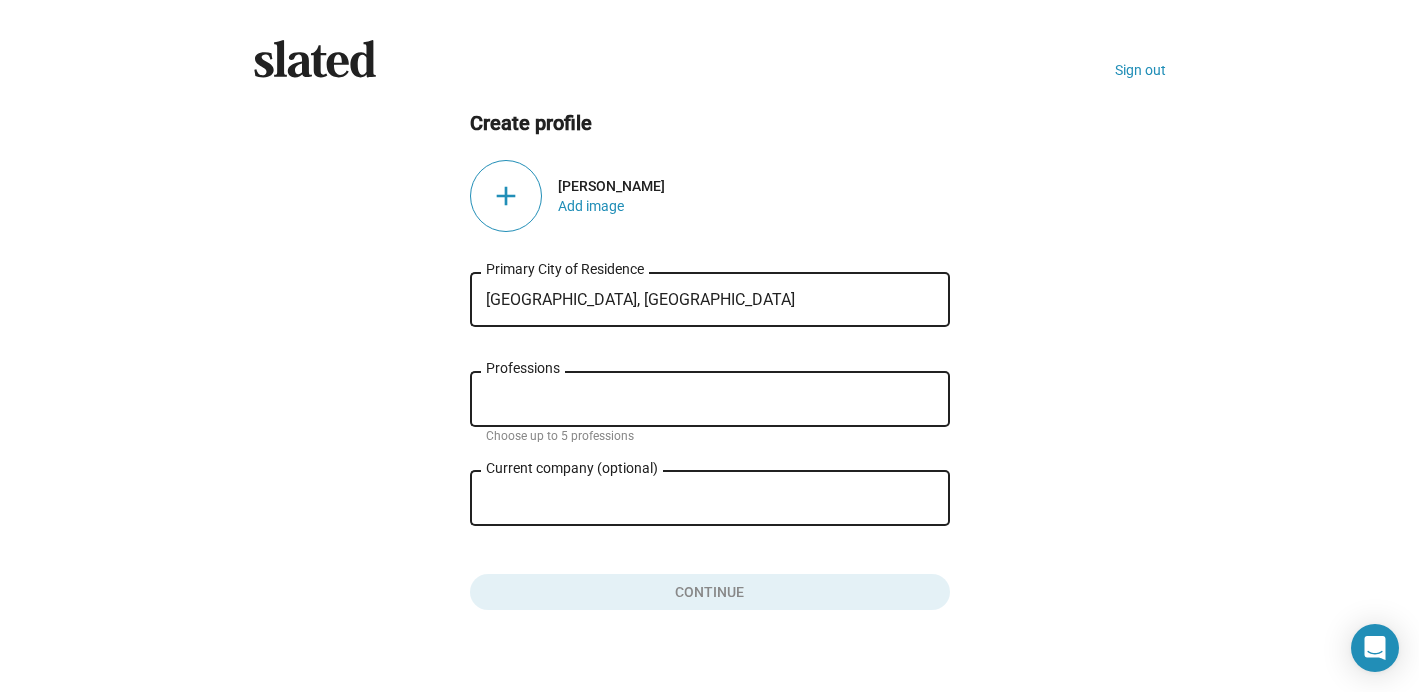 click on "Professions" 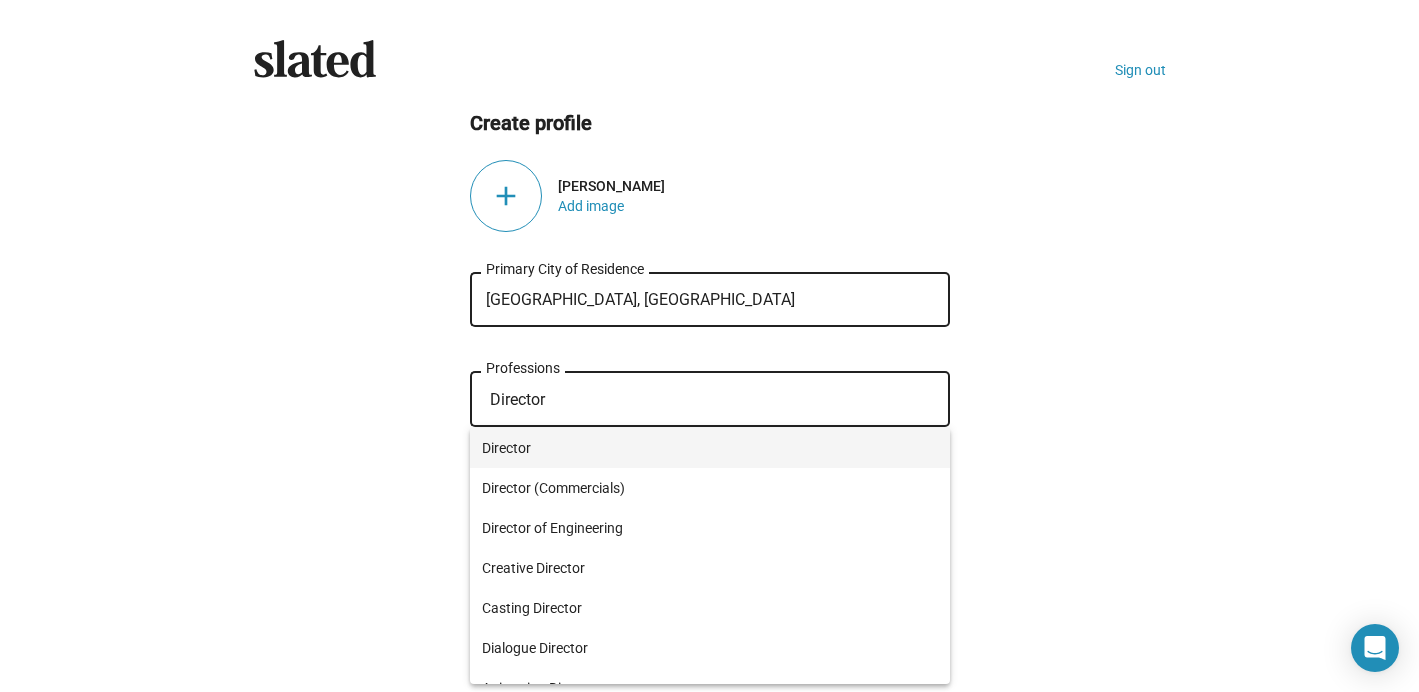 type on "Director" 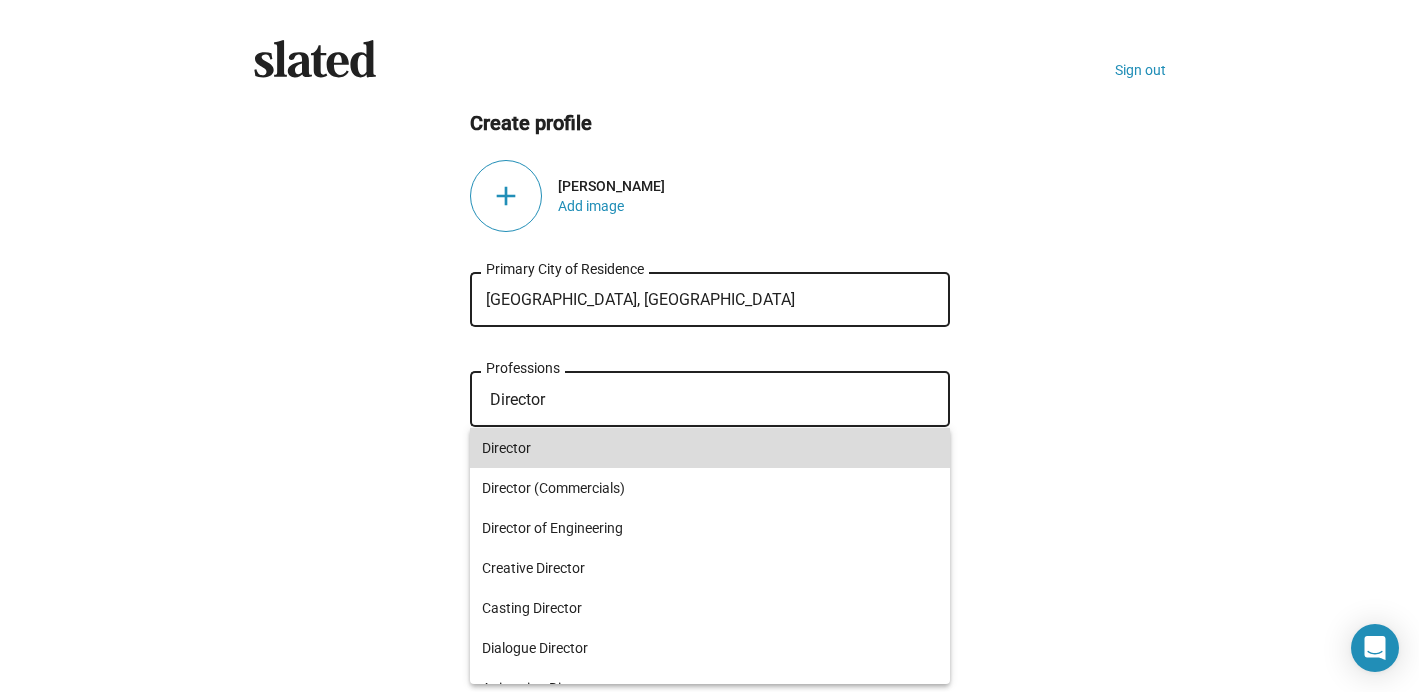 click on "Director" at bounding box center (710, 448) 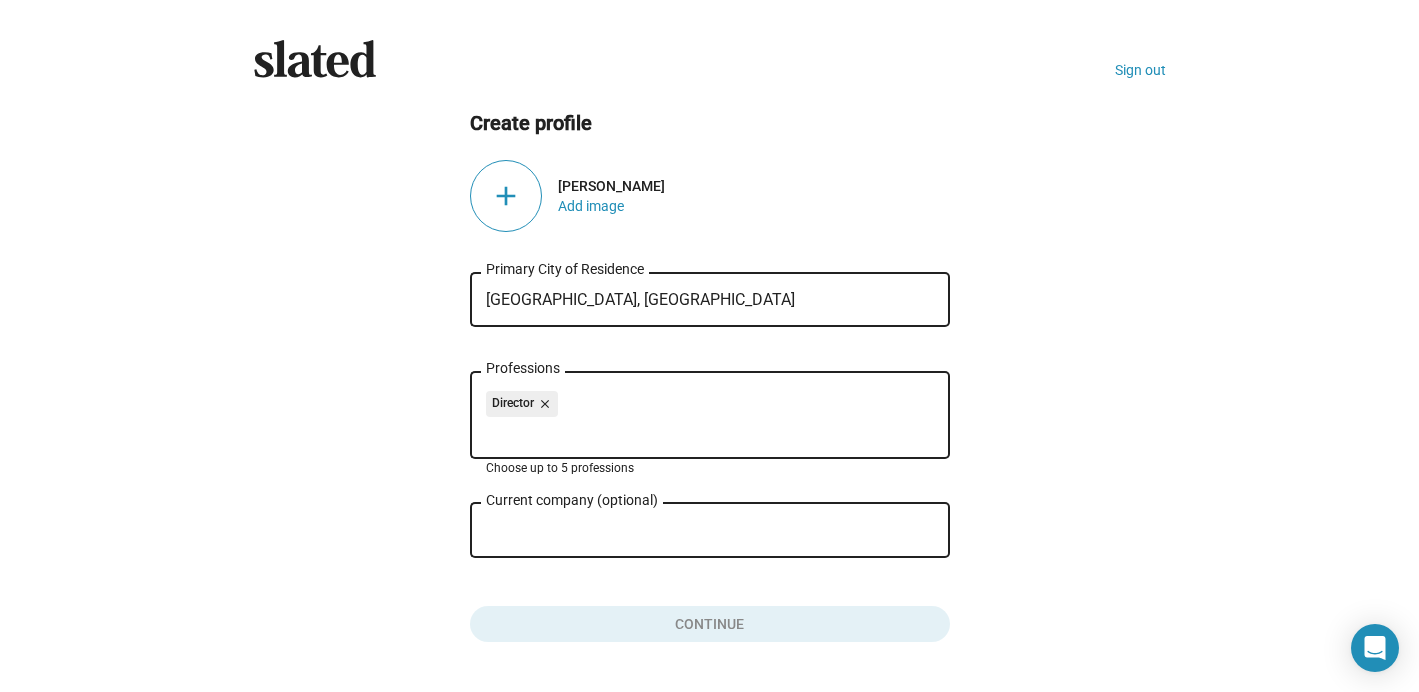 click on "Current company (optional)" at bounding box center (696, 531) 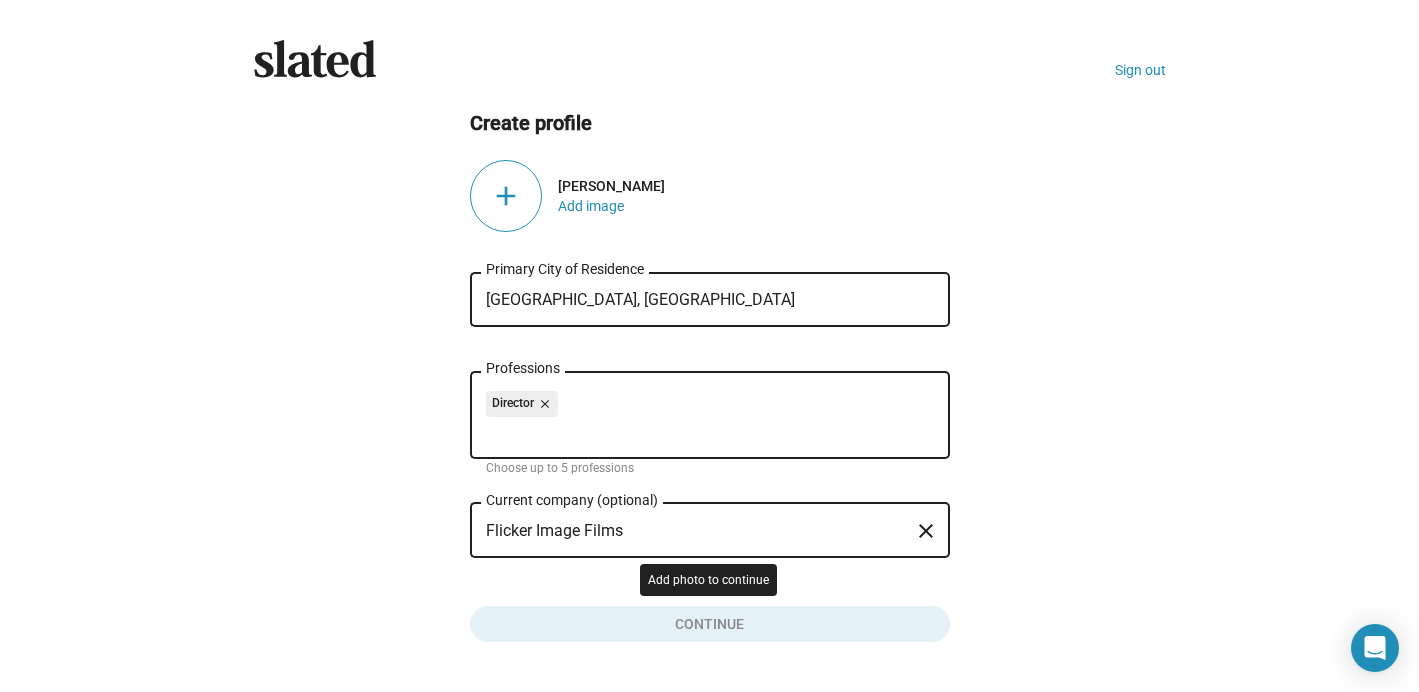 type on "Flicker Image Films" 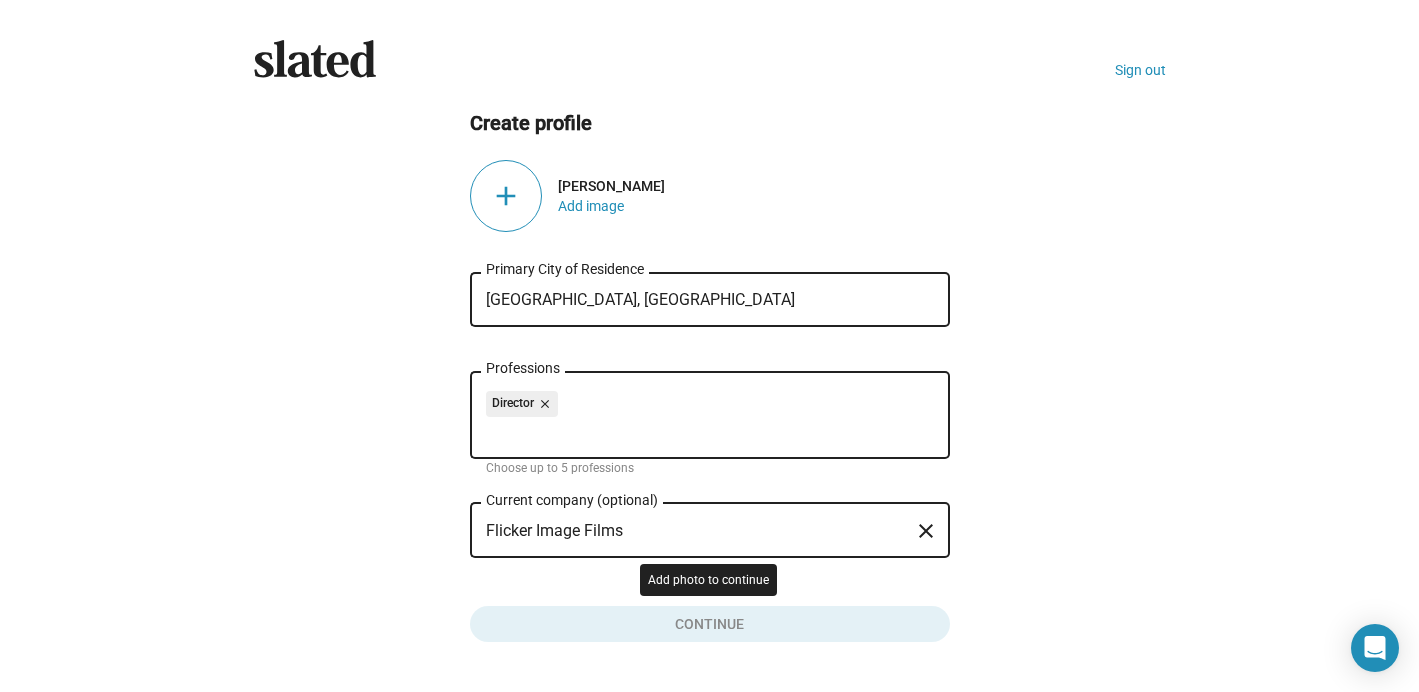 click on "Add photo to continue" at bounding box center [708, 580] 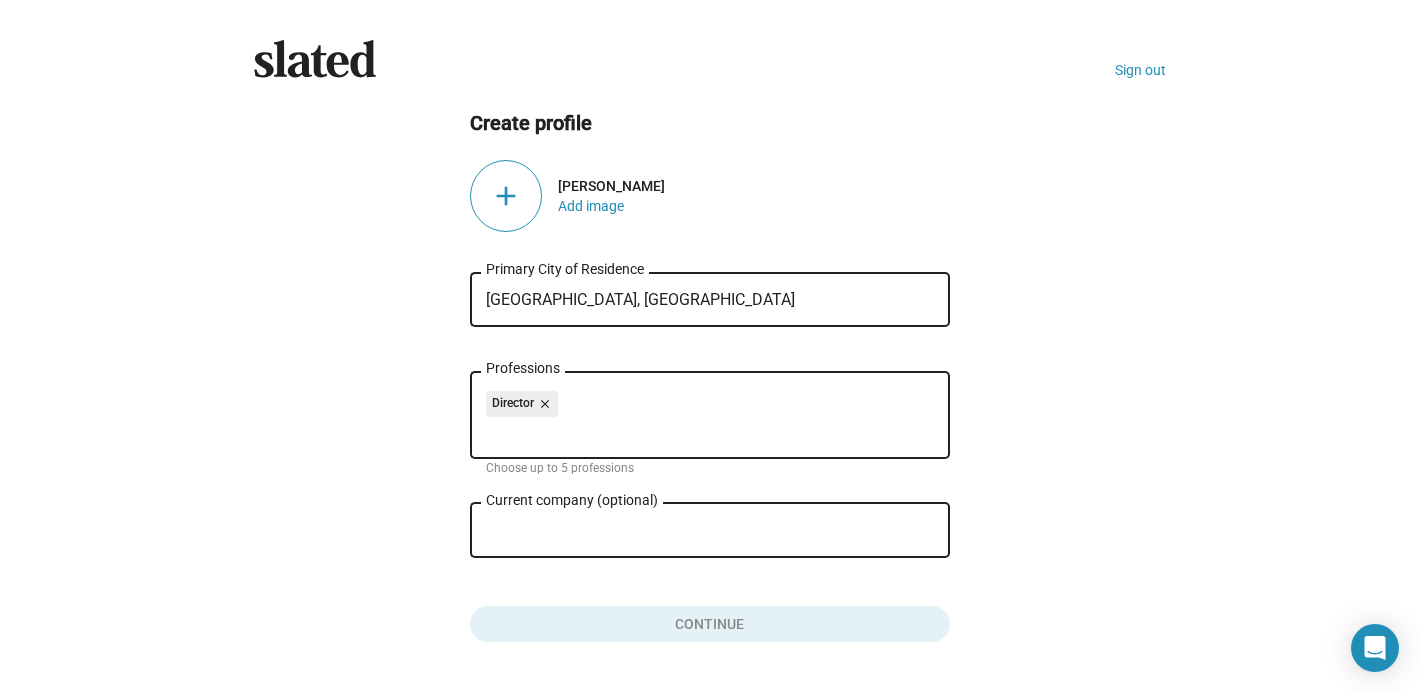 click on "Flicker Image Films" at bounding box center (696, 531) 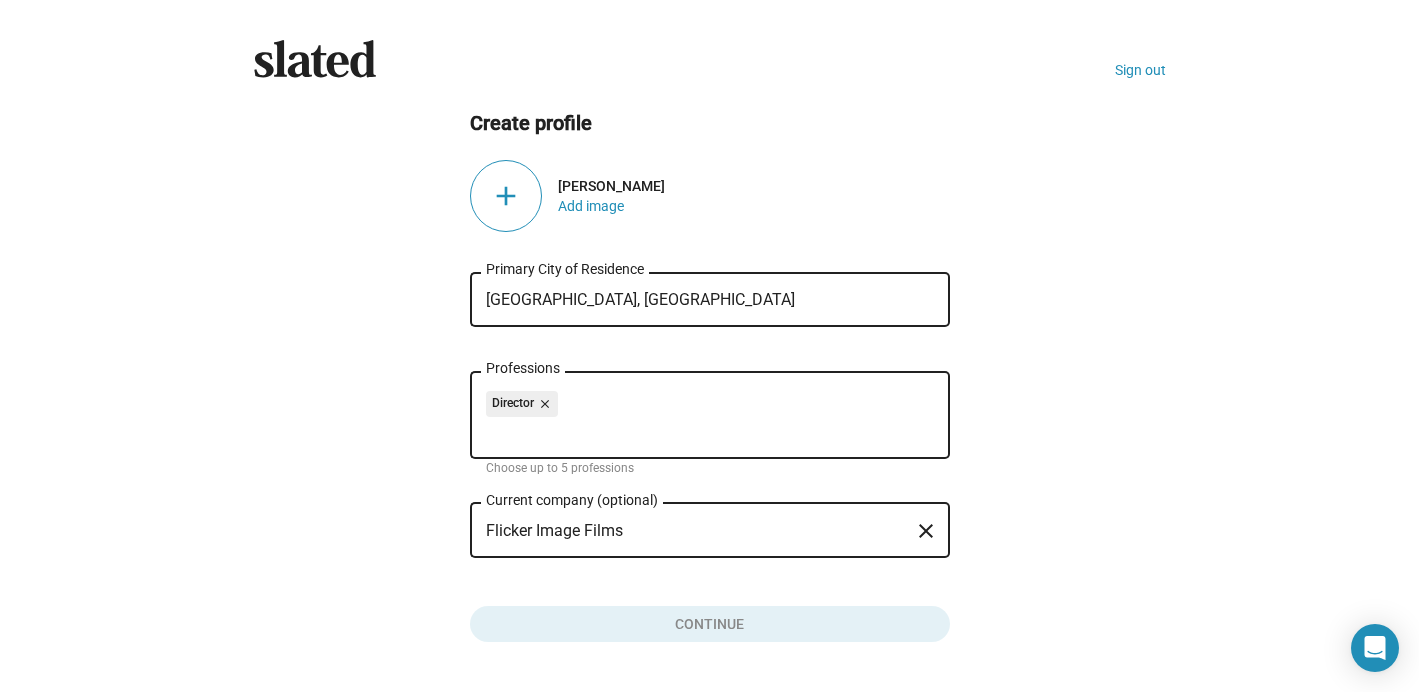 click on "Create profile add  [PERSON_NAME]  Add image   [GEOGRAPHIC_DATA], [GEOGRAPHIC_DATA] Primary City of Residence Director close Professions Choose up to 5 professions Flicker Image Films Current company (optional) close Role at company  Continue" 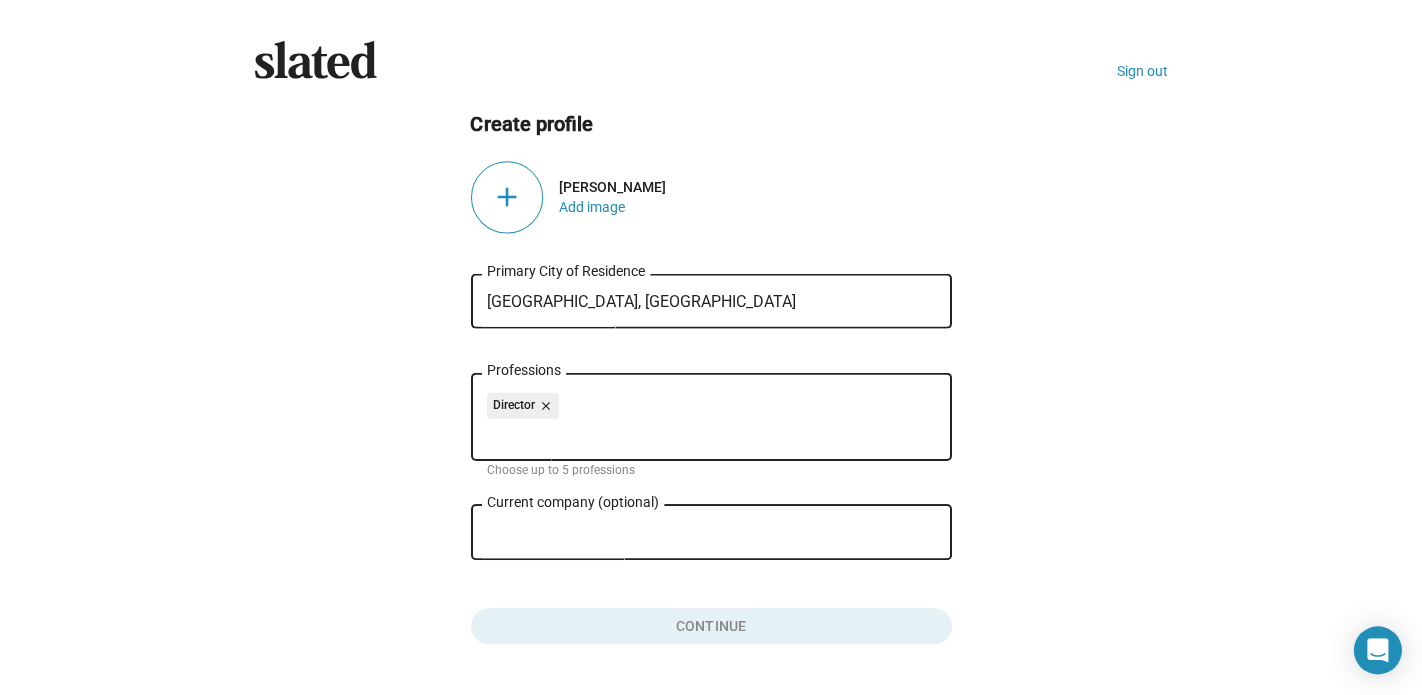 scroll, scrollTop: 59, scrollLeft: 0, axis: vertical 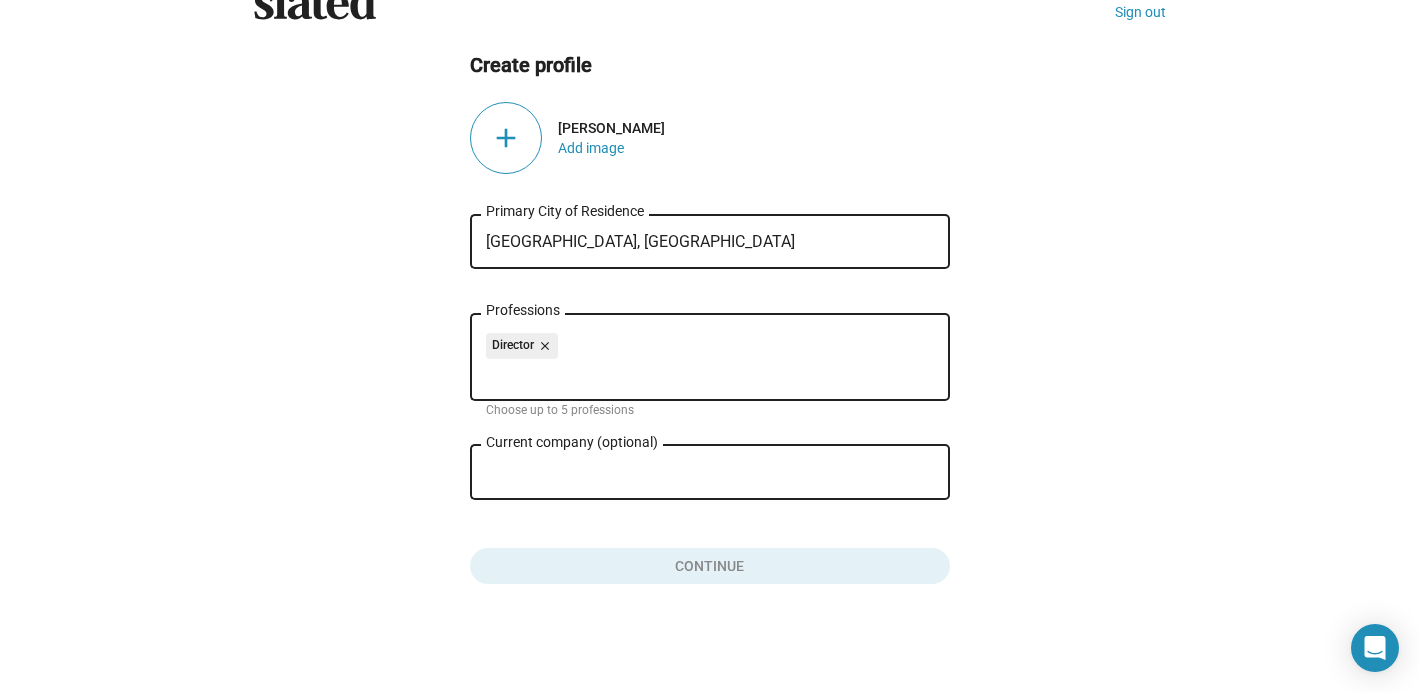 click on "add" 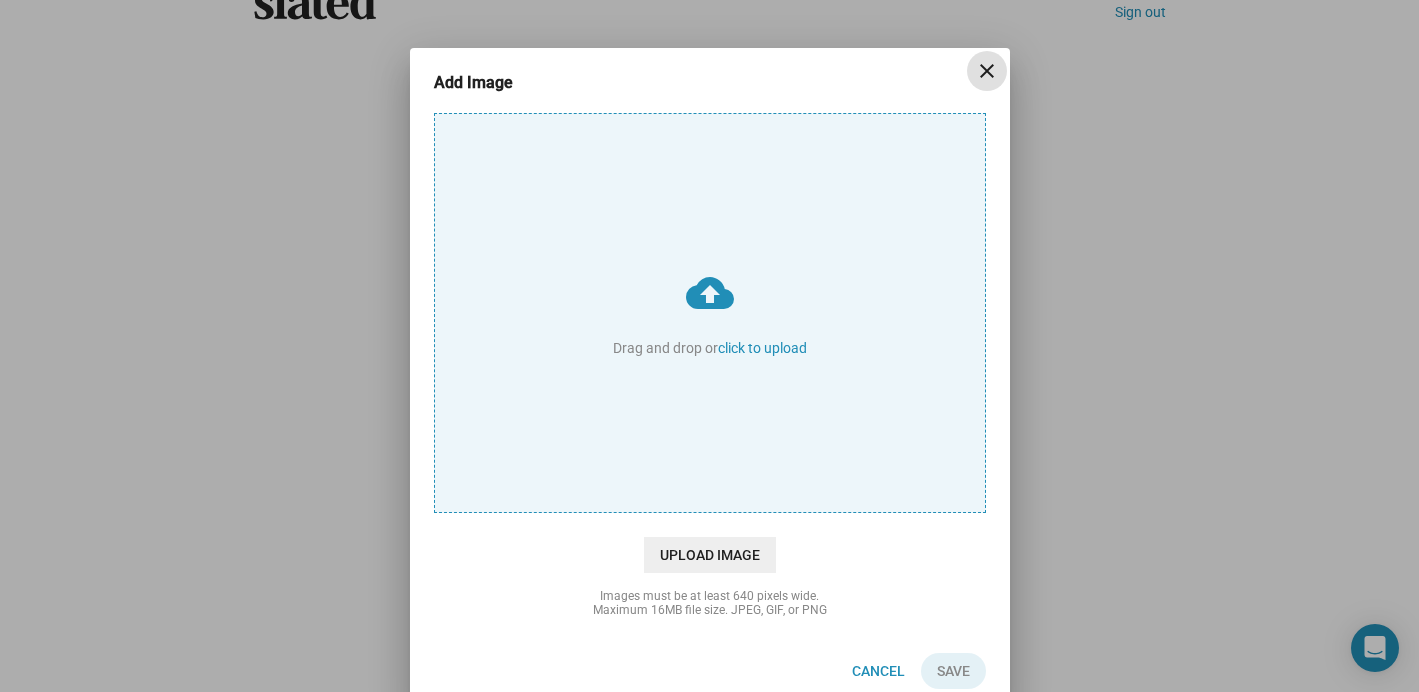 click on "cloud_upload Drag and drop or  click to upload" at bounding box center [710, 313] 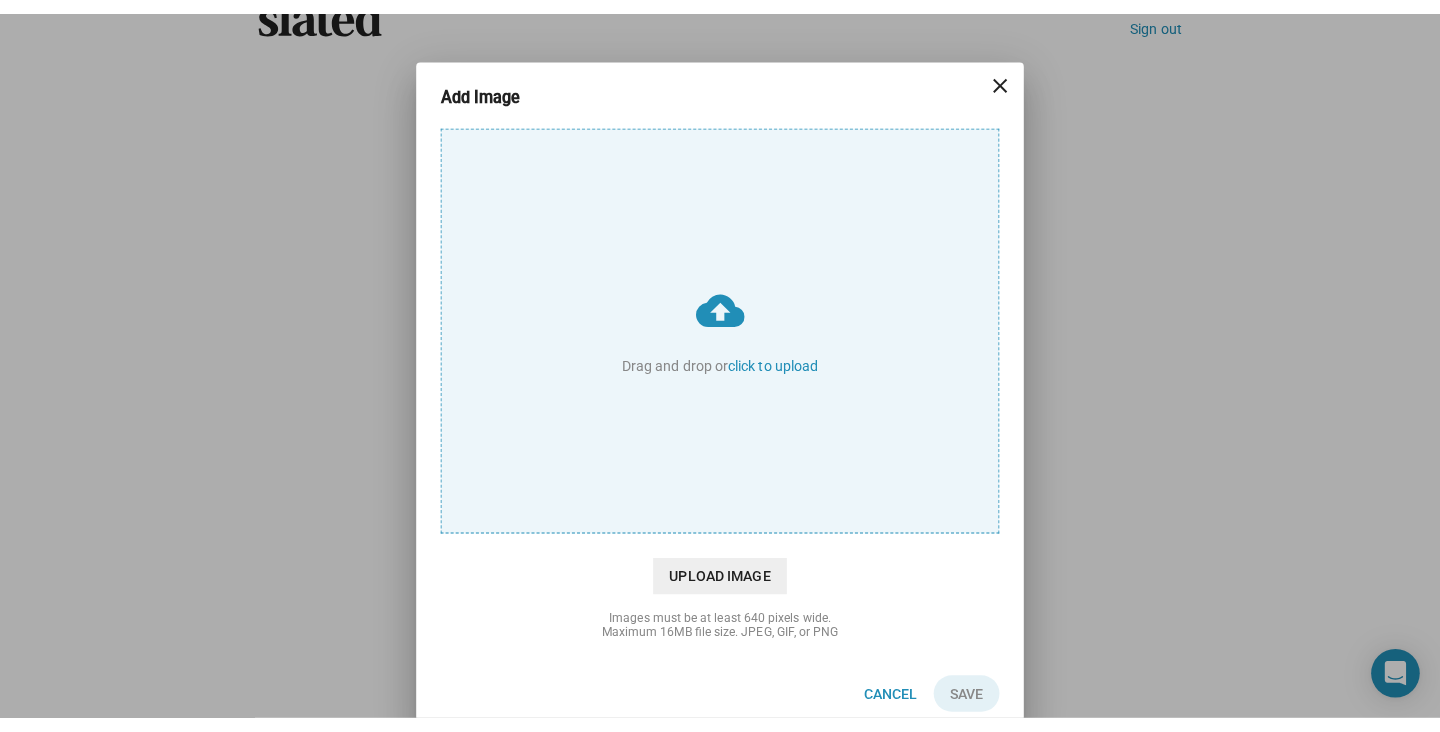 scroll, scrollTop: 19, scrollLeft: 0, axis: vertical 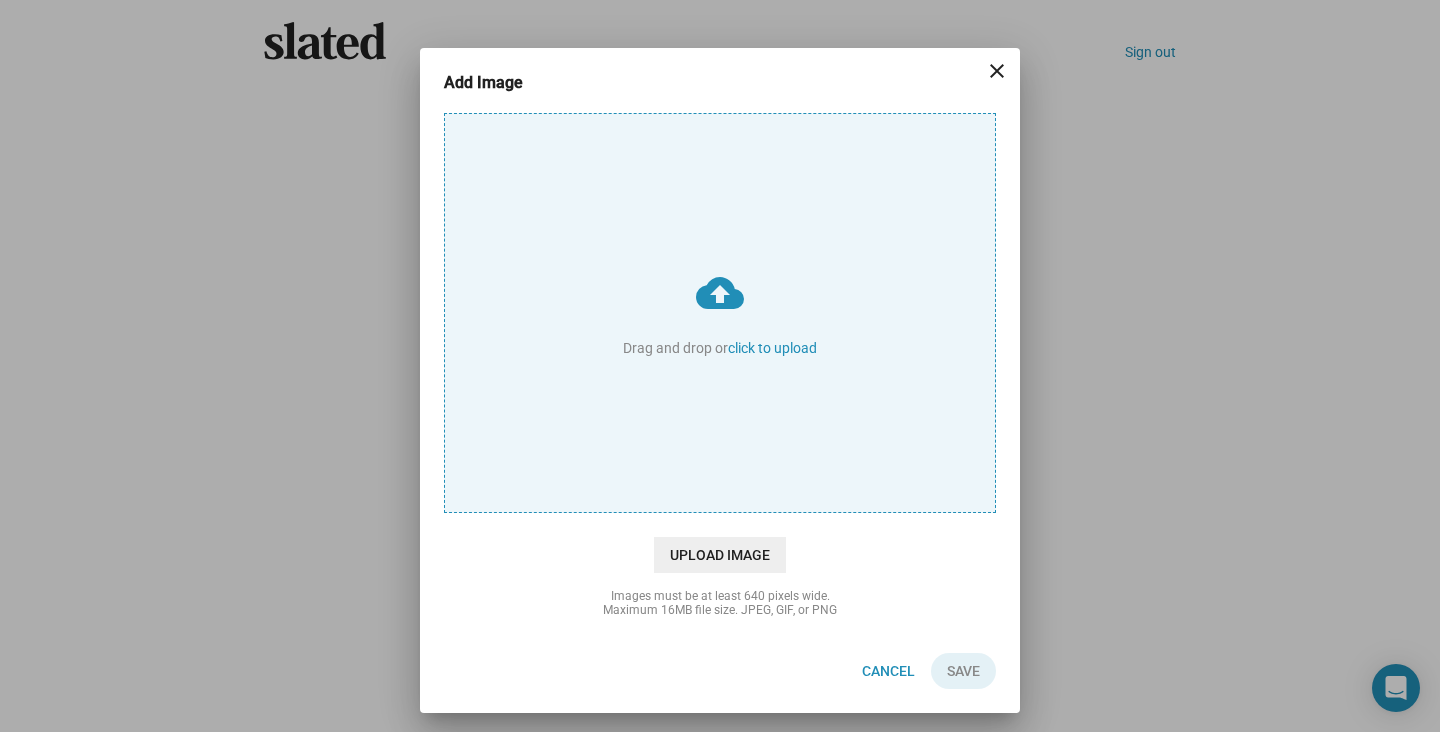 click on "cloud_upload Drag and drop or  click to upload" at bounding box center (720, 313) 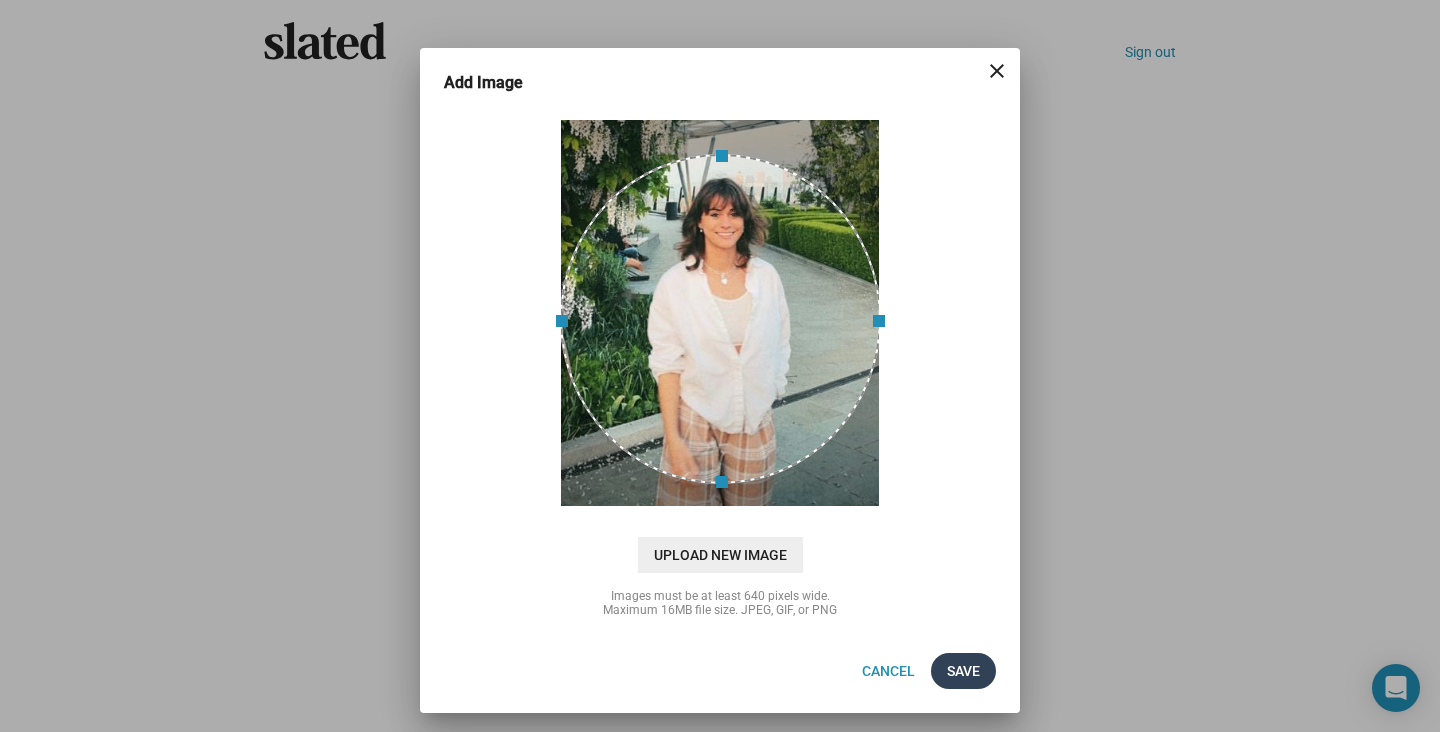 click on "Save" 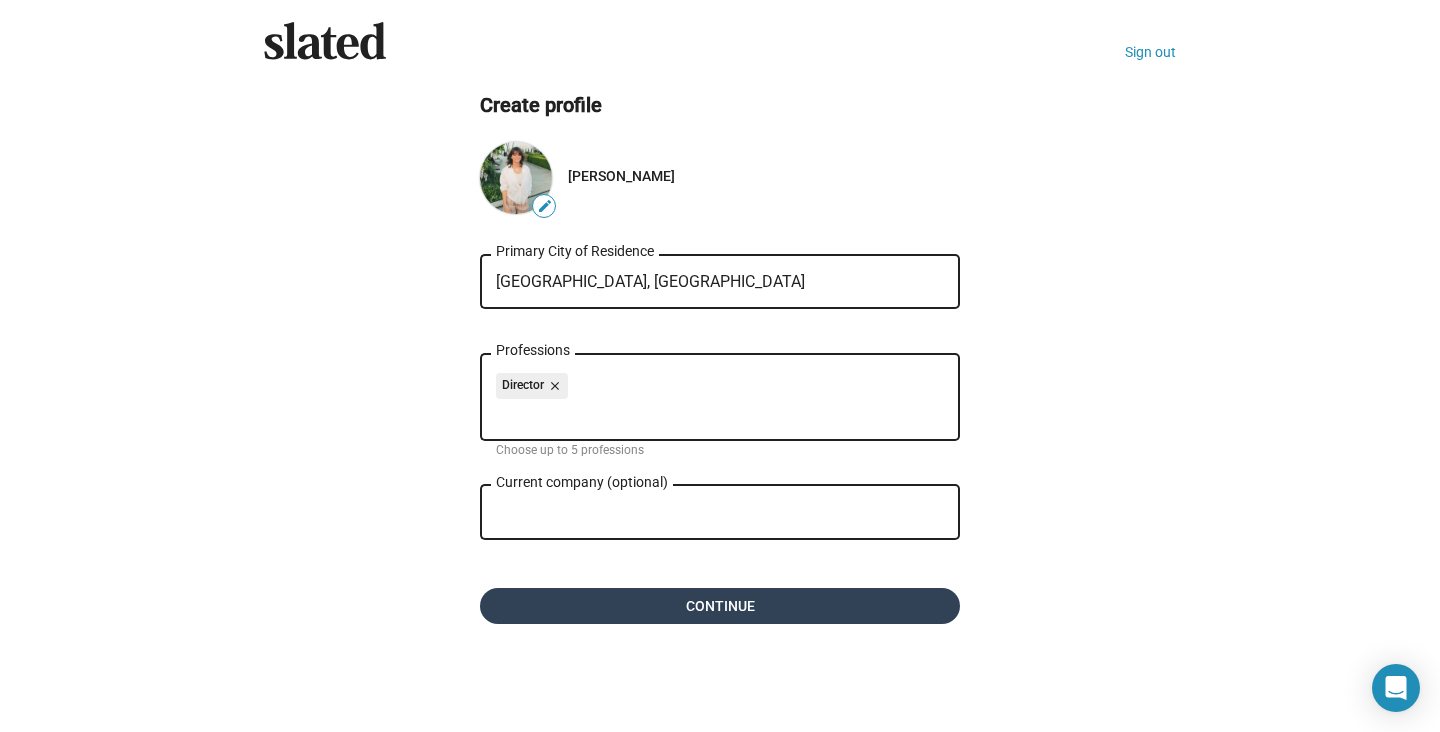 click on "Continue" 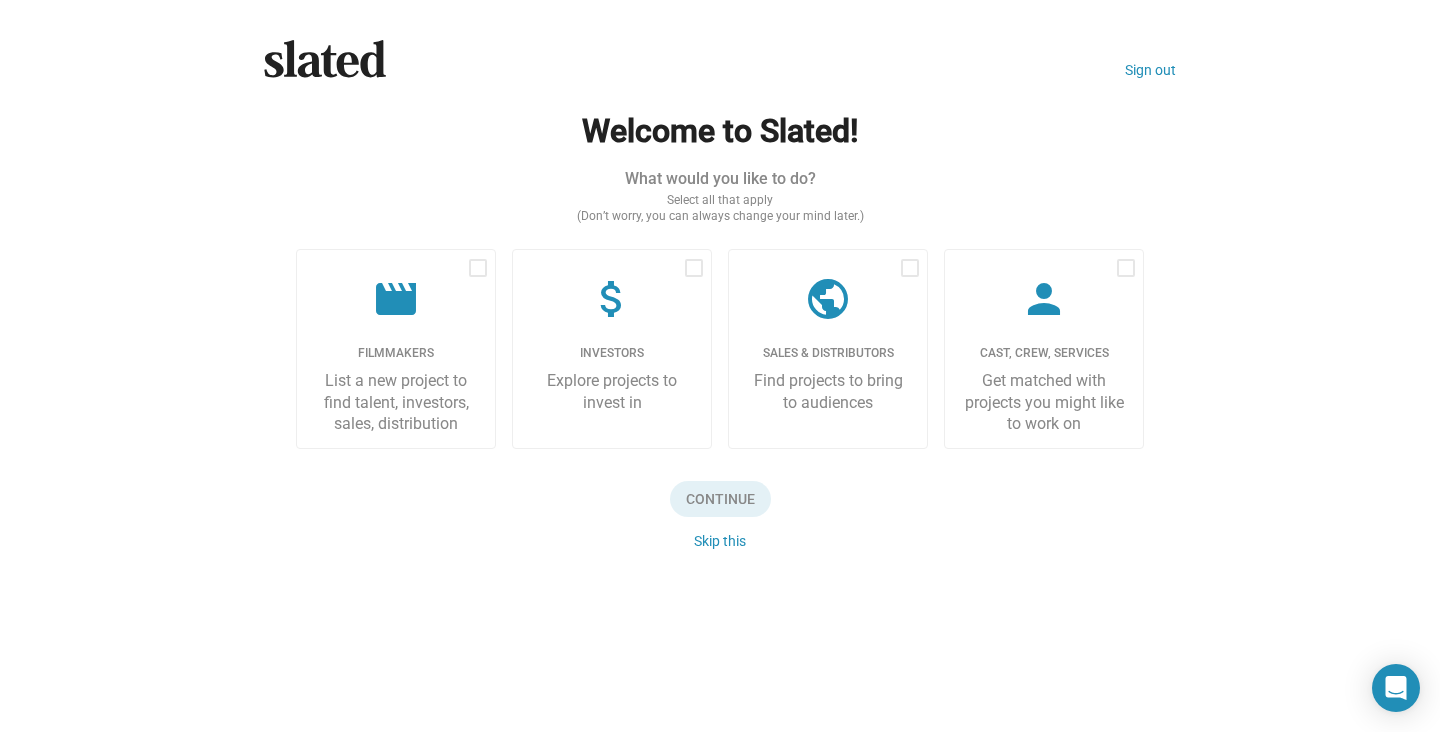scroll, scrollTop: 0, scrollLeft: 0, axis: both 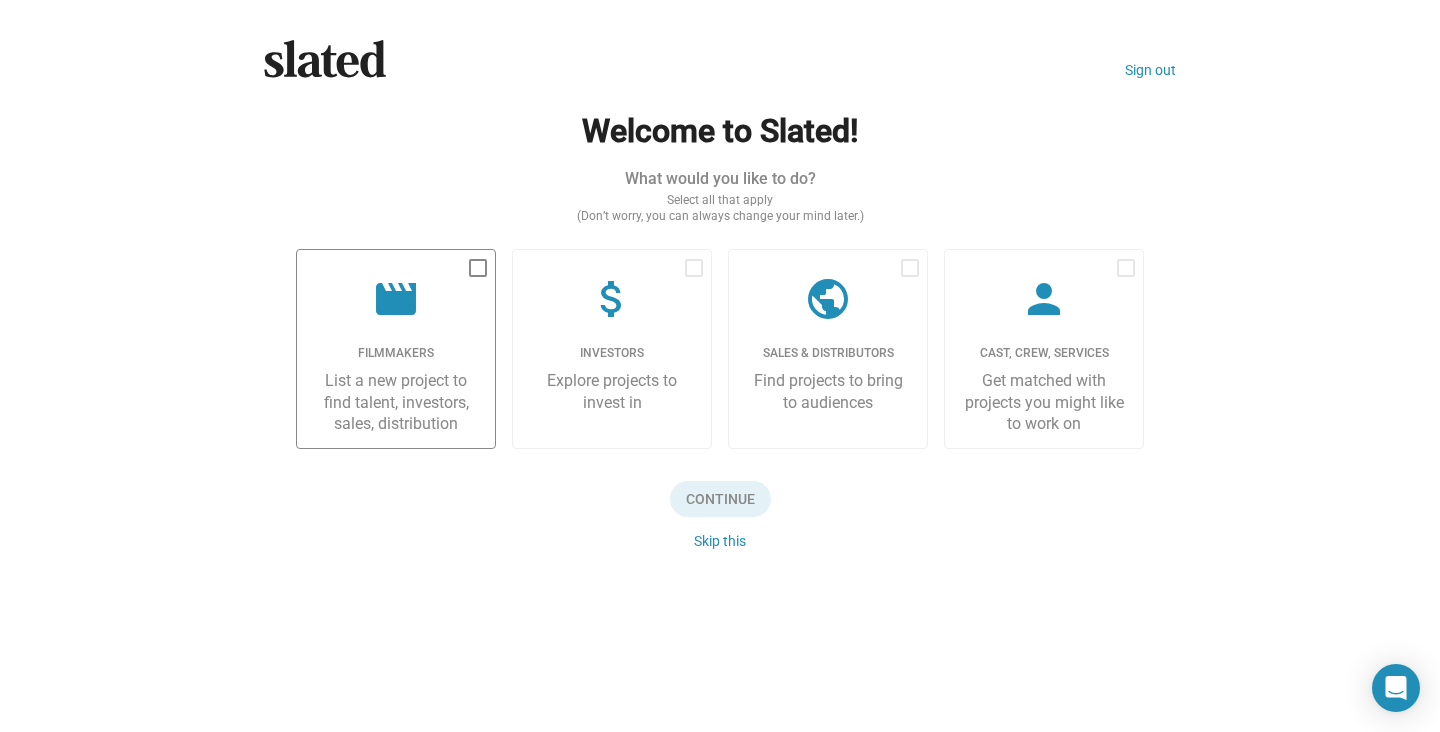 click on "movie Filmmakers List a new project to find talent, investors, sales, distribution" 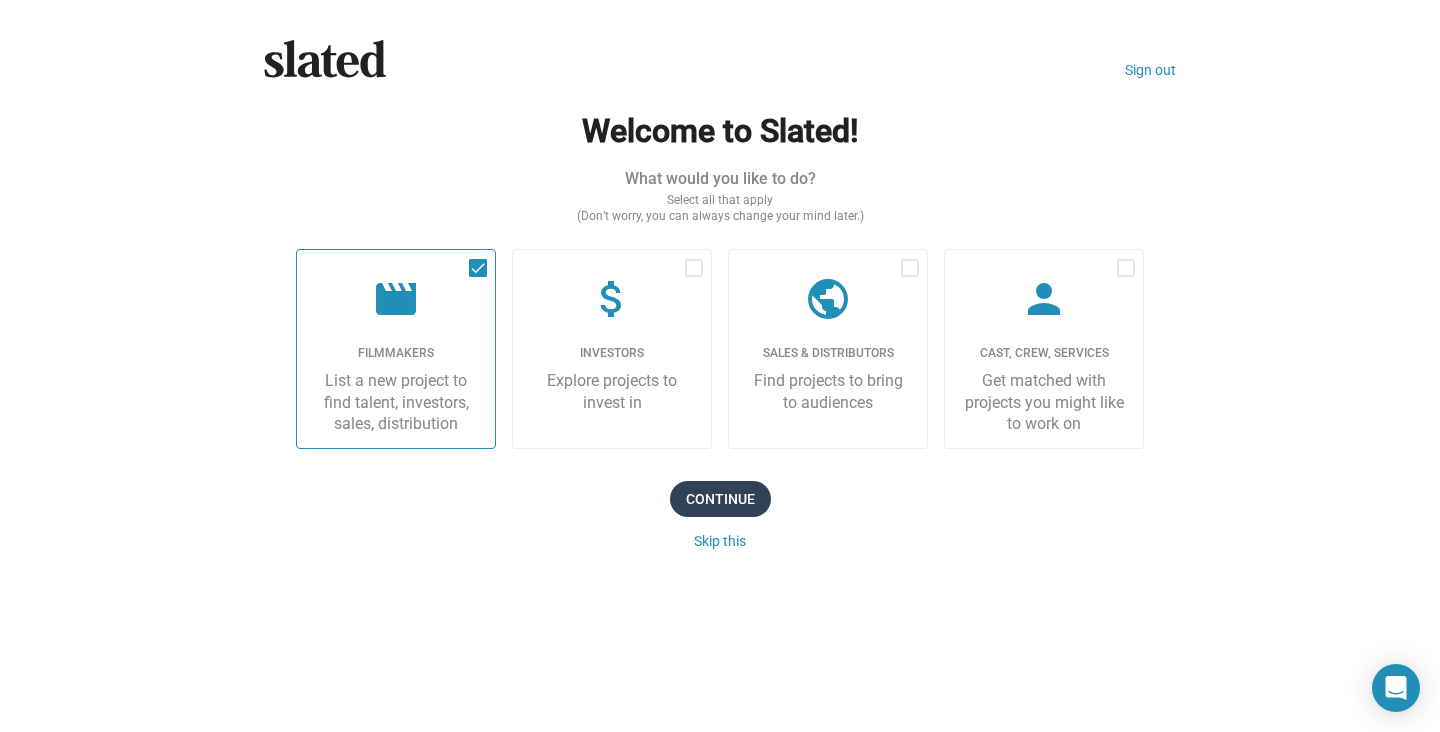 click on "Continue" 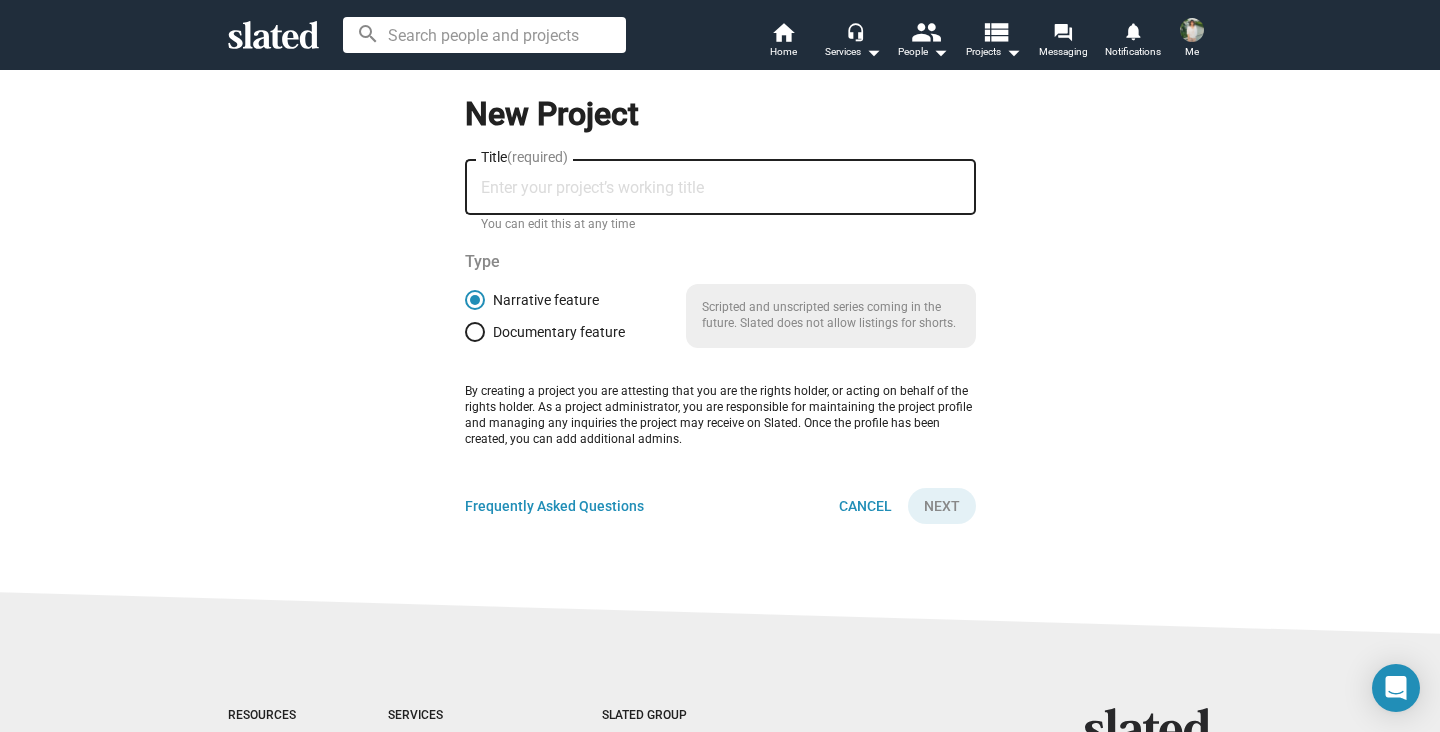 click on "Title  (required)" at bounding box center (720, 188) 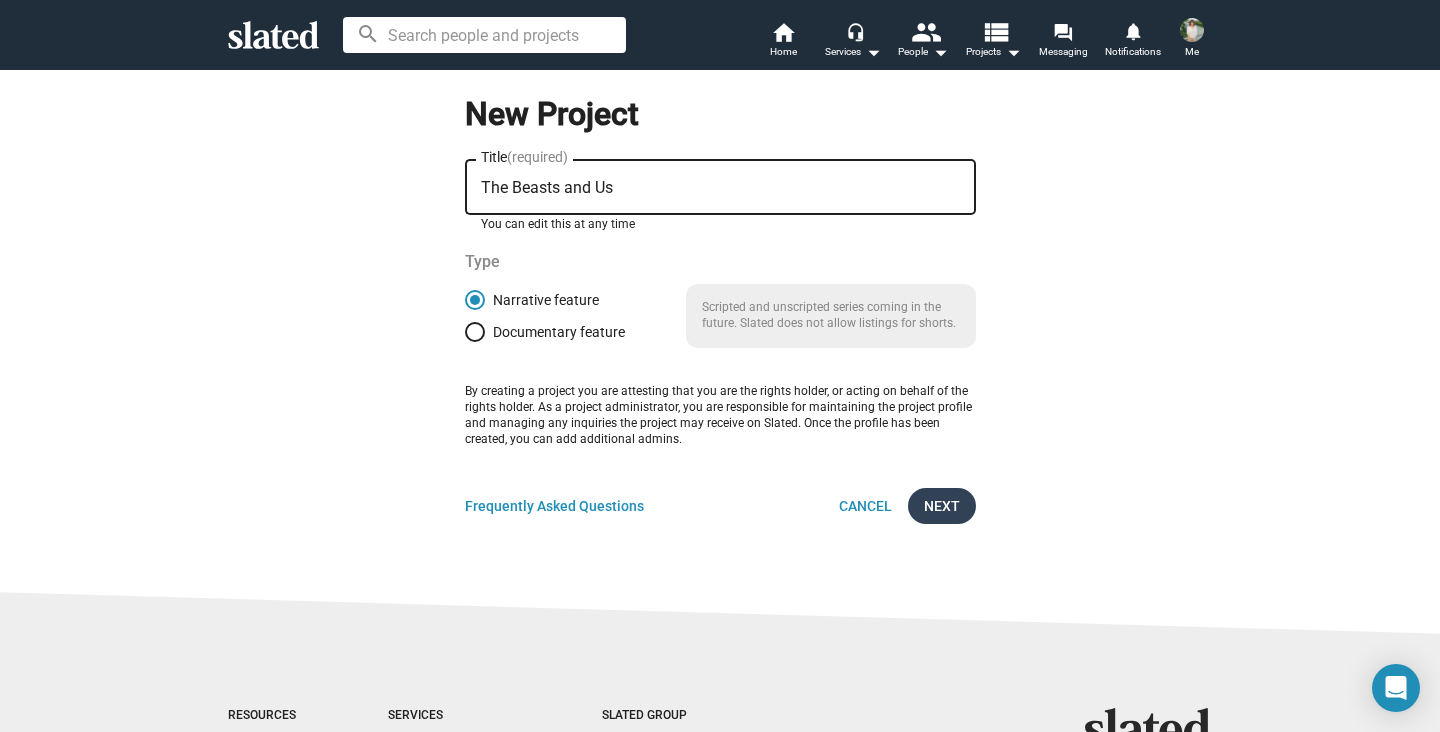 type on "The Beasts and Us" 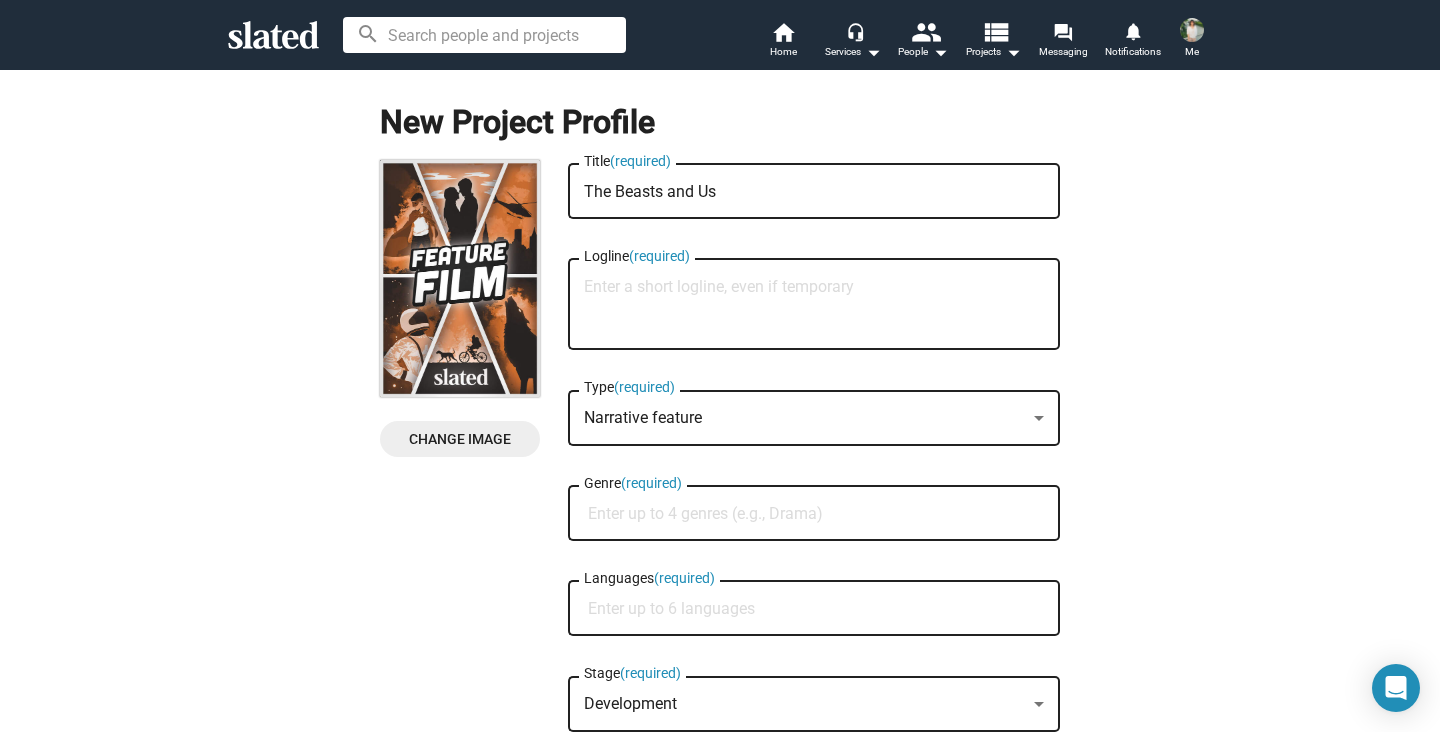 click on "Logline  (required)" at bounding box center (814, 305) 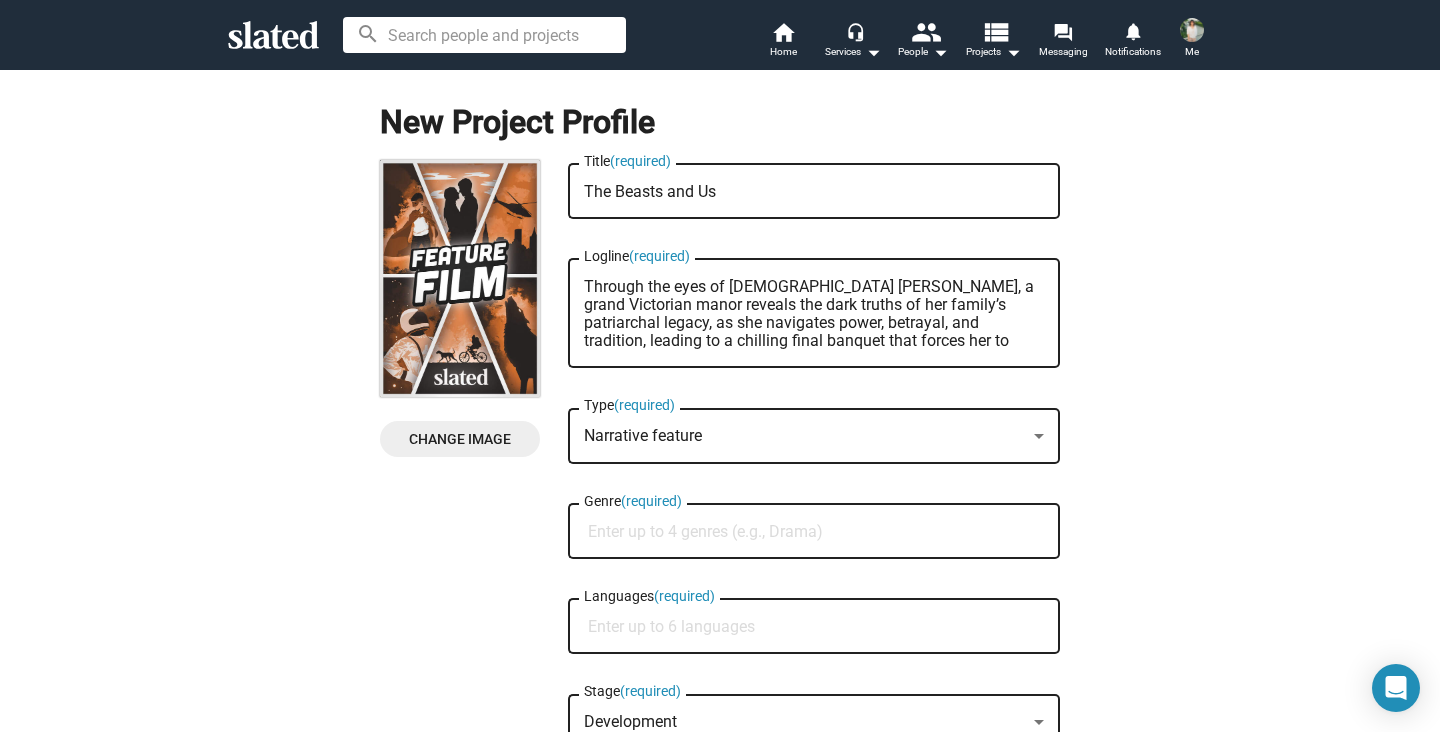 scroll, scrollTop: 0, scrollLeft: 0, axis: both 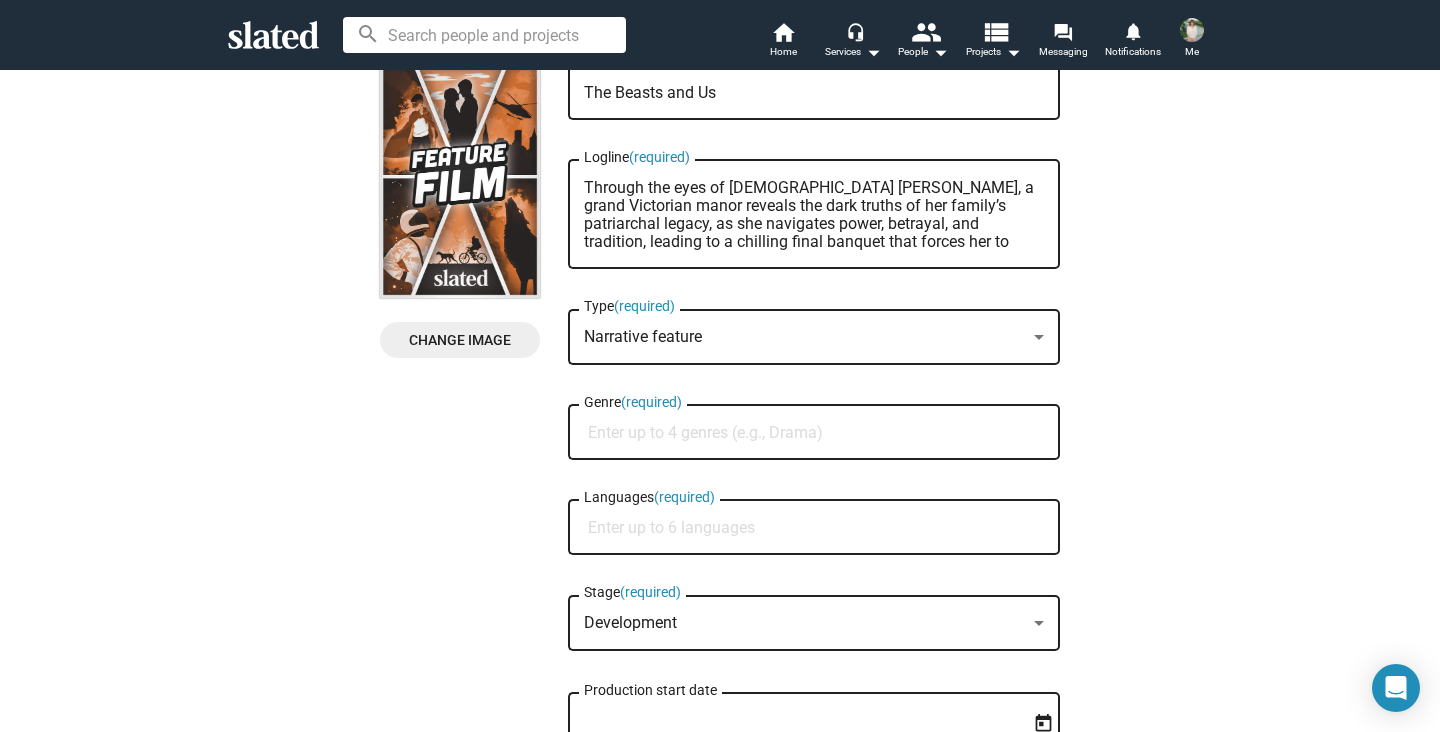type on "Through the eyes of [DEMOGRAPHIC_DATA] [PERSON_NAME], a grand Victorian manor reveals the dark truths of her family’s patriarchal legacy, as she navigates power, betrayal, and tradition, leading to a chilling final banquet that forces her to confront the price of silence." 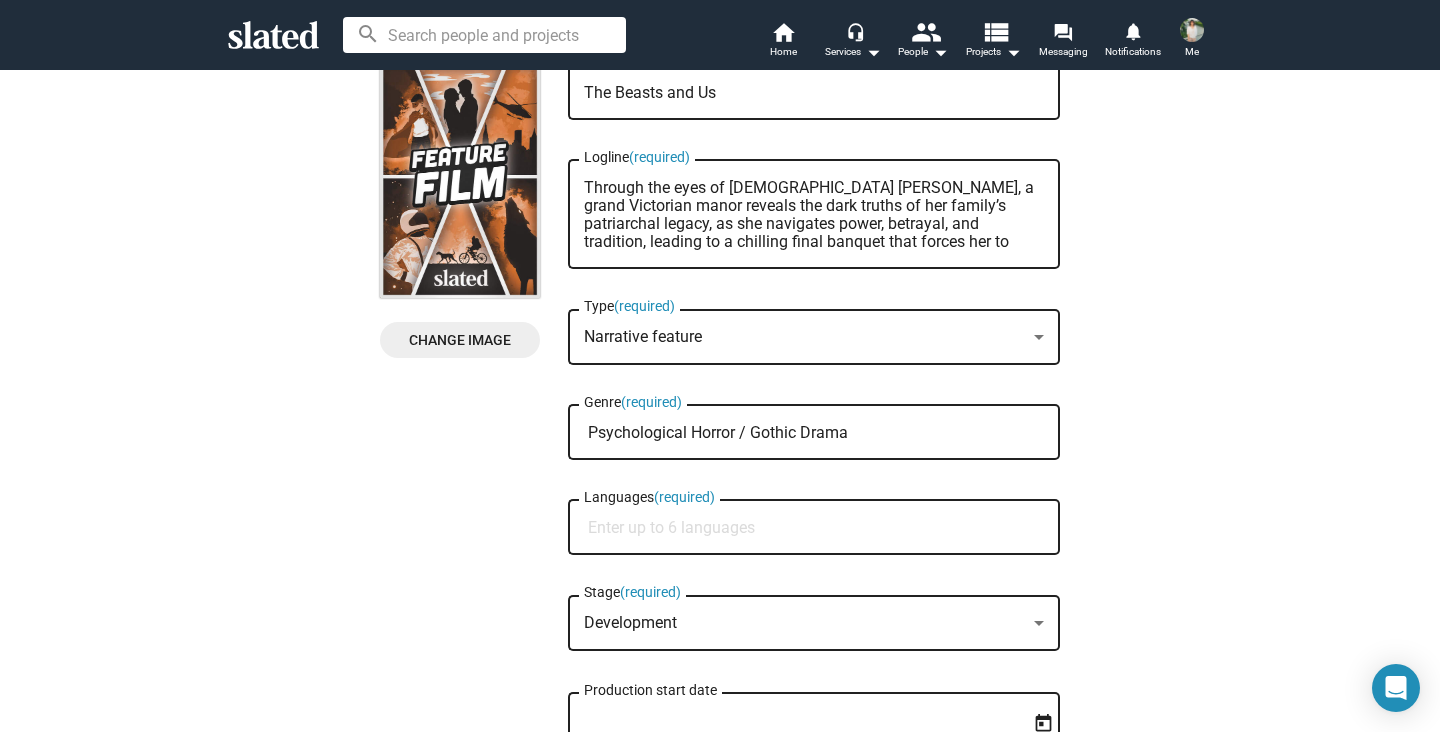 type on "Psychological Horror / Gothic Drama" 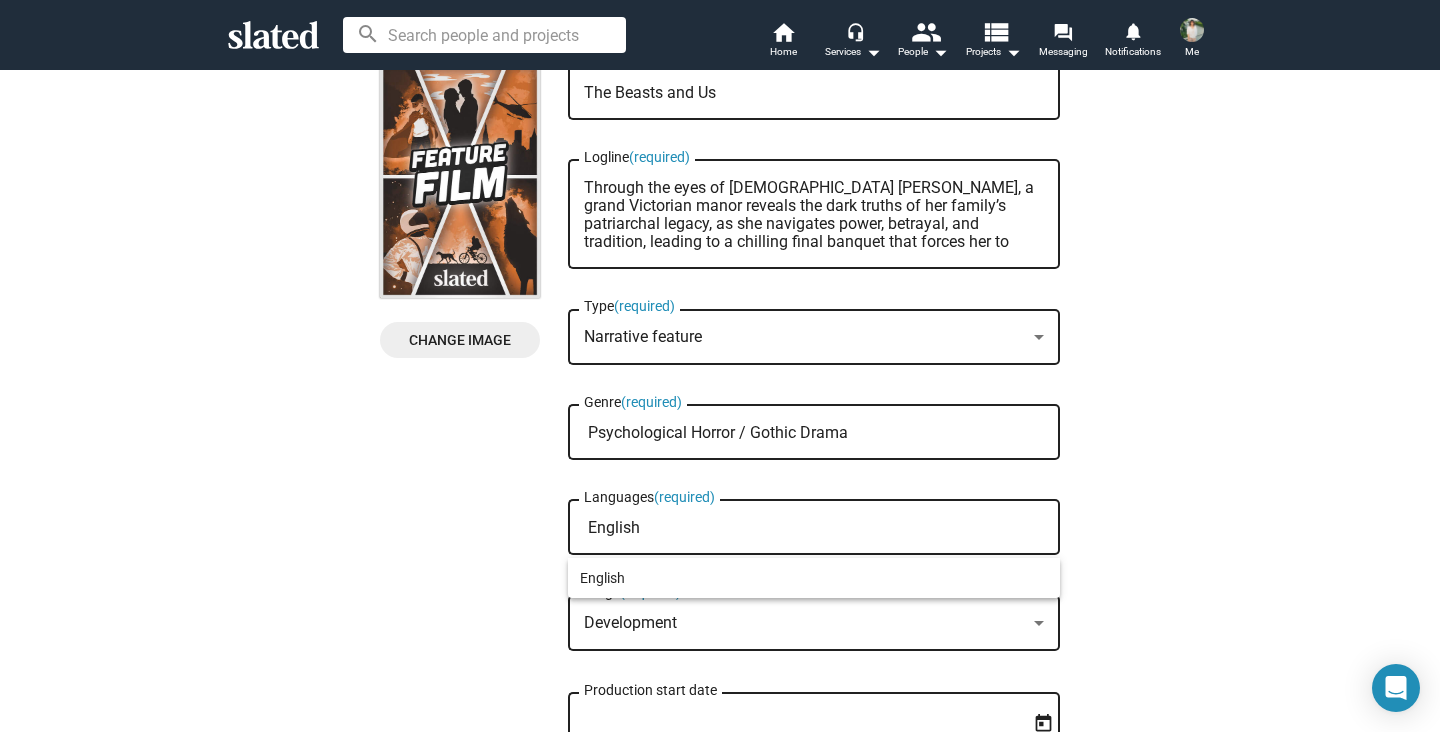scroll, scrollTop: 0, scrollLeft: 0, axis: both 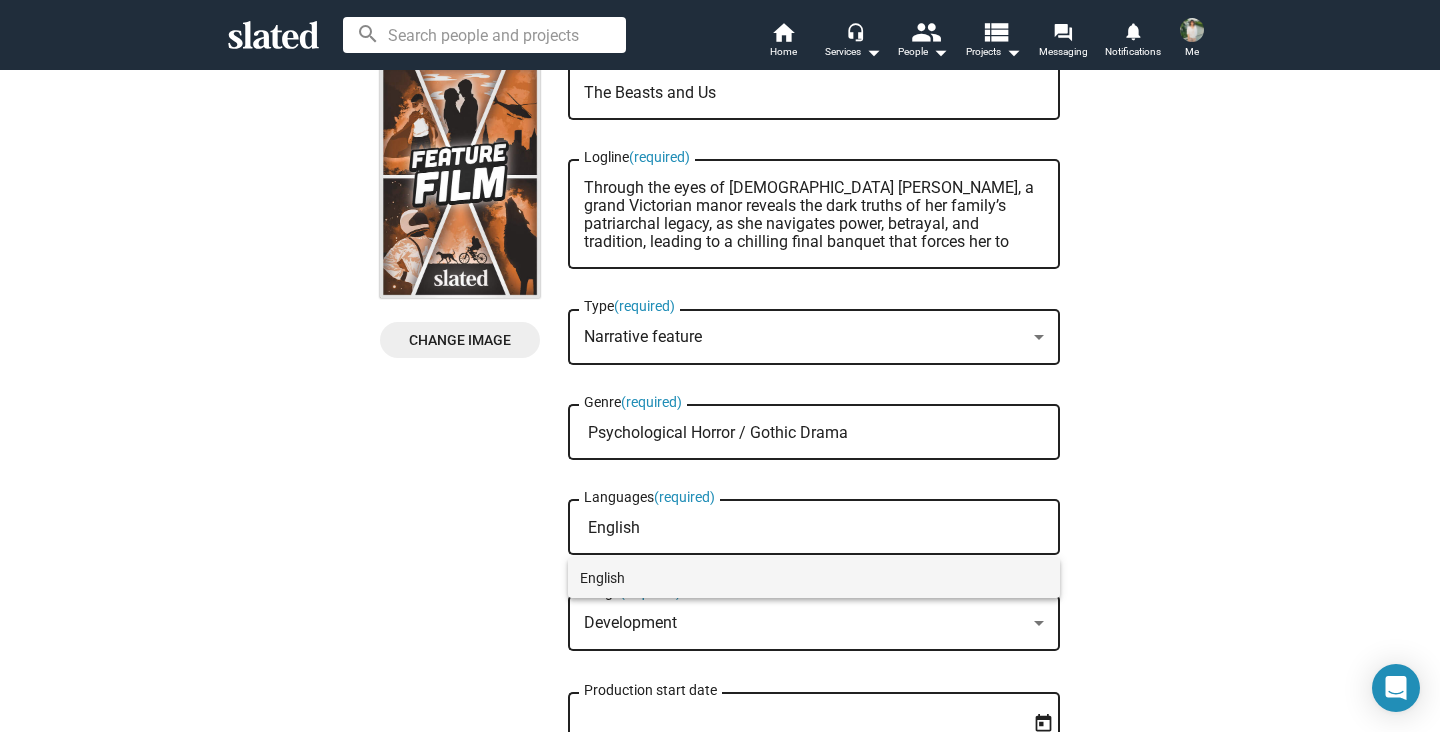 type on "English" 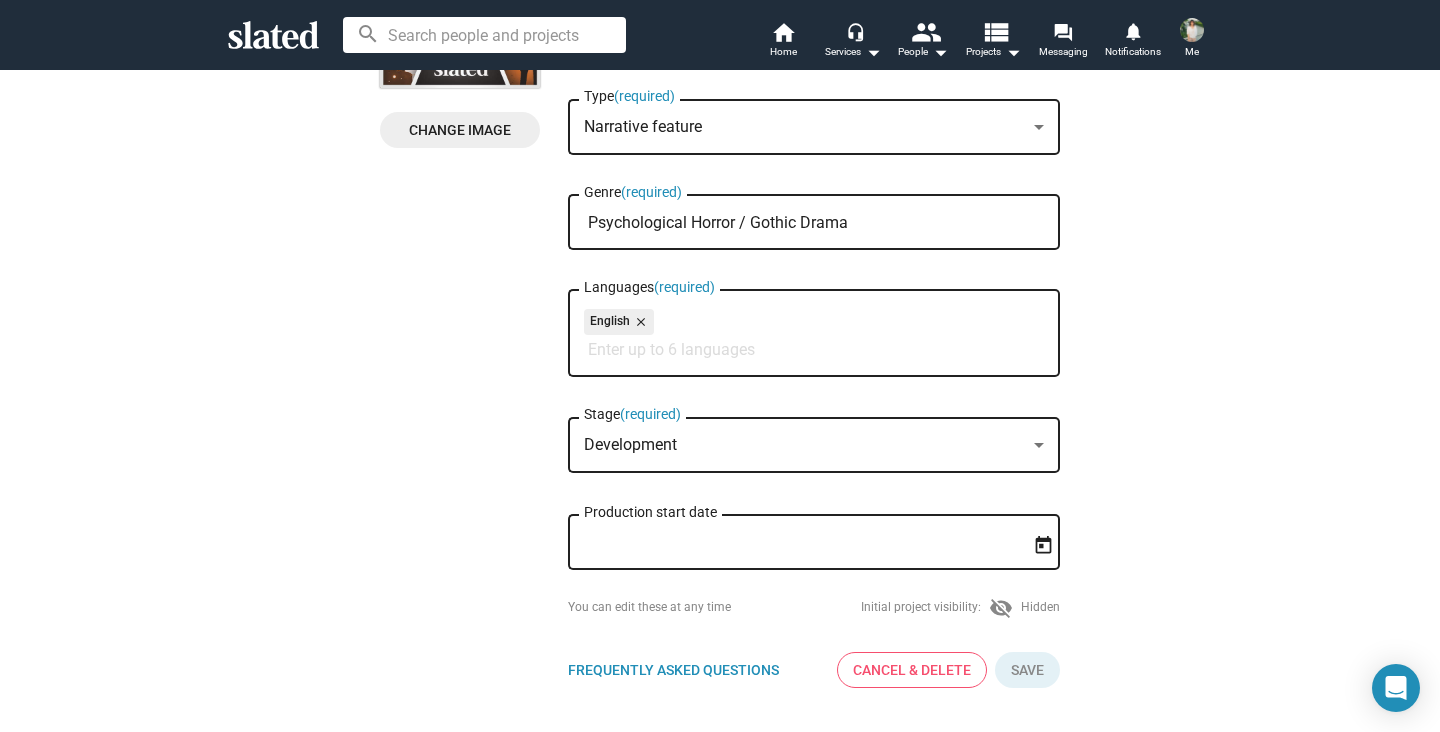 scroll, scrollTop: 312, scrollLeft: 0, axis: vertical 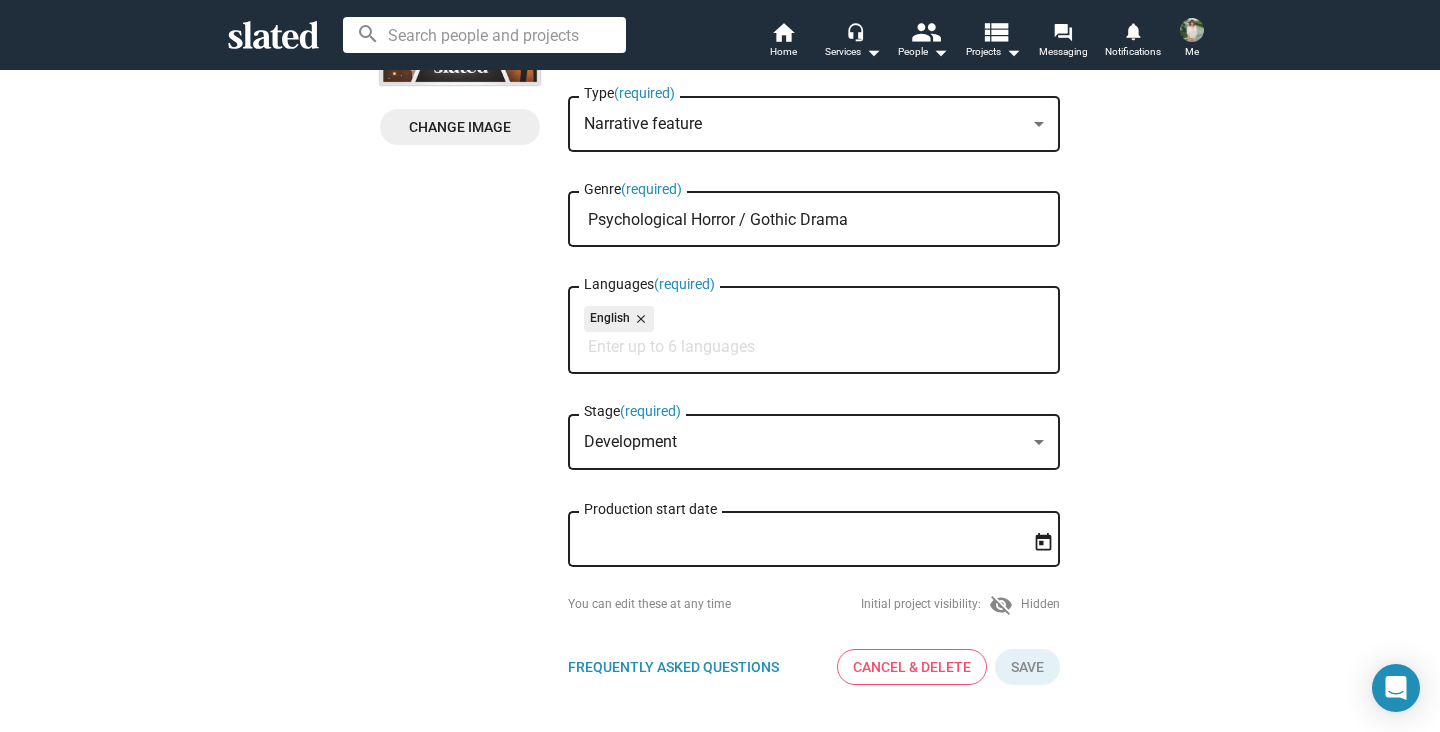 click on "Production start date" at bounding box center [800, 540] 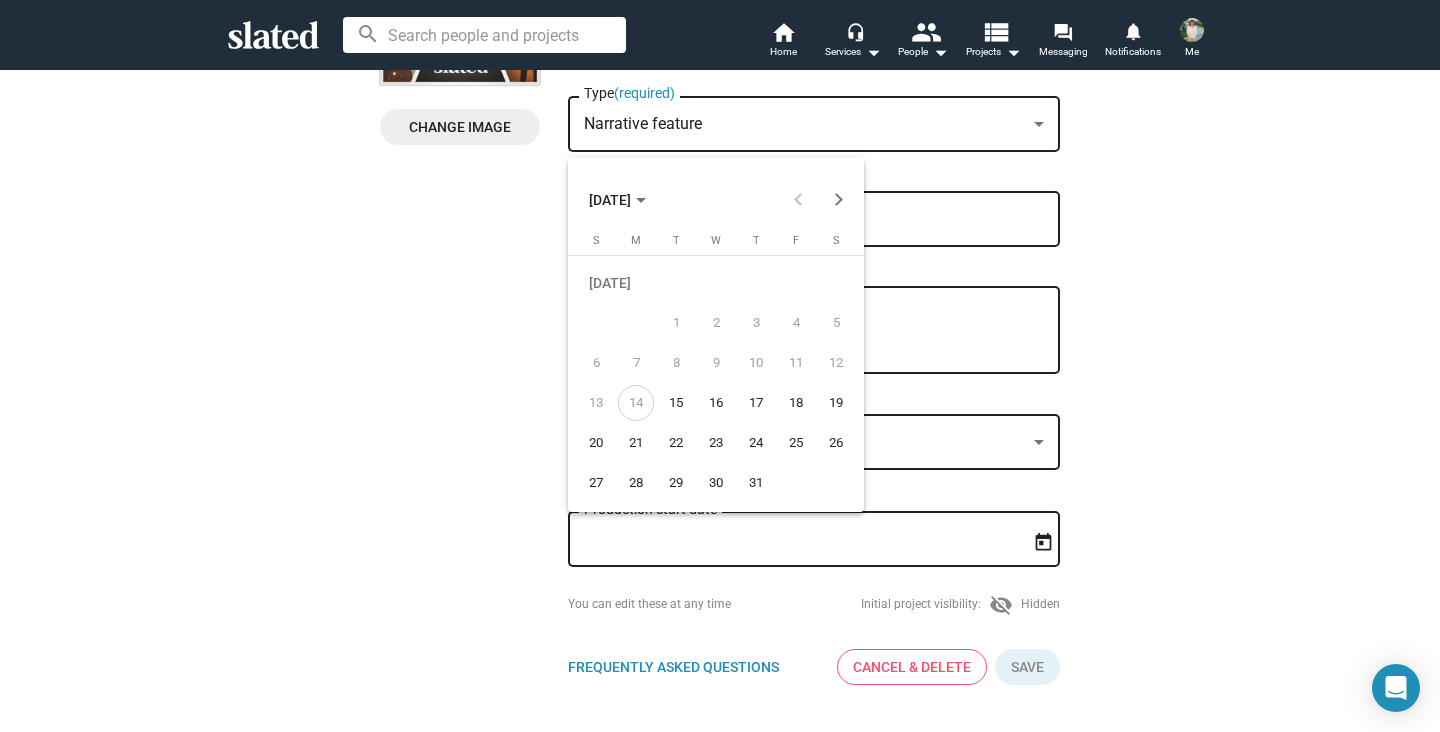 click on "[DATE]" at bounding box center [617, 199] 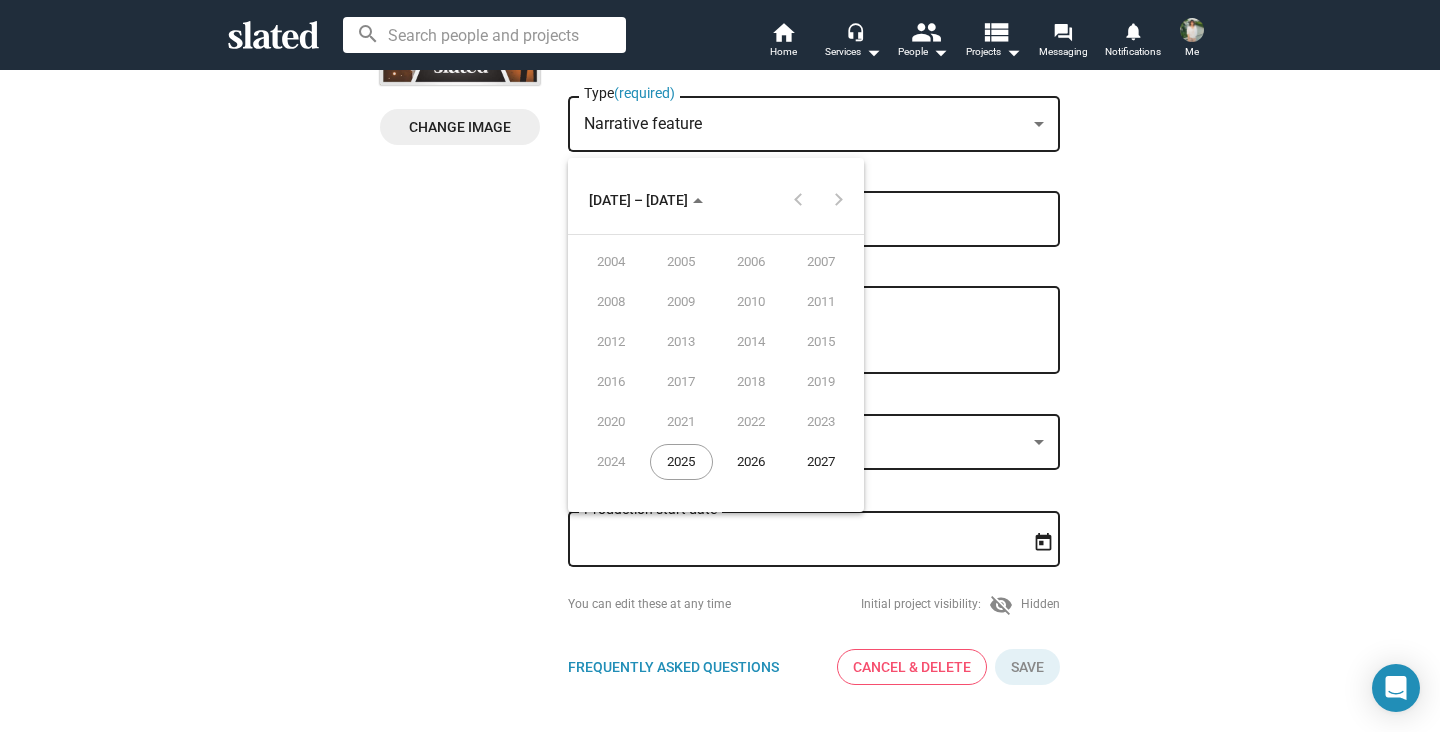 click on "2026" at bounding box center (751, 462) 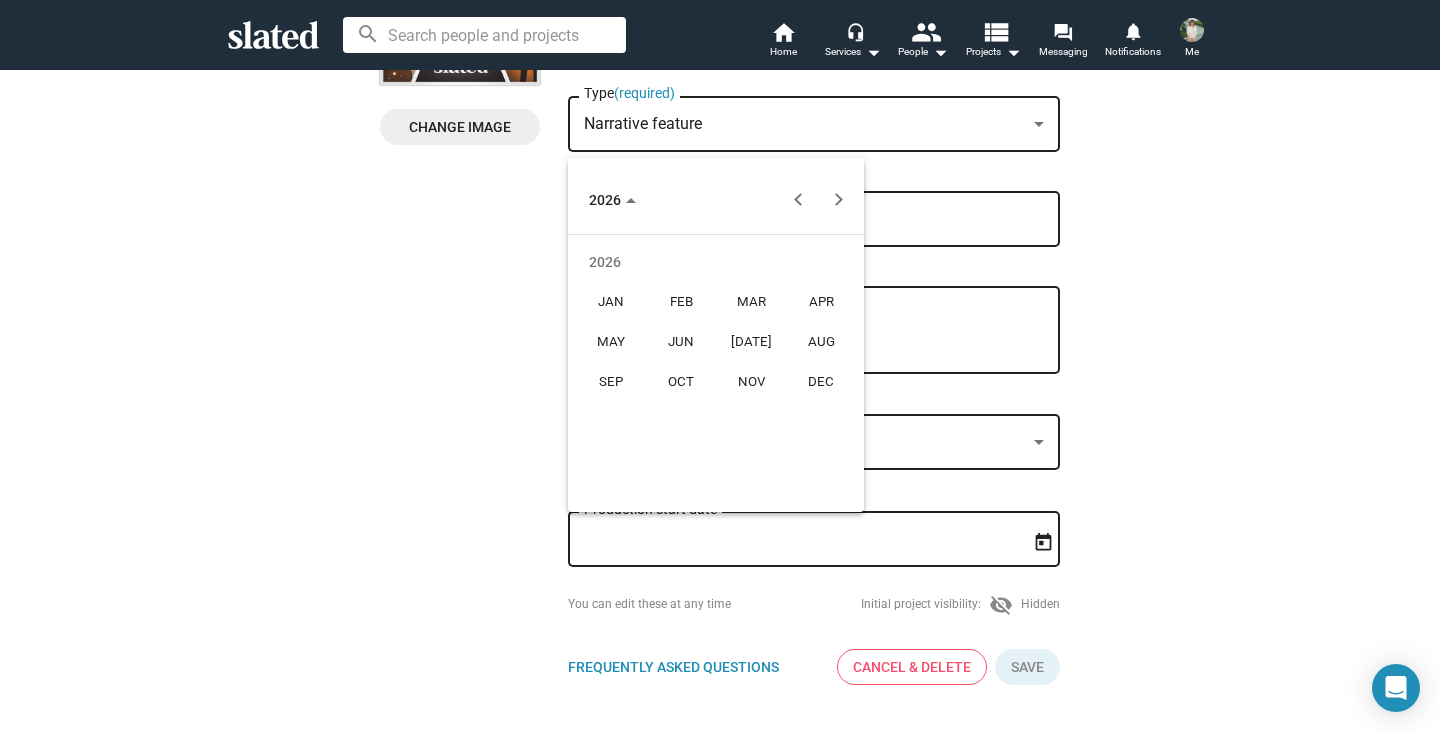 click on "JUN" at bounding box center [681, 342] 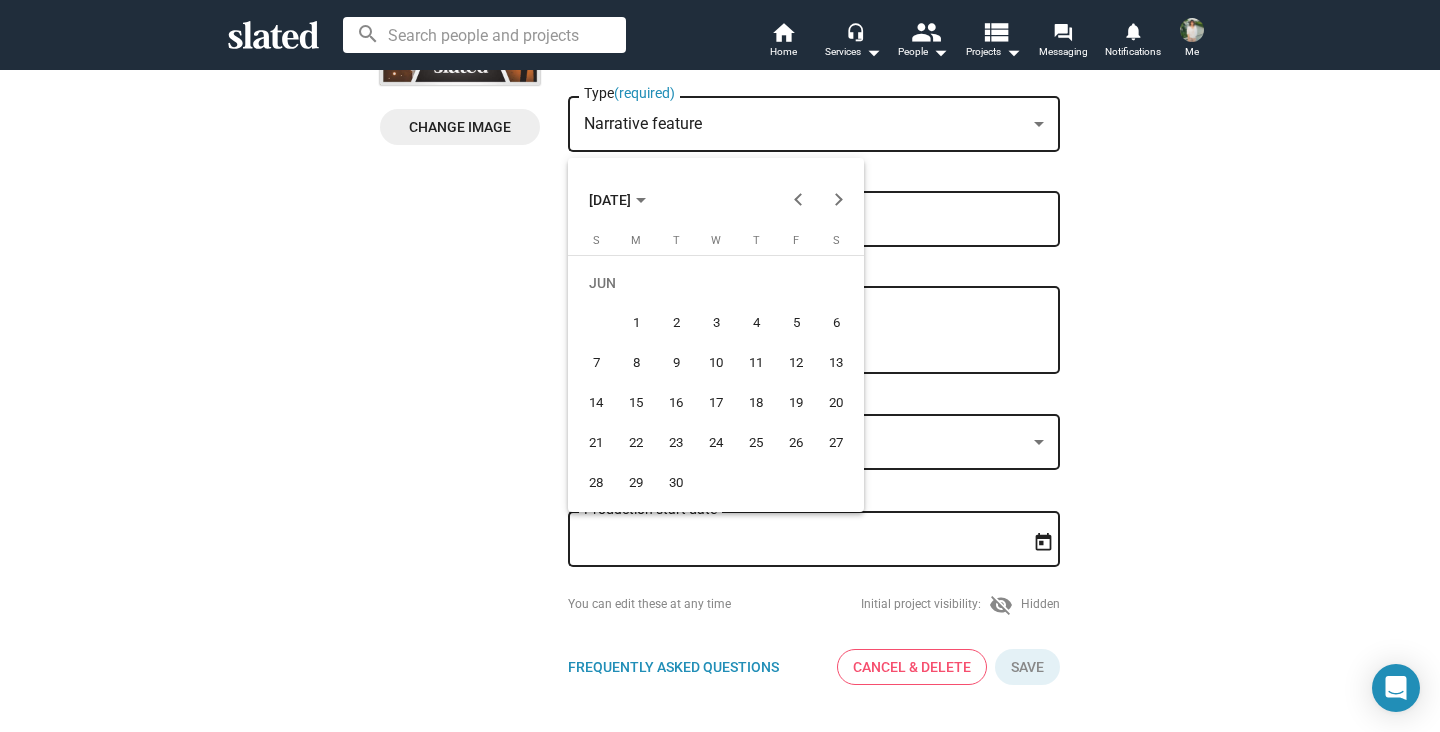 click on "16" at bounding box center (676, 403) 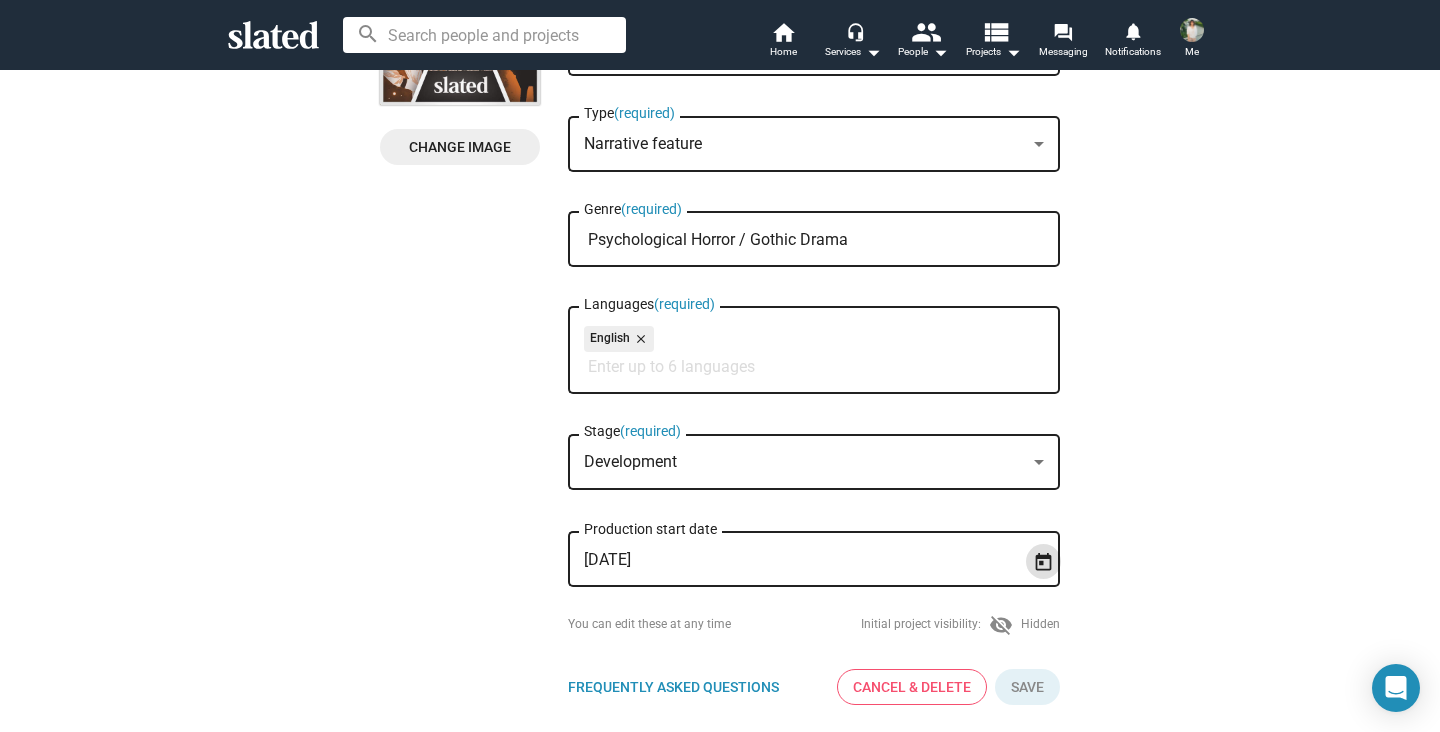 scroll, scrollTop: 277, scrollLeft: 0, axis: vertical 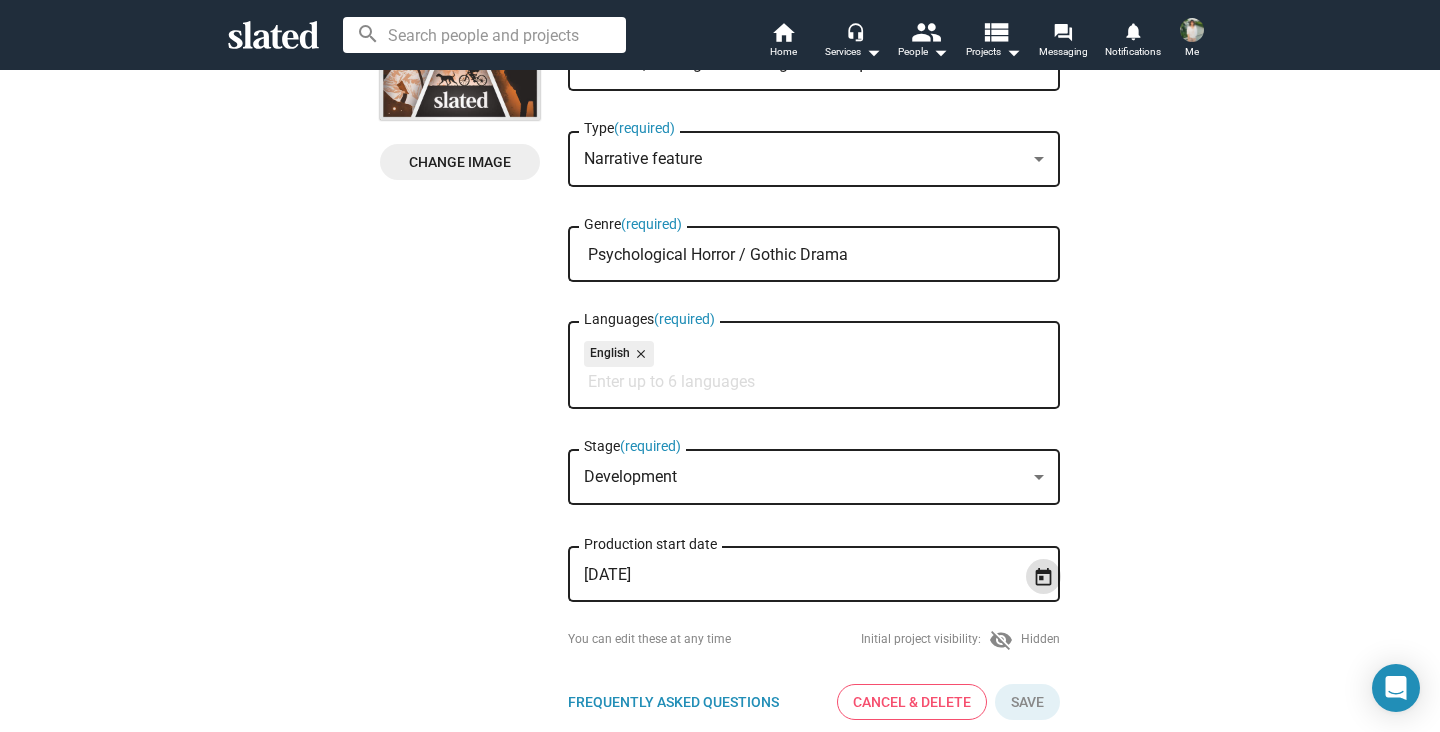 click on "Psychological Horror / Gothic Drama" at bounding box center (818, 255) 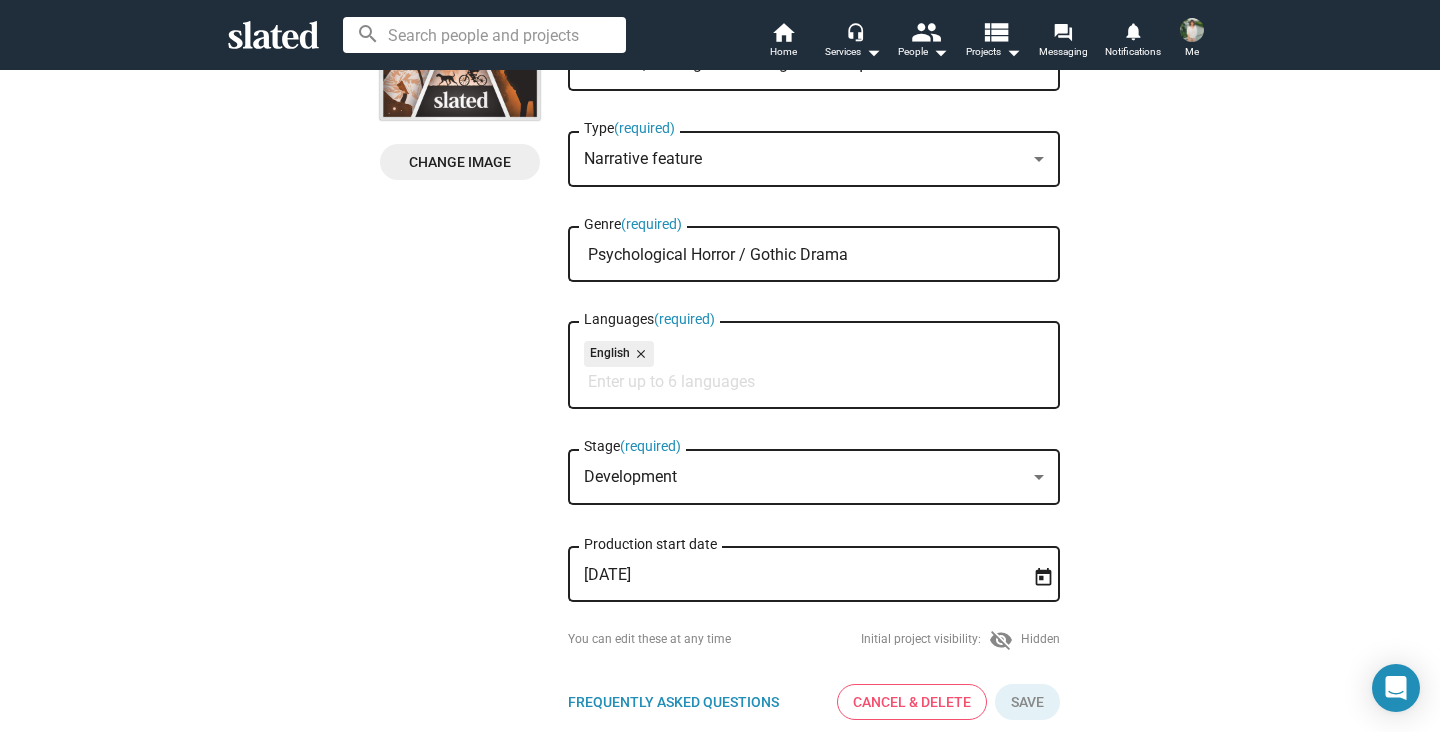 drag, startPoint x: 858, startPoint y: 256, endPoint x: 742, endPoint y: 256, distance: 116 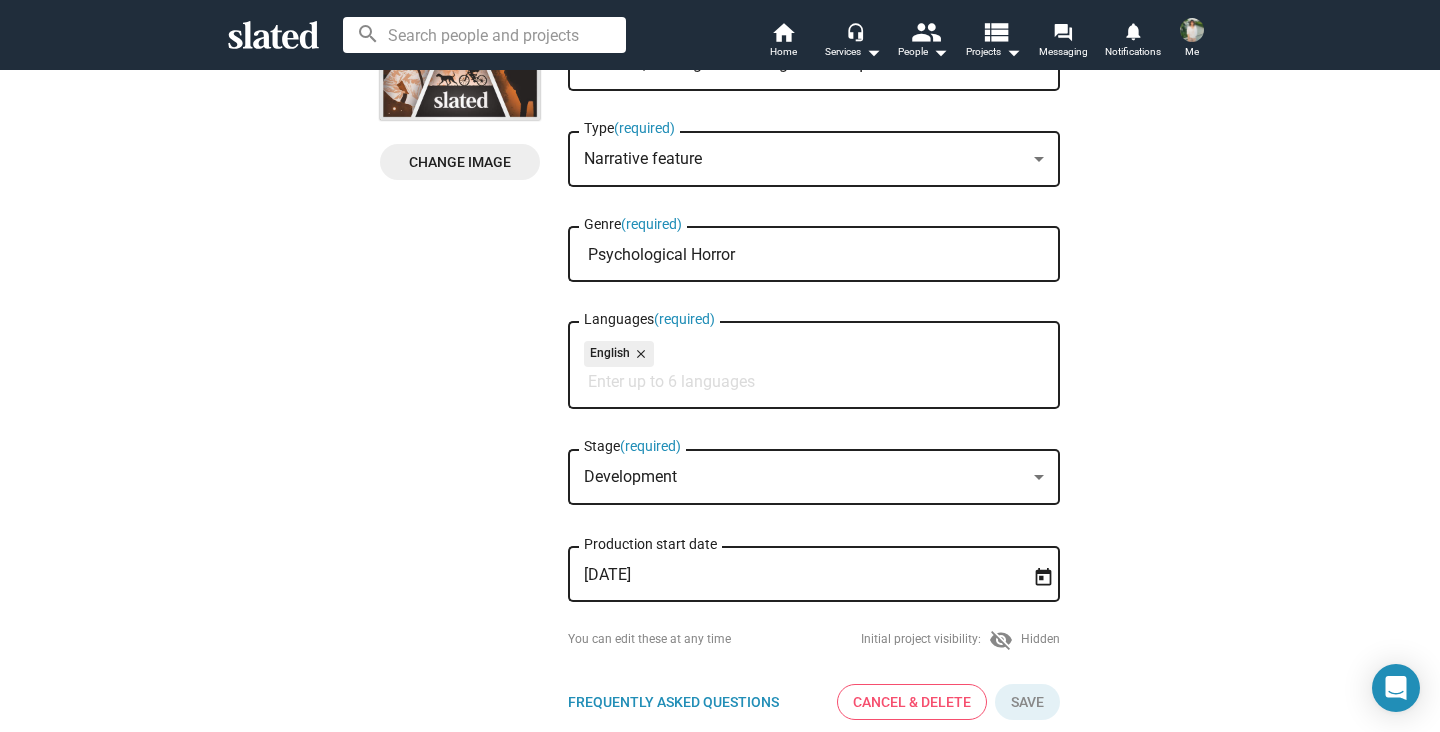 click on "Psychological Horror" at bounding box center [818, 255] 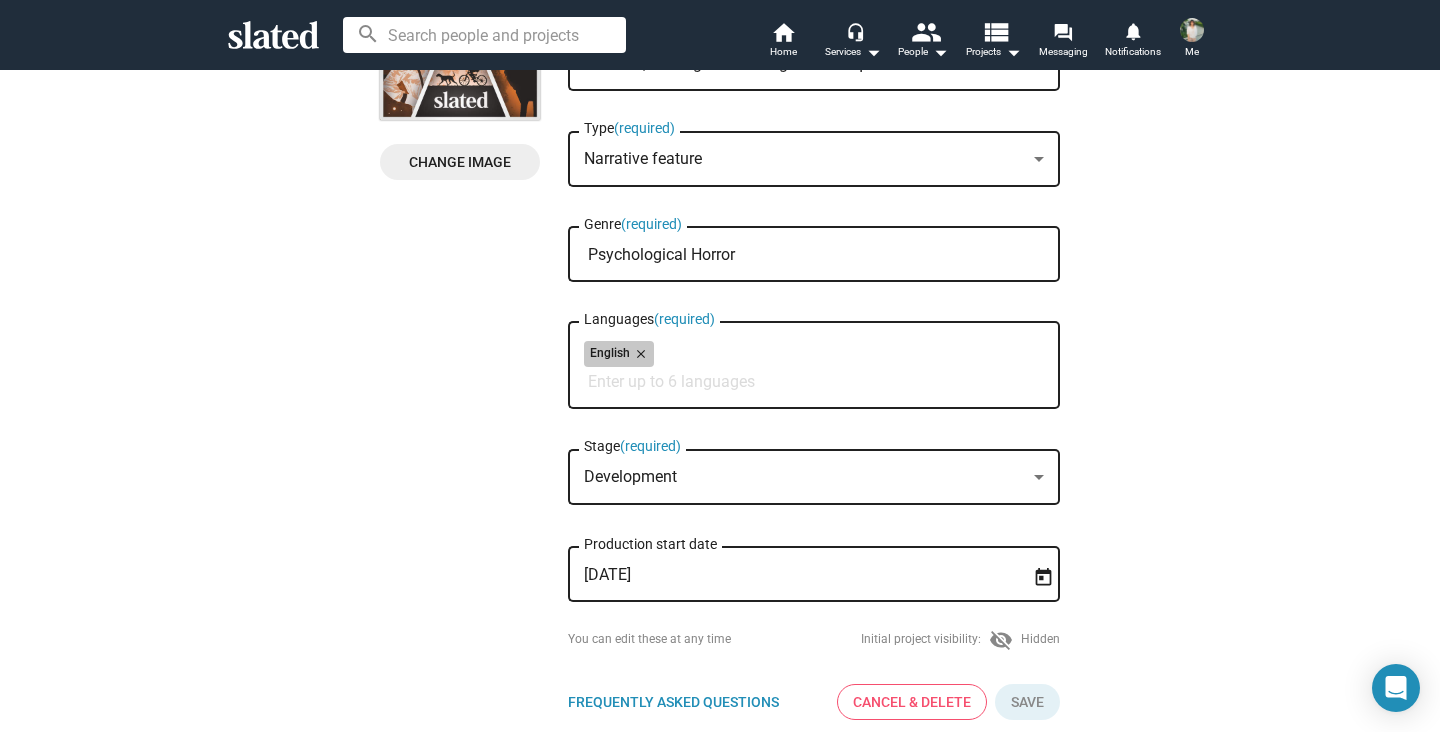click on "English close" at bounding box center [814, 357] 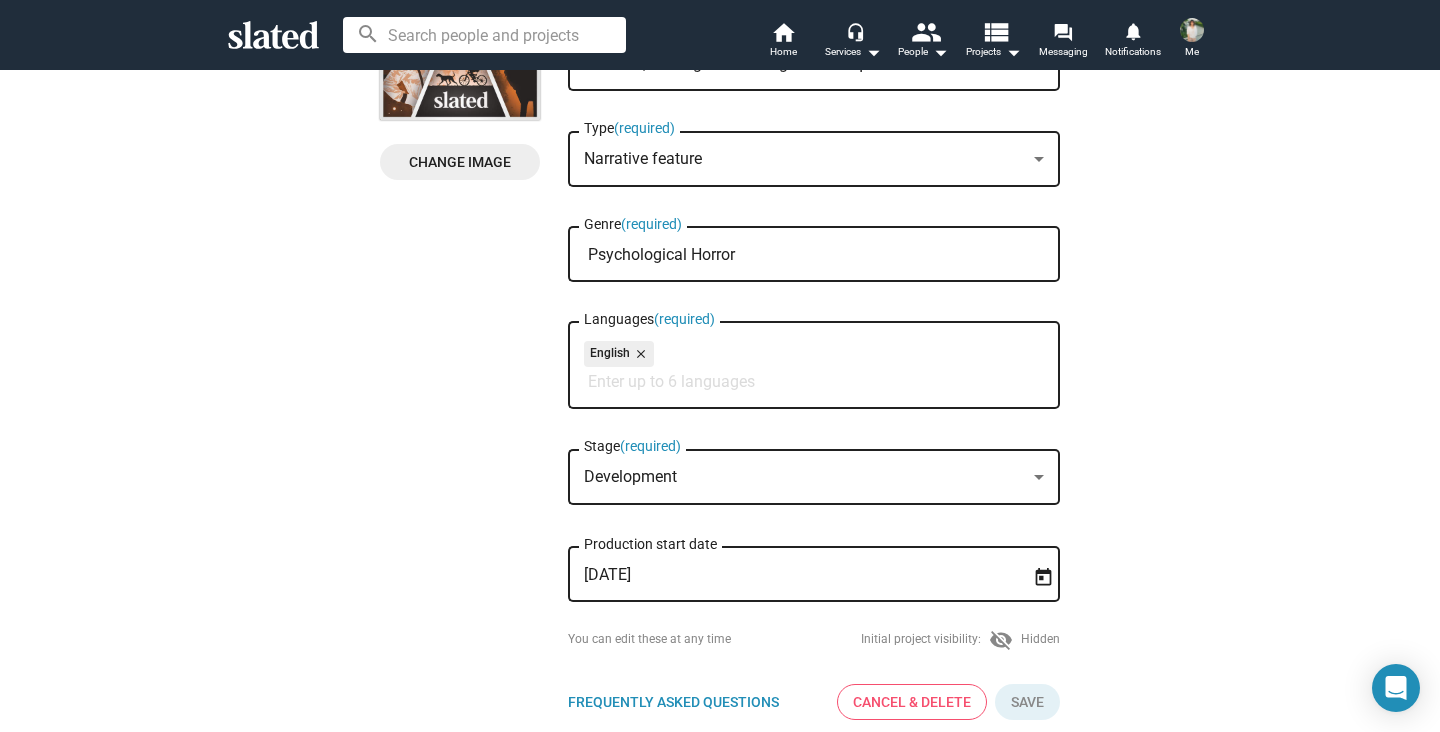 click on "Psychological Horror" at bounding box center (818, 255) 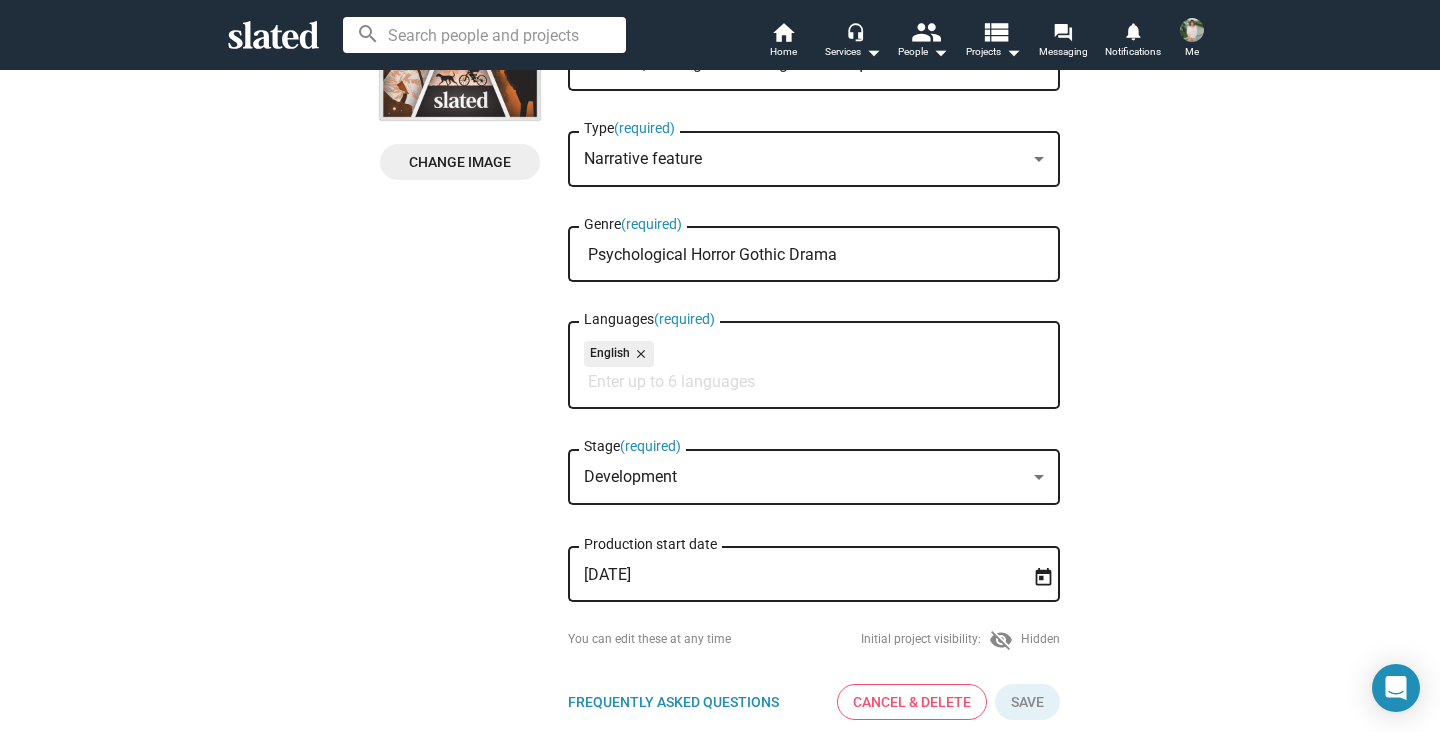 click on "English close Languages  (required)" 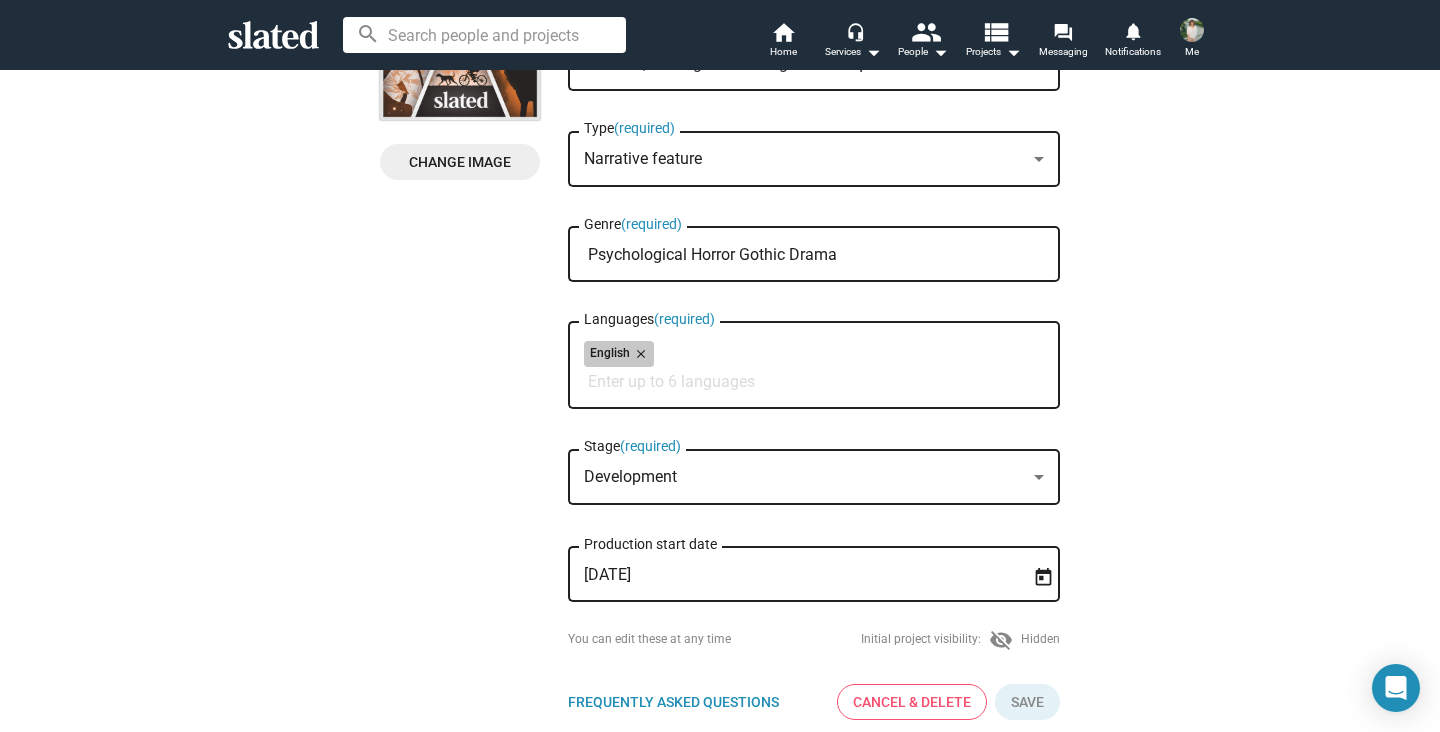 click on "English close" at bounding box center [814, 357] 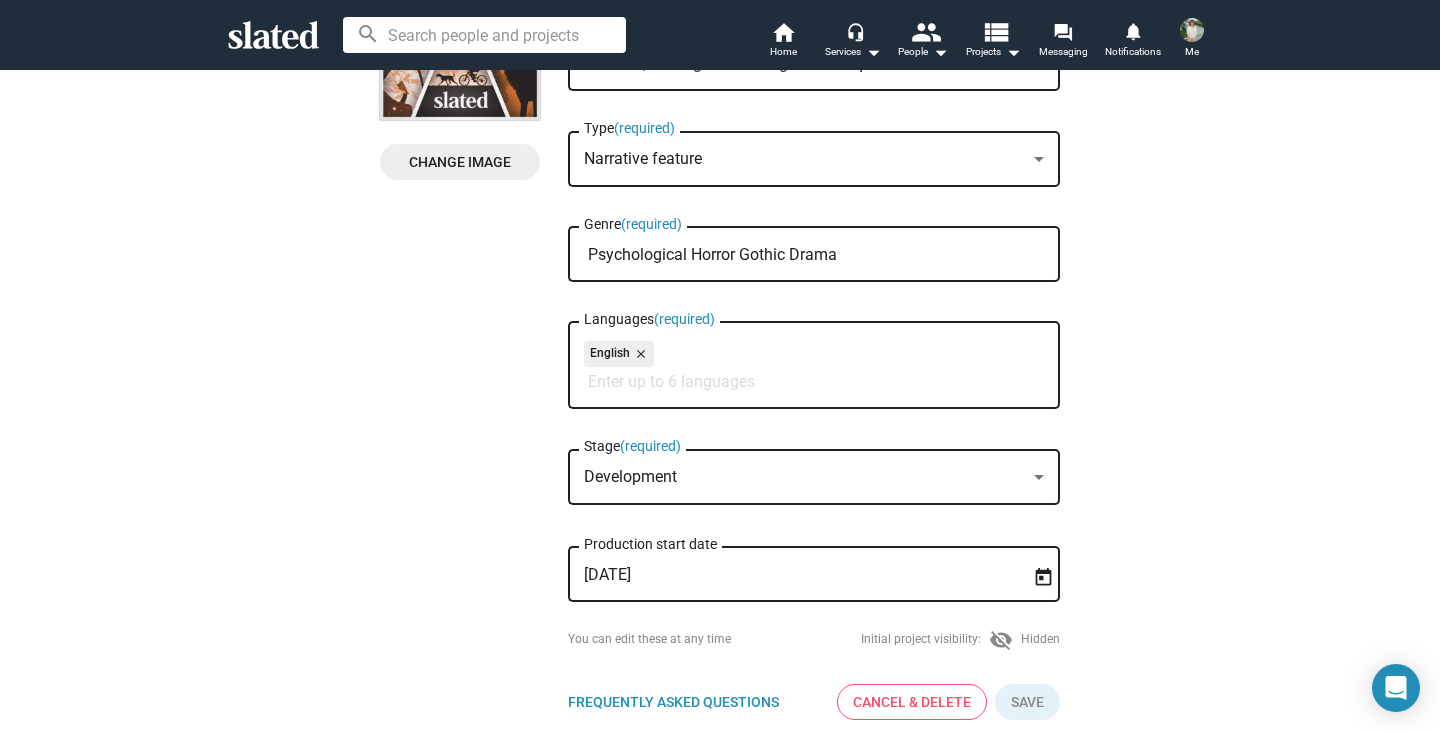 click on "Narrative feature" at bounding box center (805, 159) 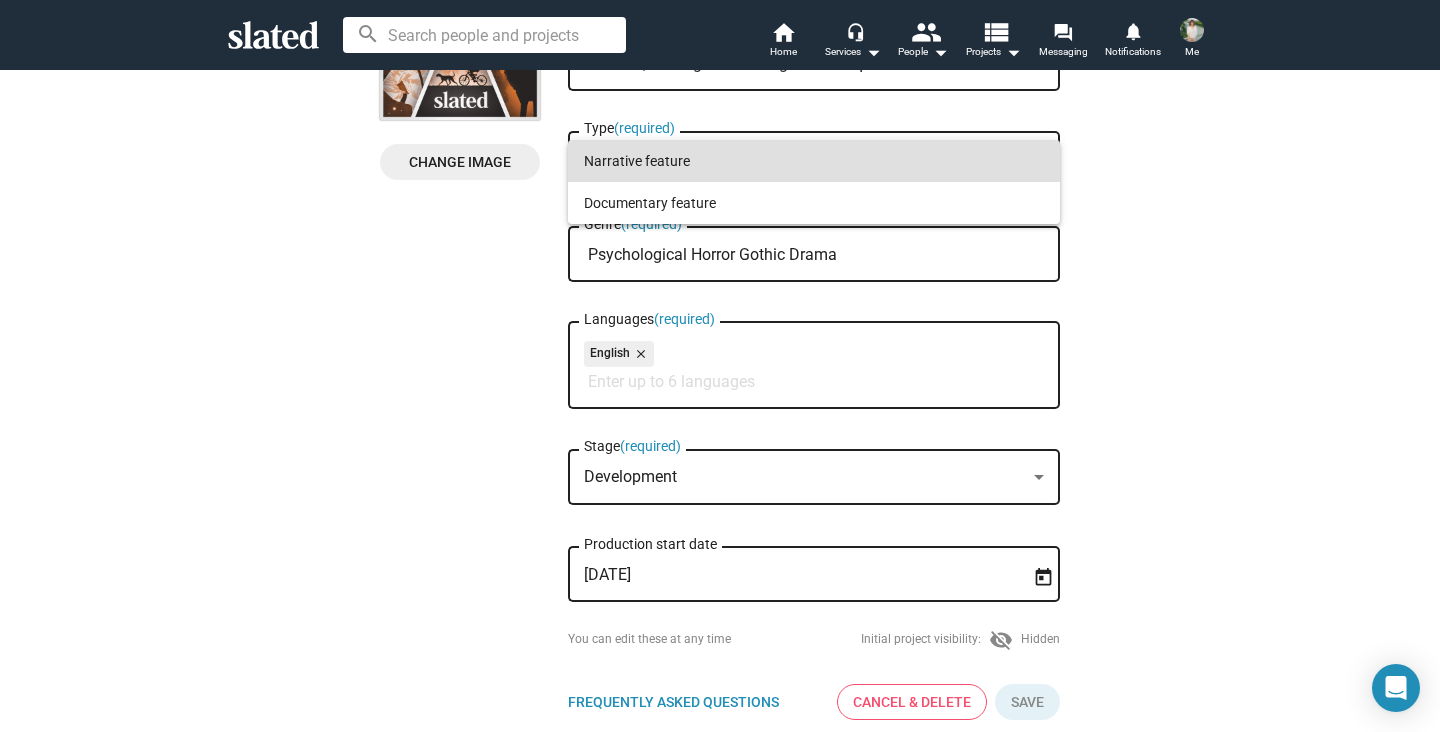 click at bounding box center [720, 366] 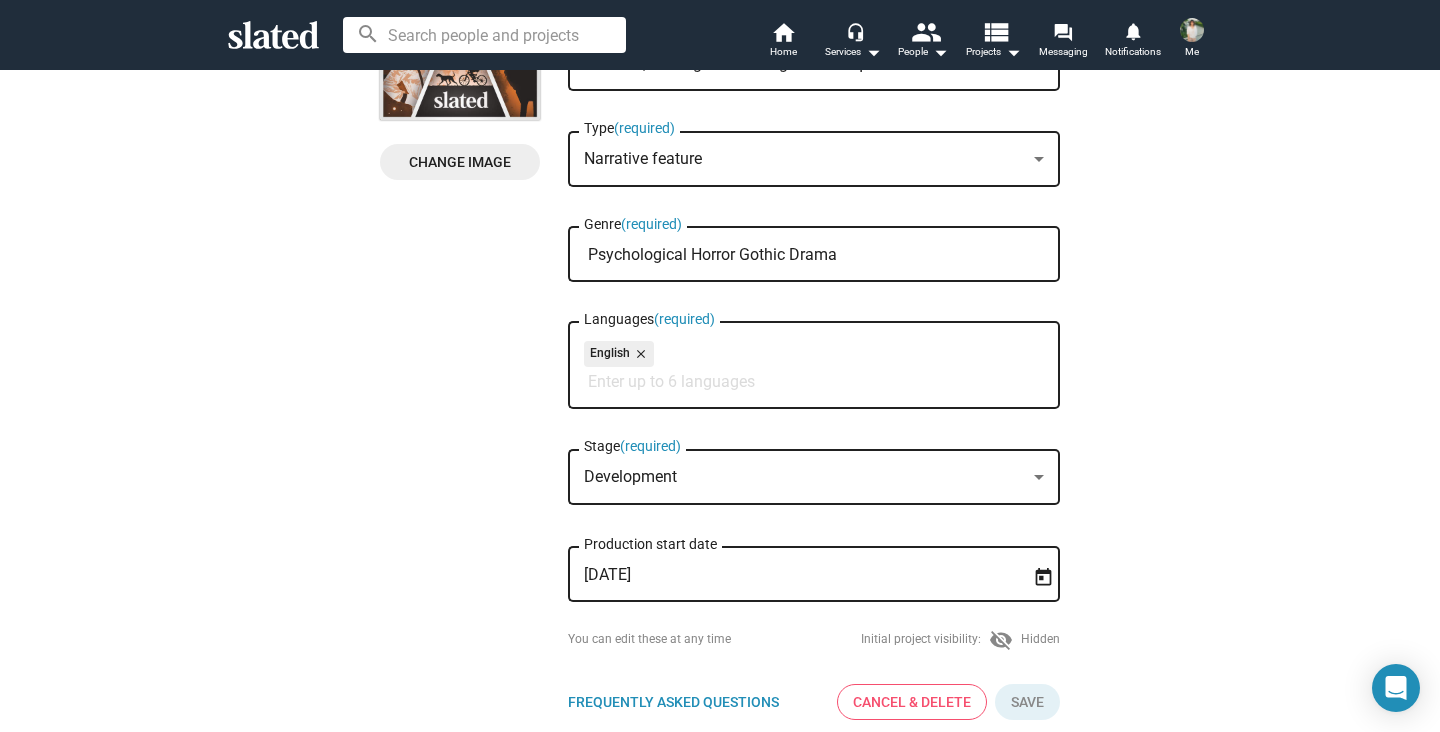 click on "Psychological Horror Gothic Drama" at bounding box center (818, 255) 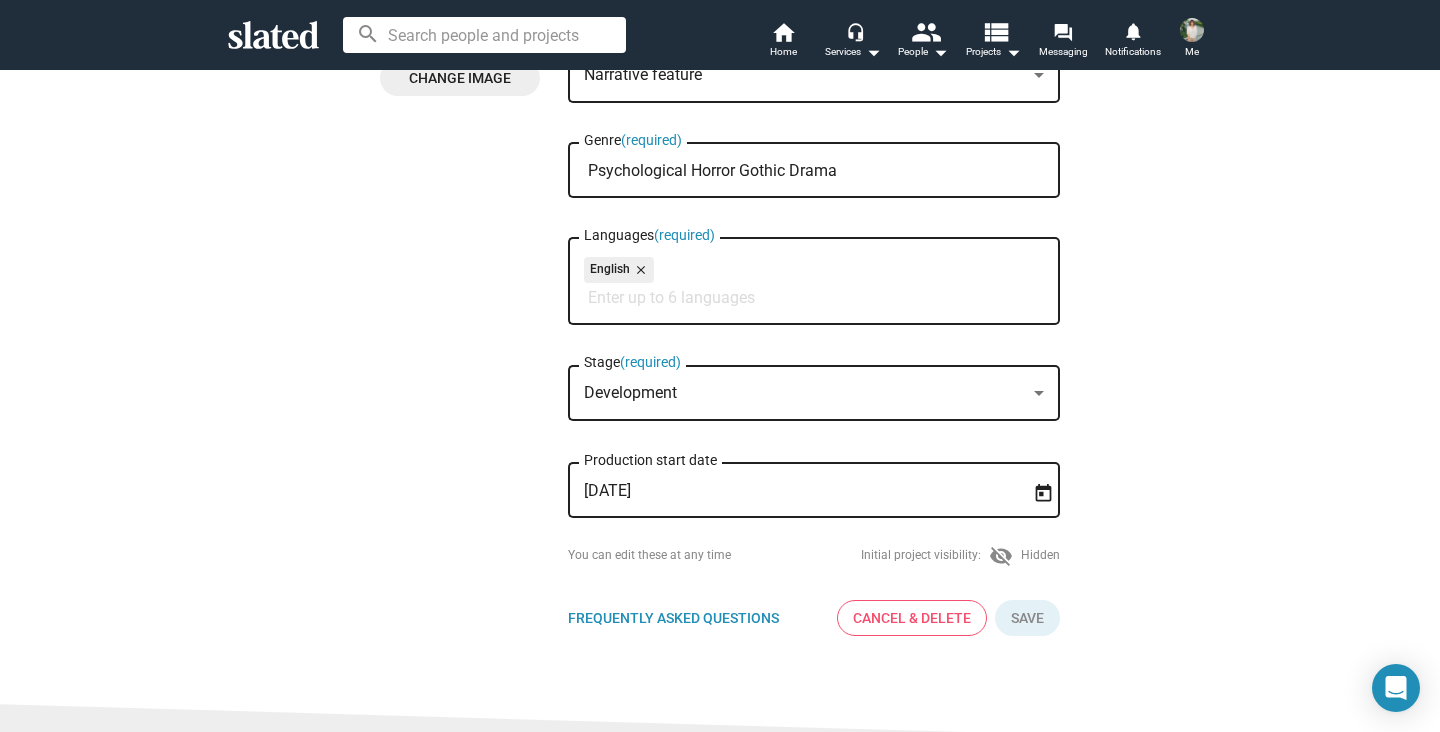 scroll, scrollTop: 390, scrollLeft: 0, axis: vertical 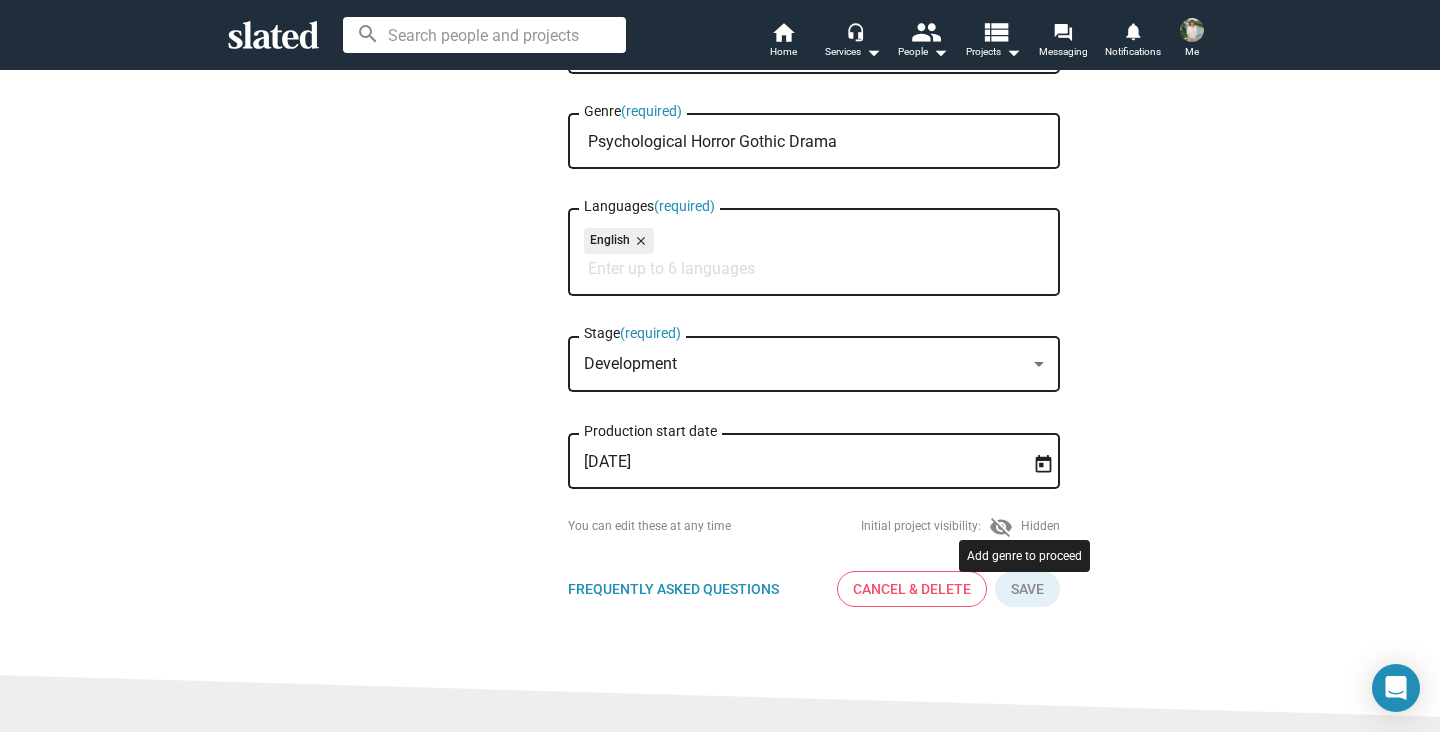 click 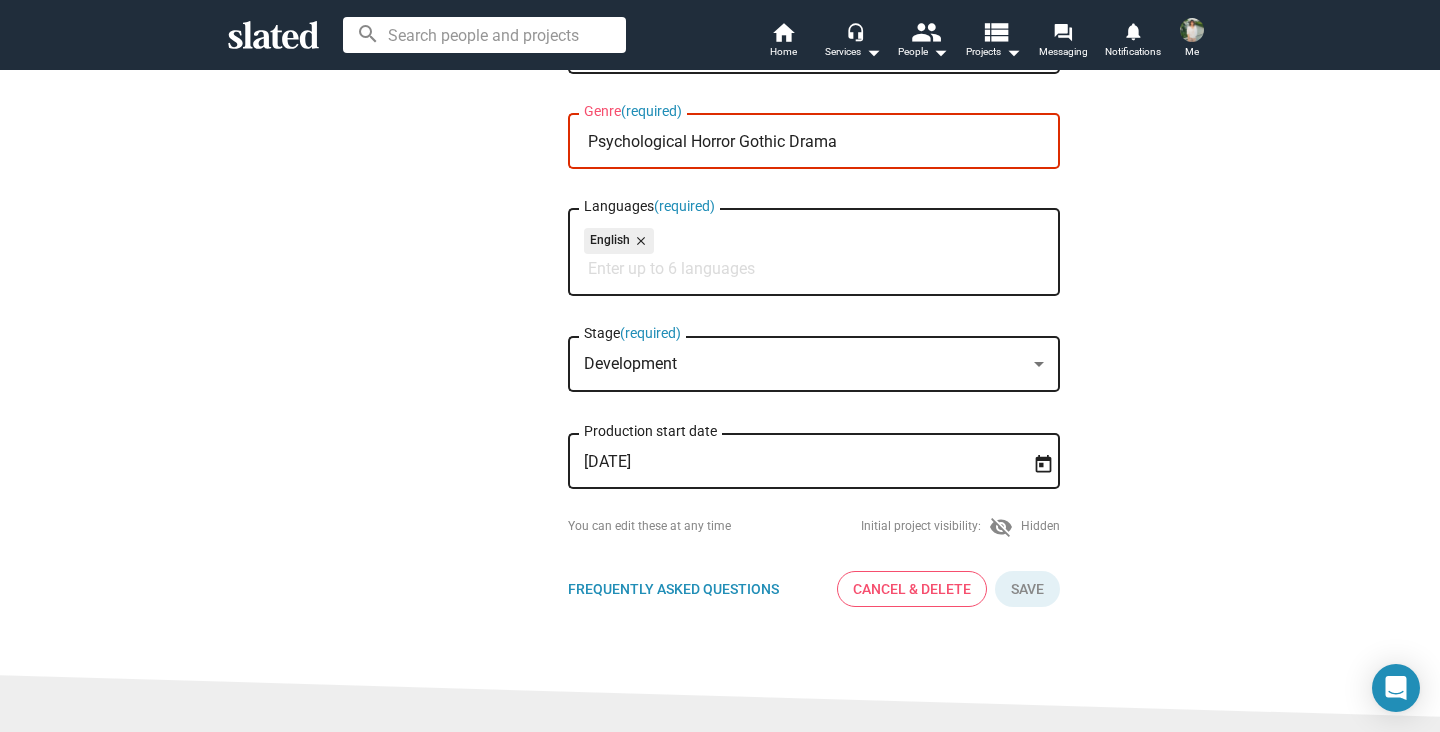 click on "Psychological Horror Gothic Drama Genre  (required)" 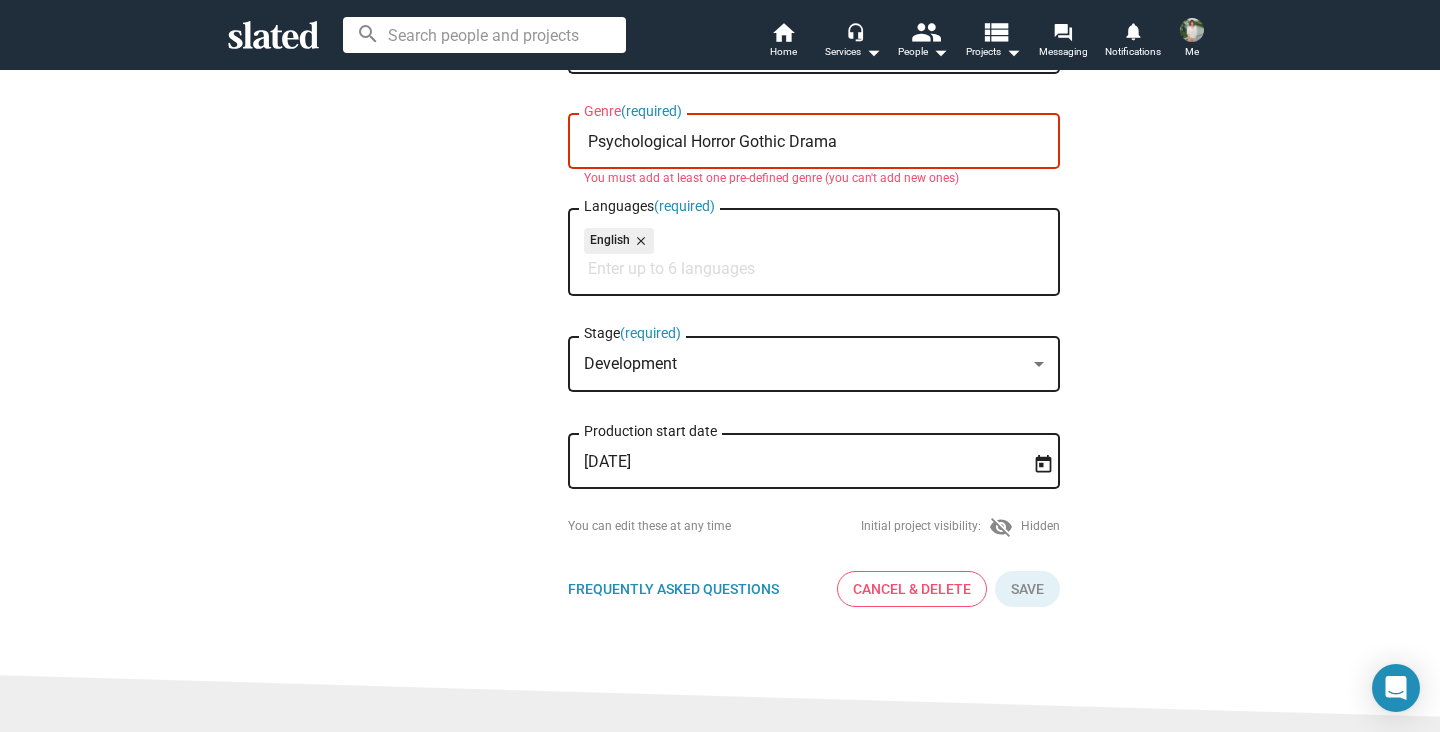 drag, startPoint x: 871, startPoint y: 146, endPoint x: 472, endPoint y: 146, distance: 399 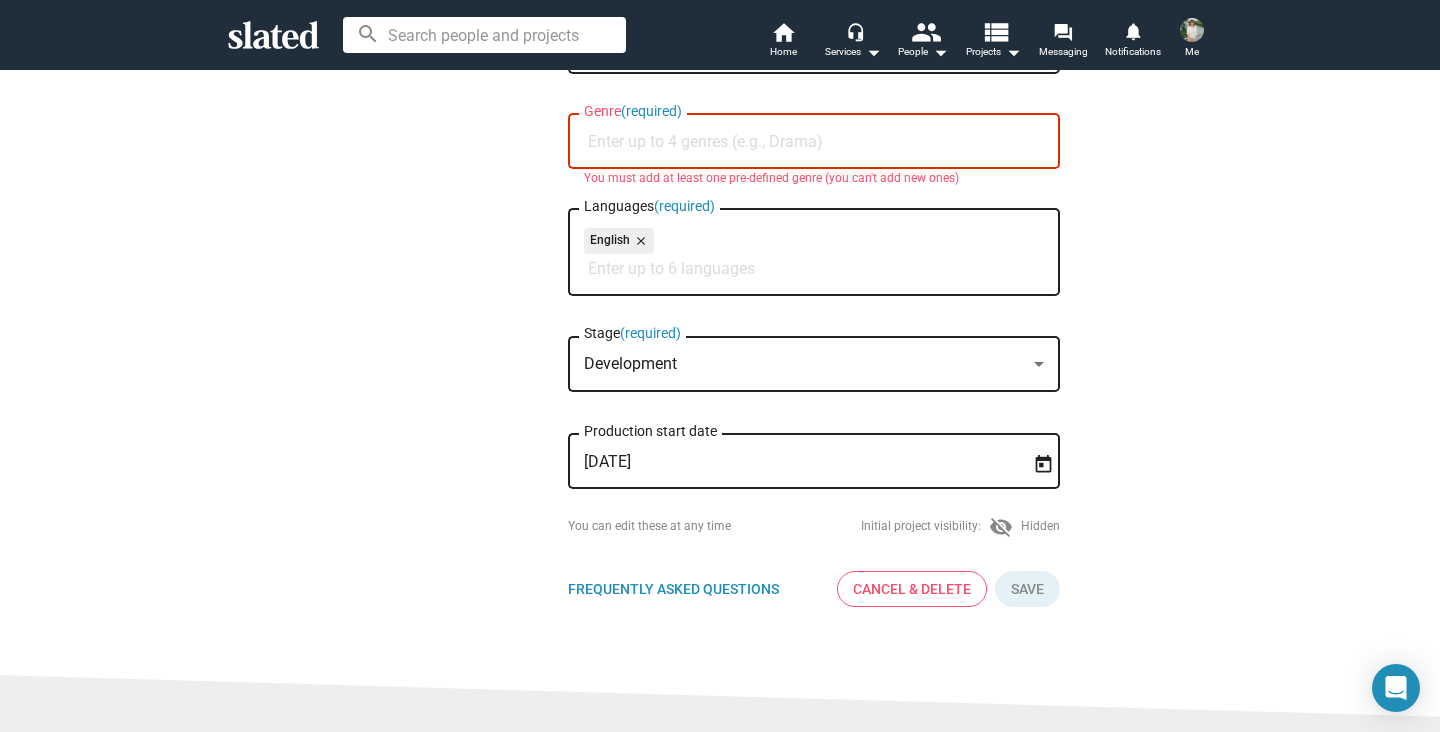 scroll, scrollTop: 0, scrollLeft: 0, axis: both 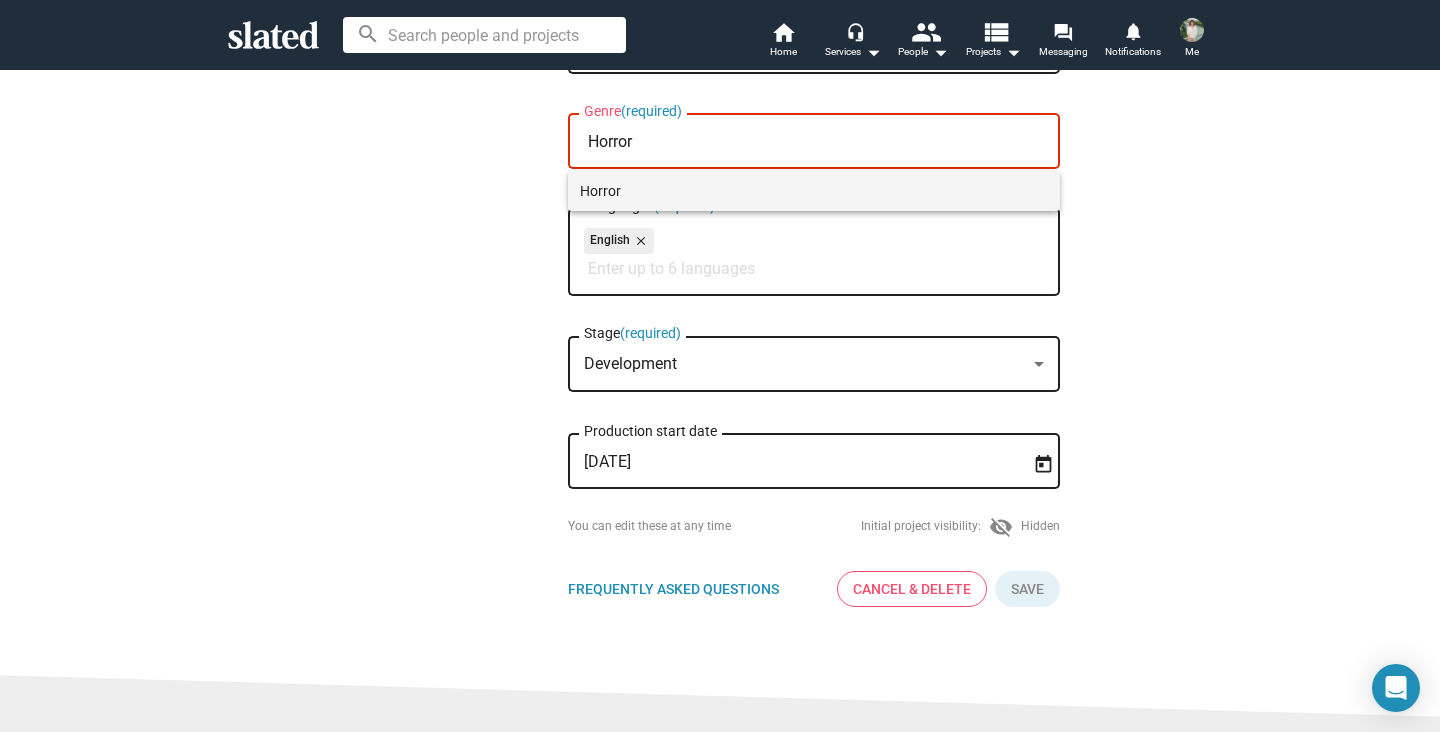 type on "Horror" 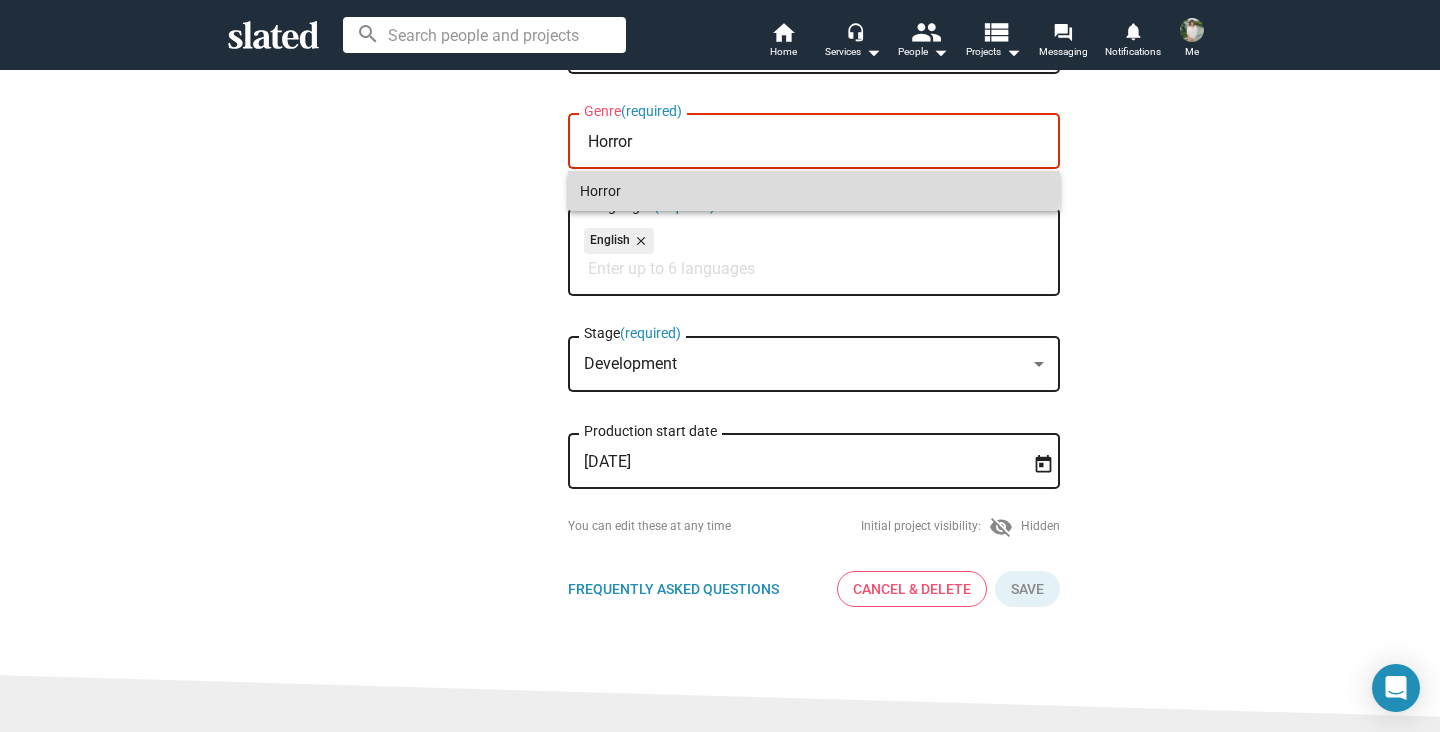 click on "Horror" at bounding box center (814, 191) 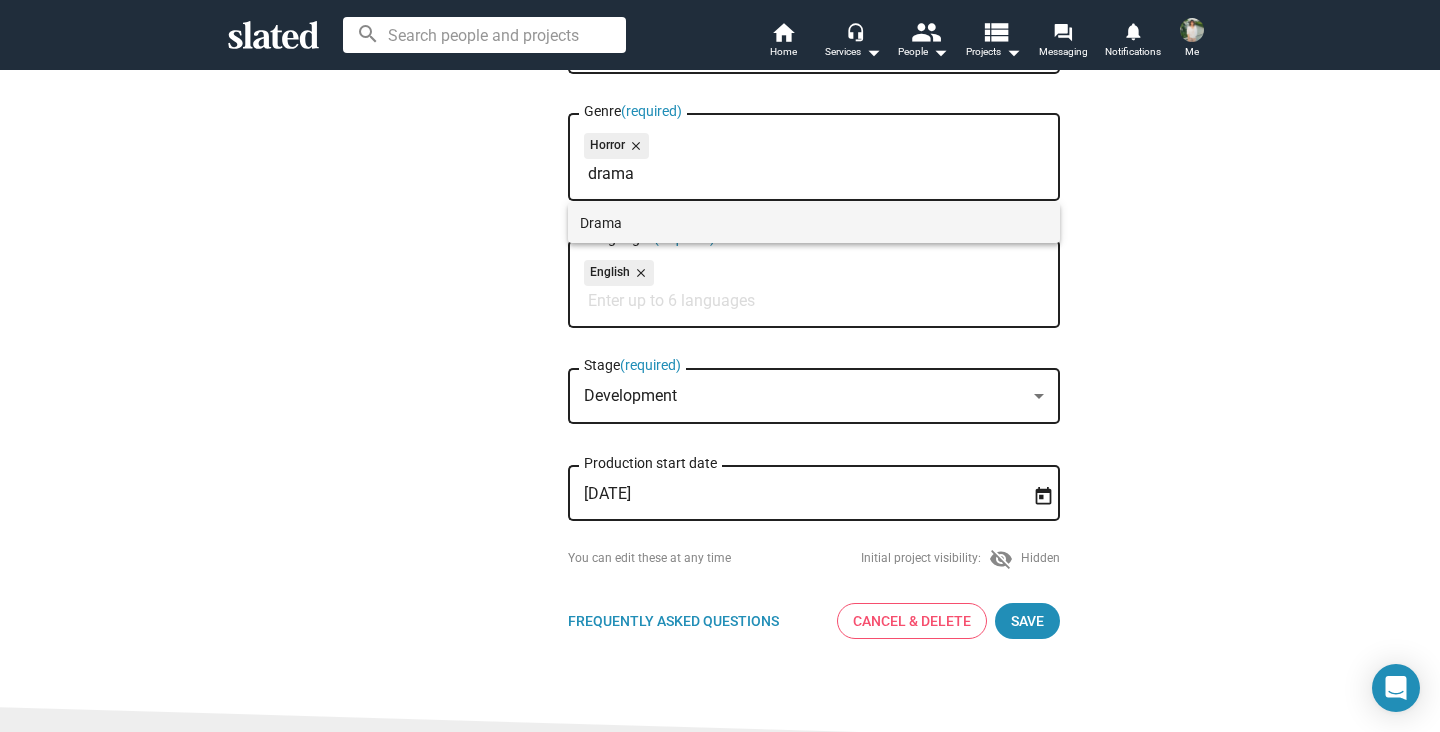 type on "drama" 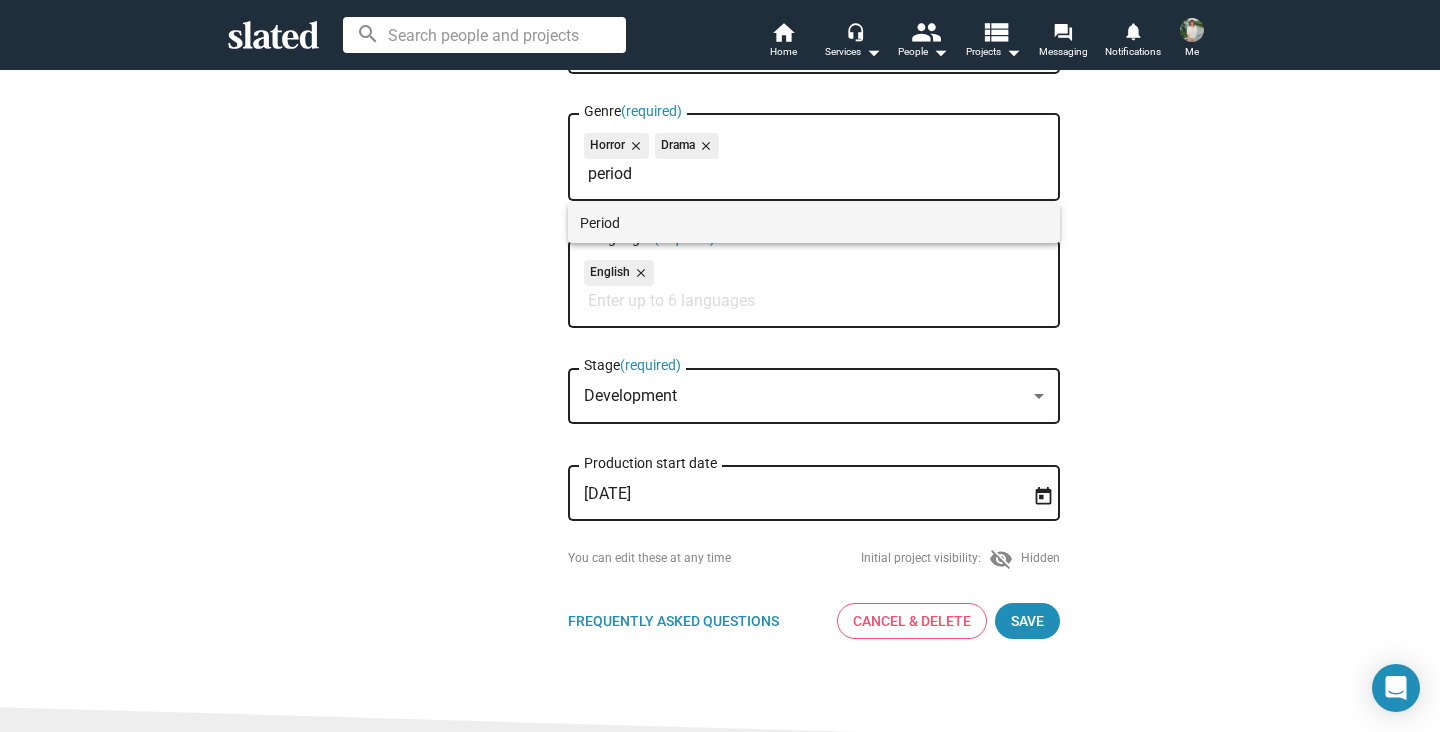 type on "period" 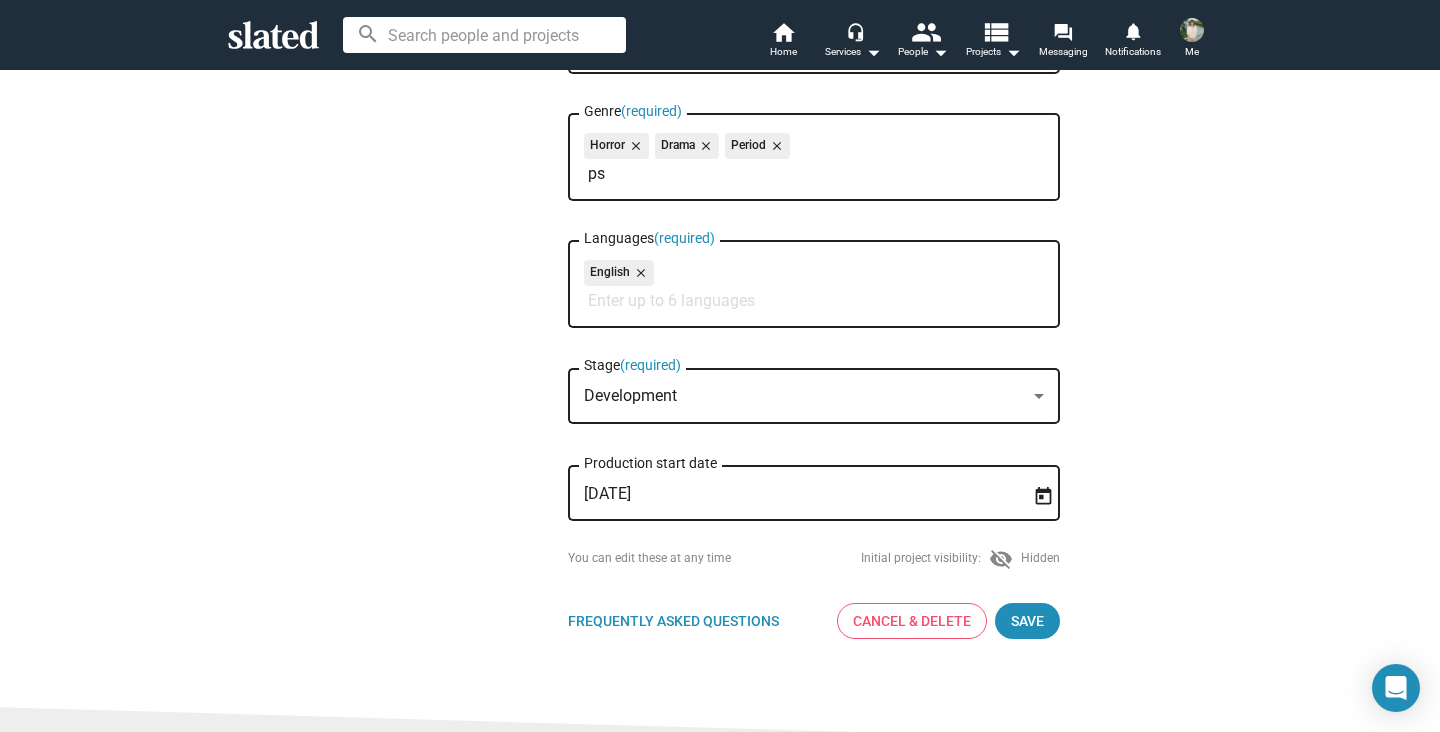 type on "p" 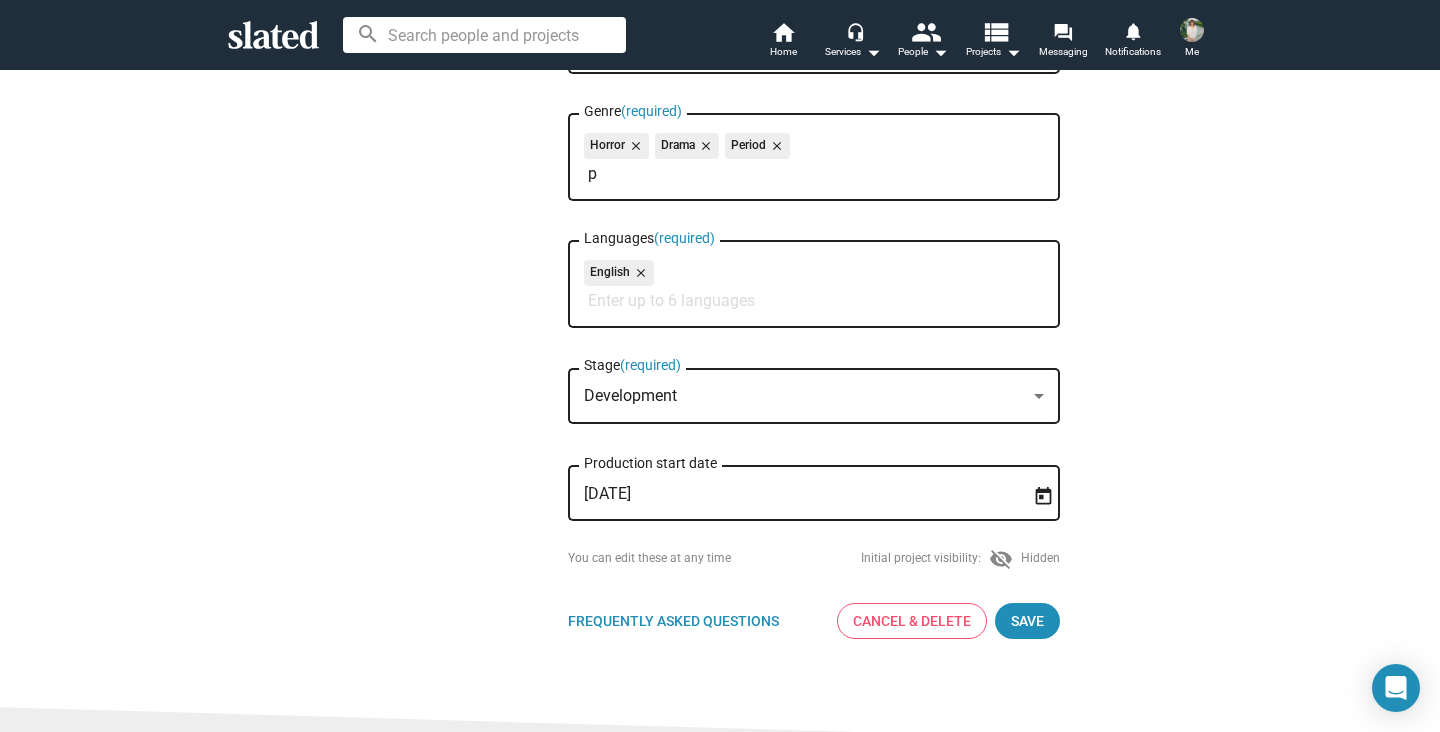 type 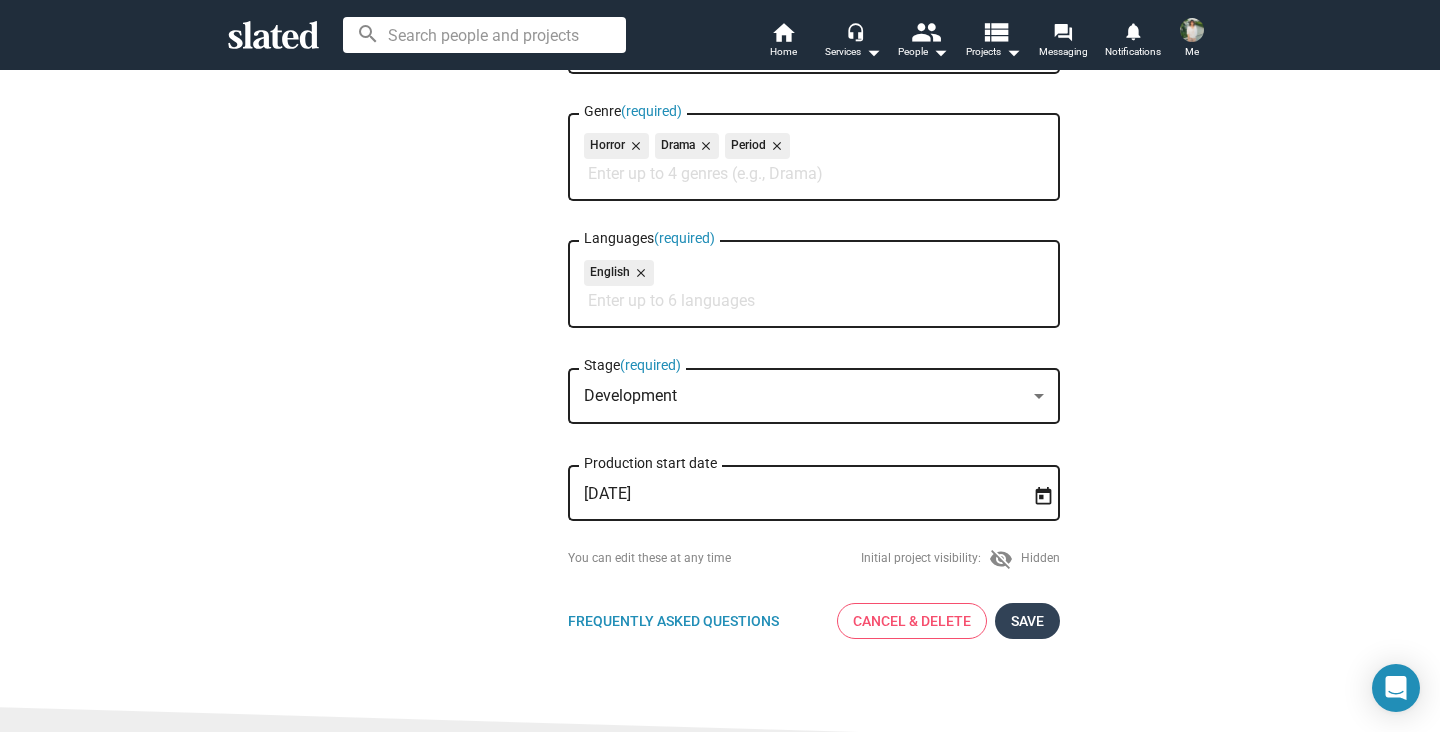 click on "Save" 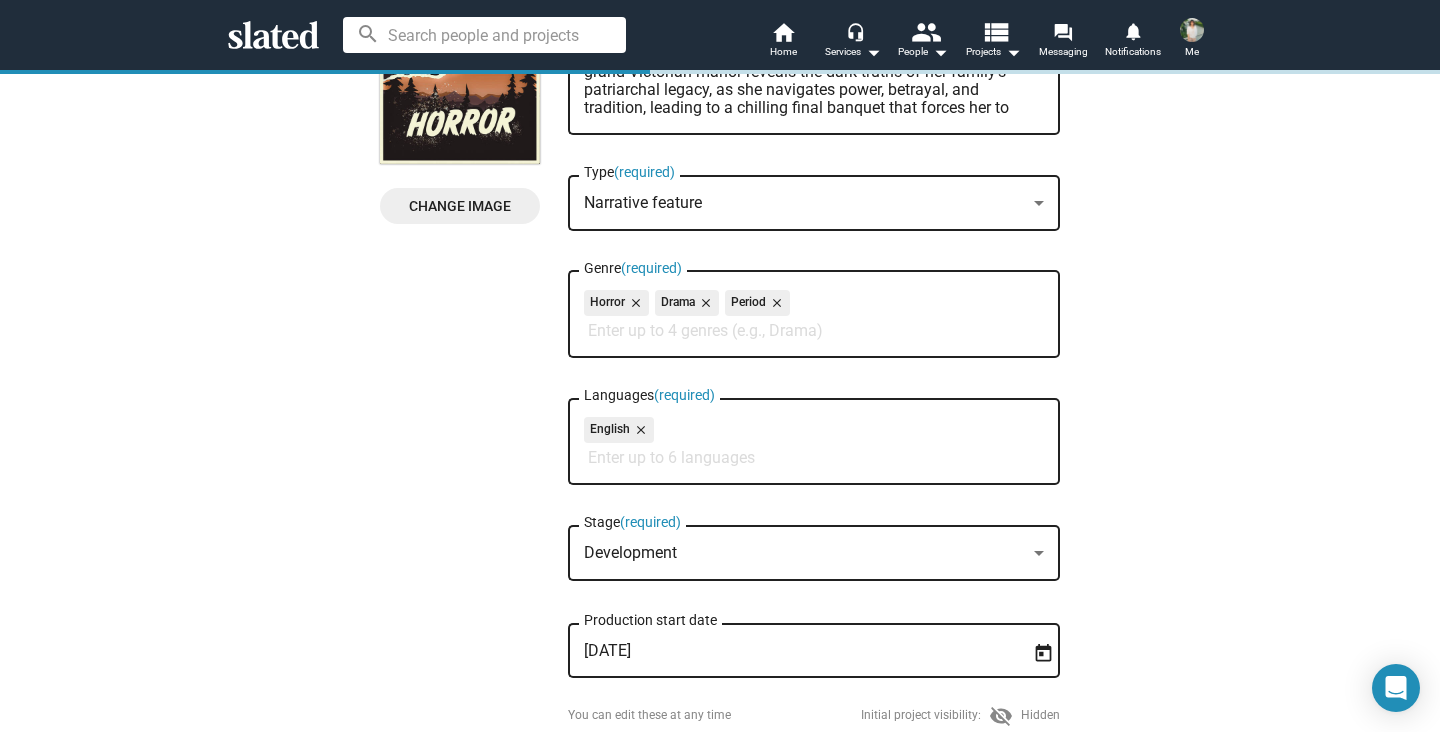 scroll, scrollTop: 551, scrollLeft: 0, axis: vertical 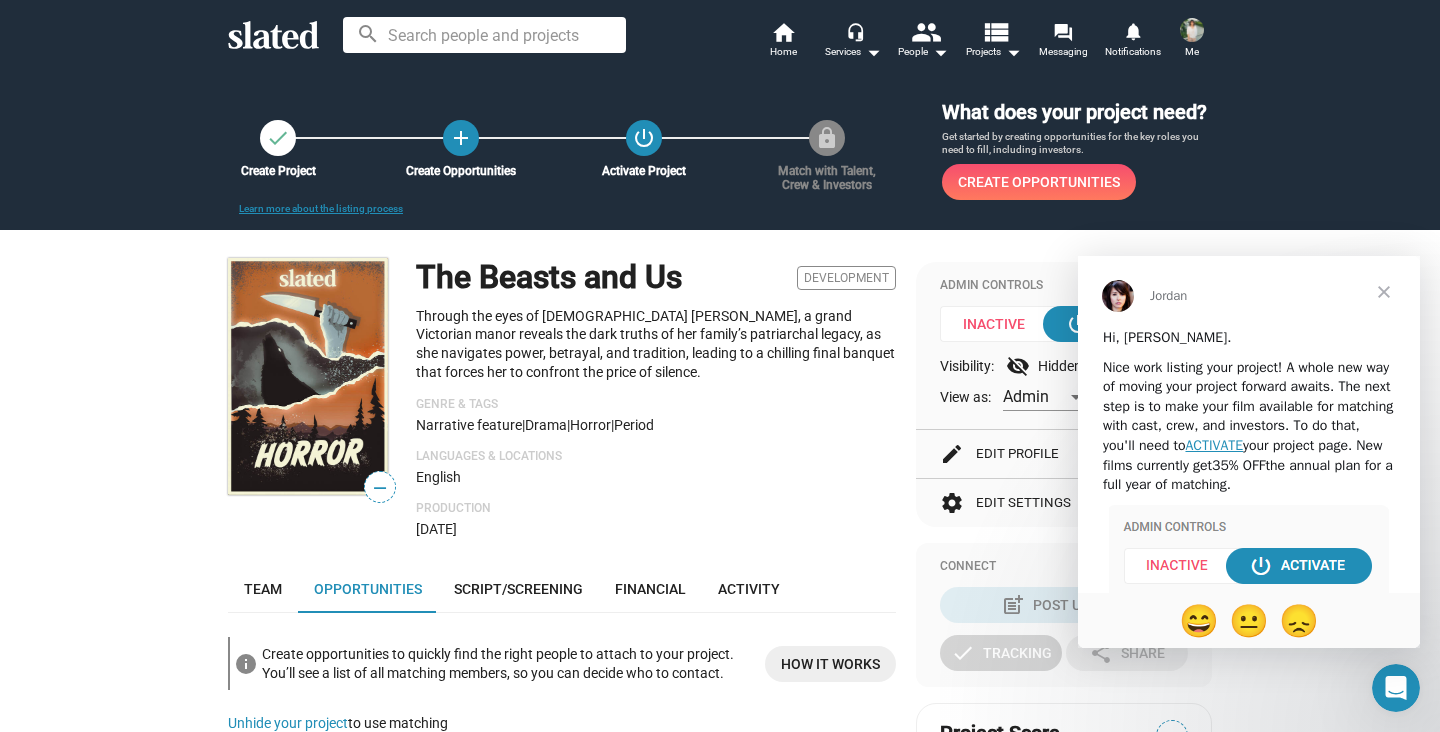 click on "The Beasts and Us  Development Through the eyes of [DEMOGRAPHIC_DATA] [PERSON_NAME], a grand Victorian manor reveals the dark truths of her family’s patriarchal legacy, as she navigates power, betrayal, and tradition, leading to a chilling final banquet that forces her to confront the price of silence. Genre & Tags  Narrative feature   |  Drama  |  Horror  |  Period Languages & Locations English Production [DATE]" 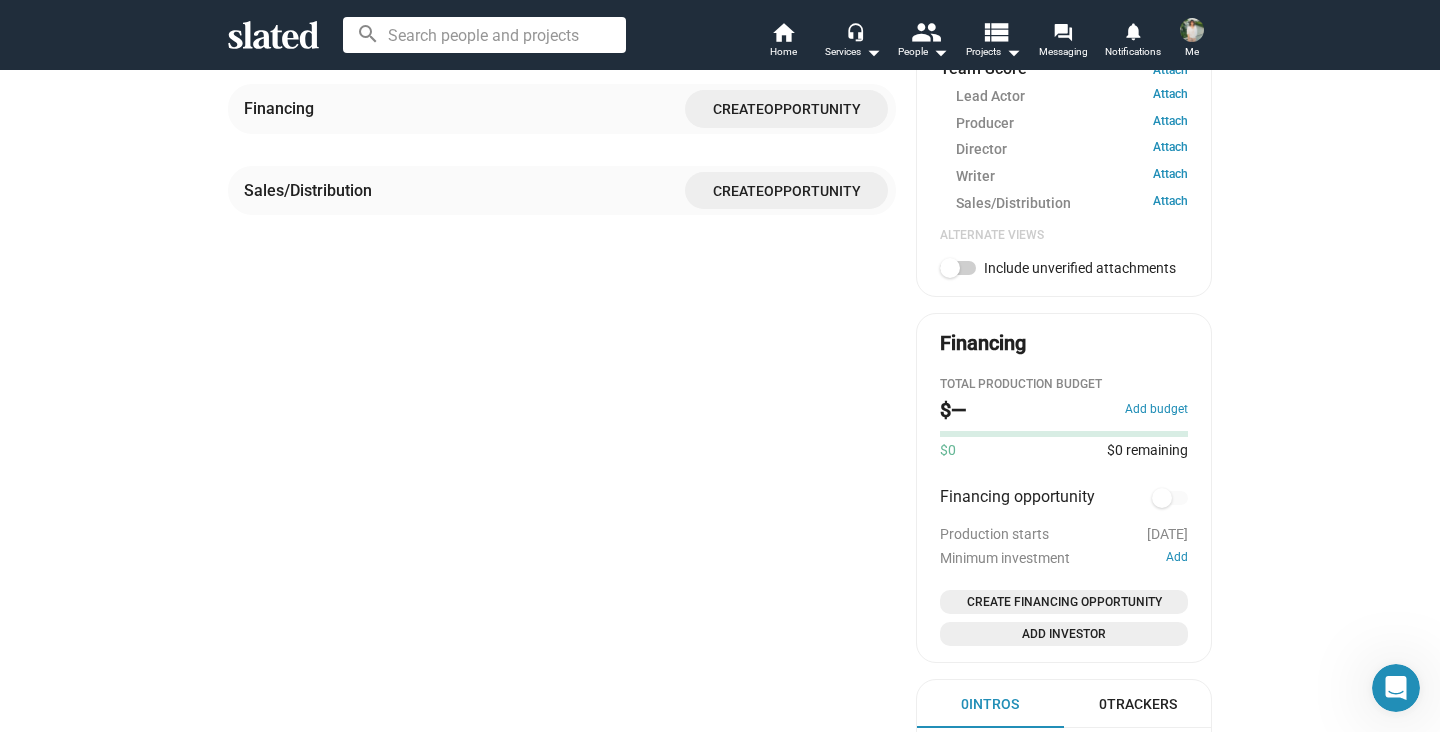 scroll, scrollTop: 846, scrollLeft: 0, axis: vertical 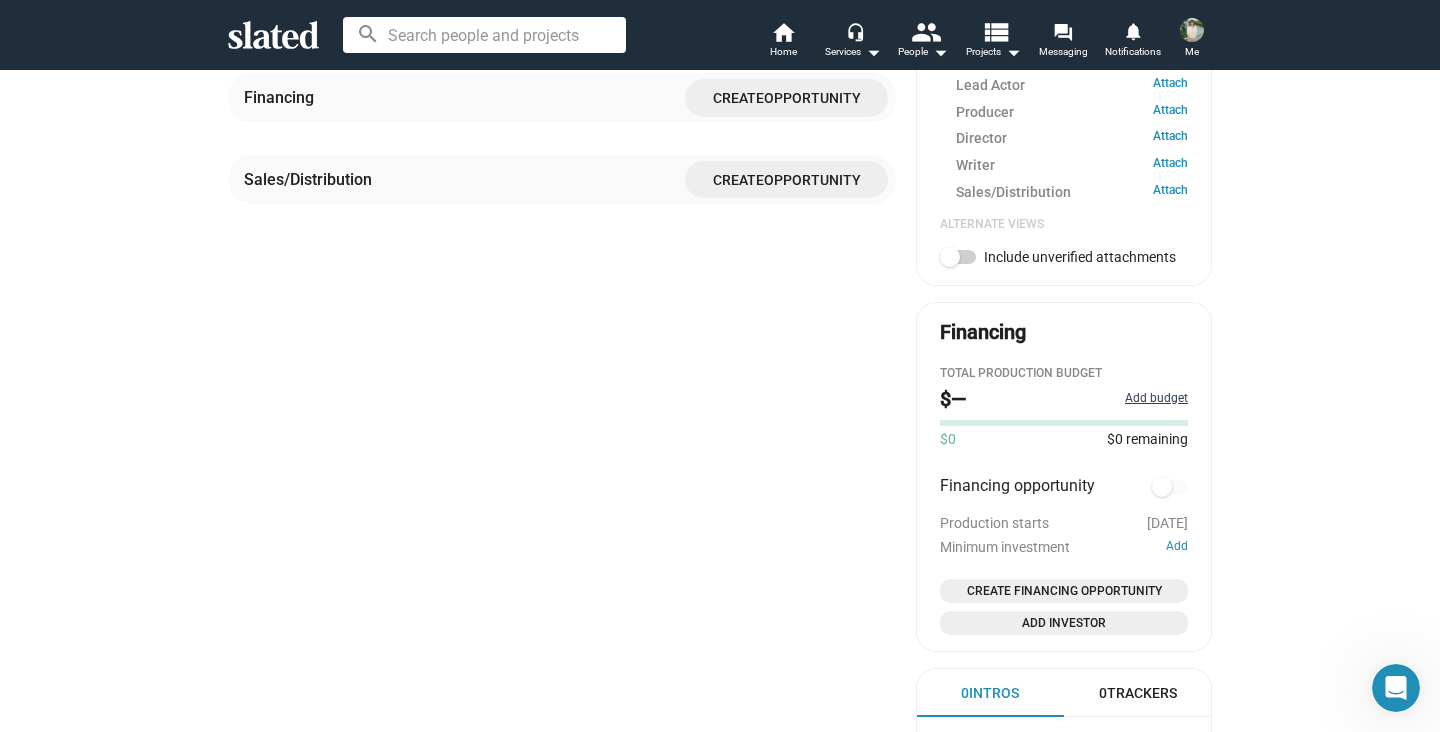 click on "Add budget" 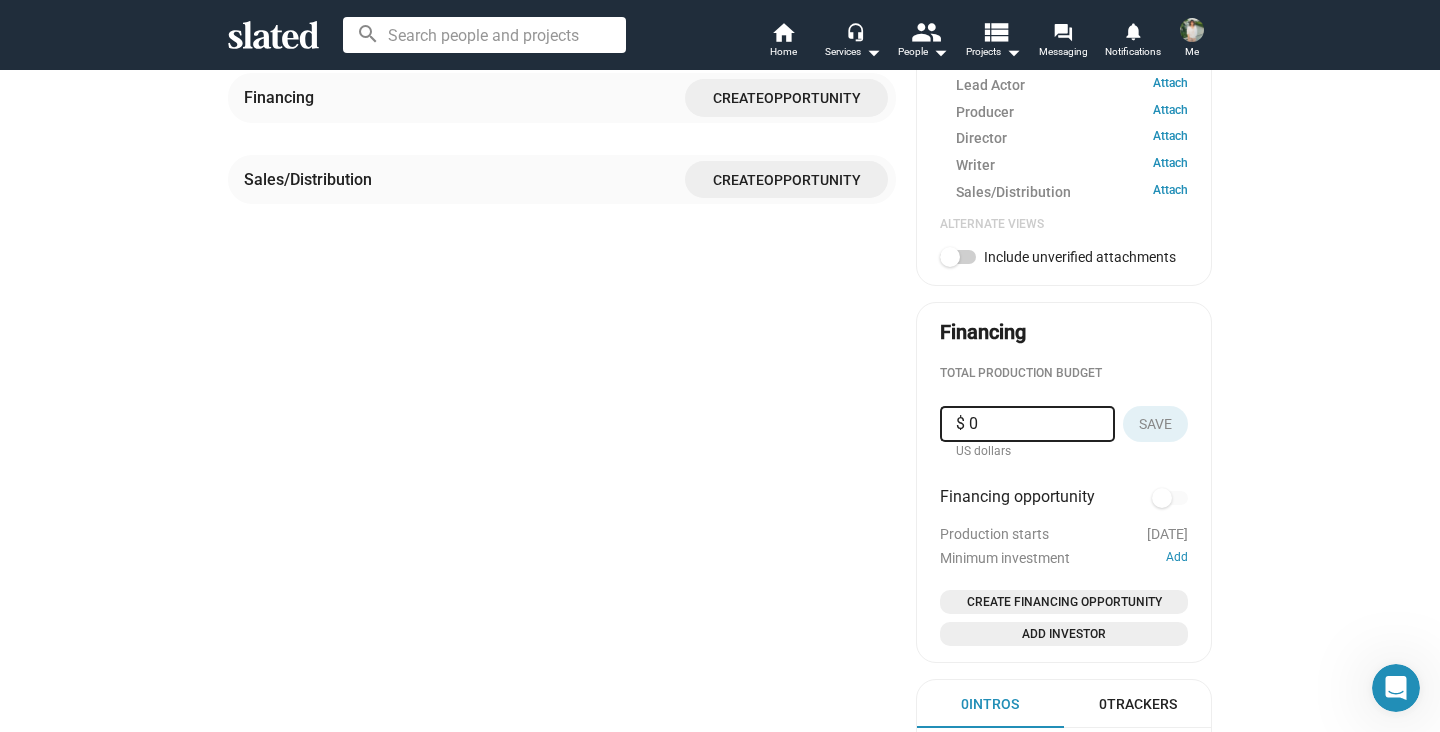 click on "$ 0" at bounding box center (1027, 424) 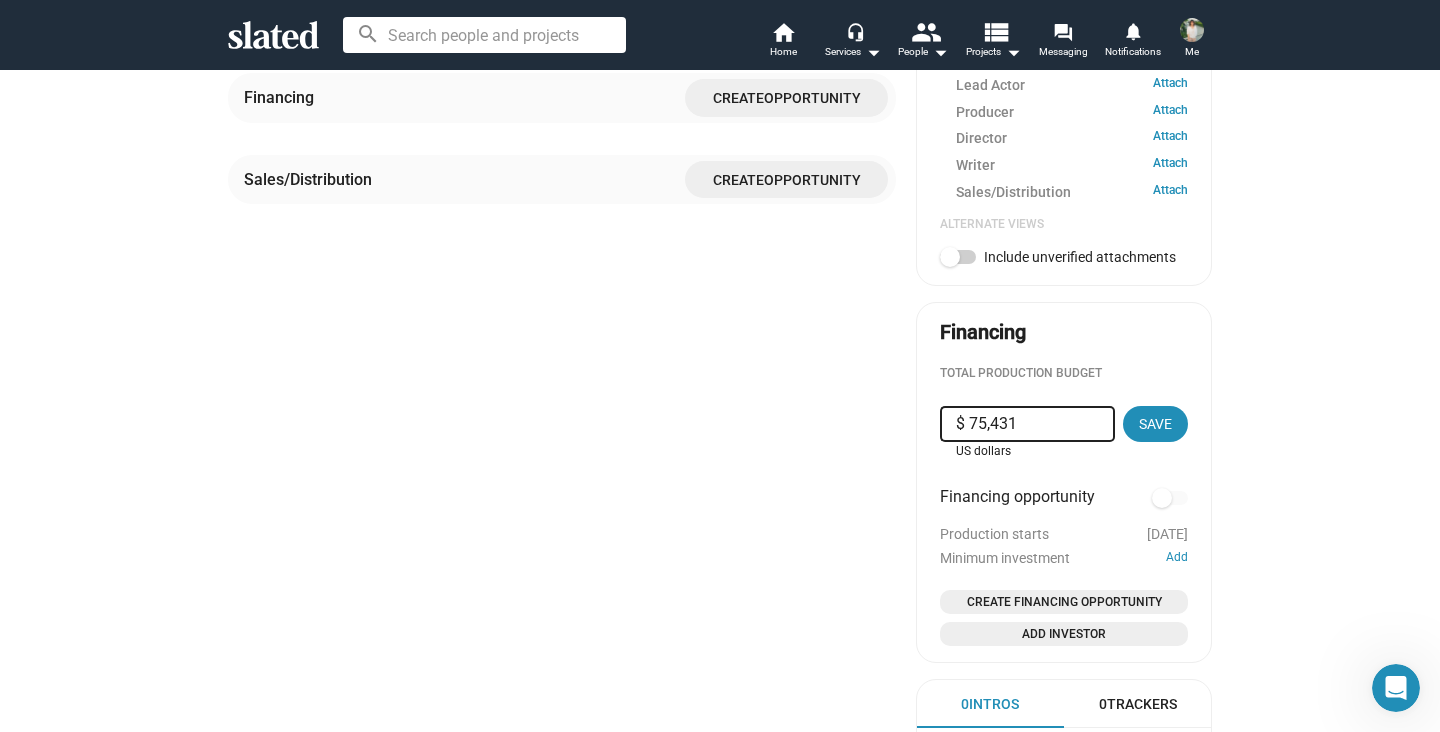 type on "$ 754,319" 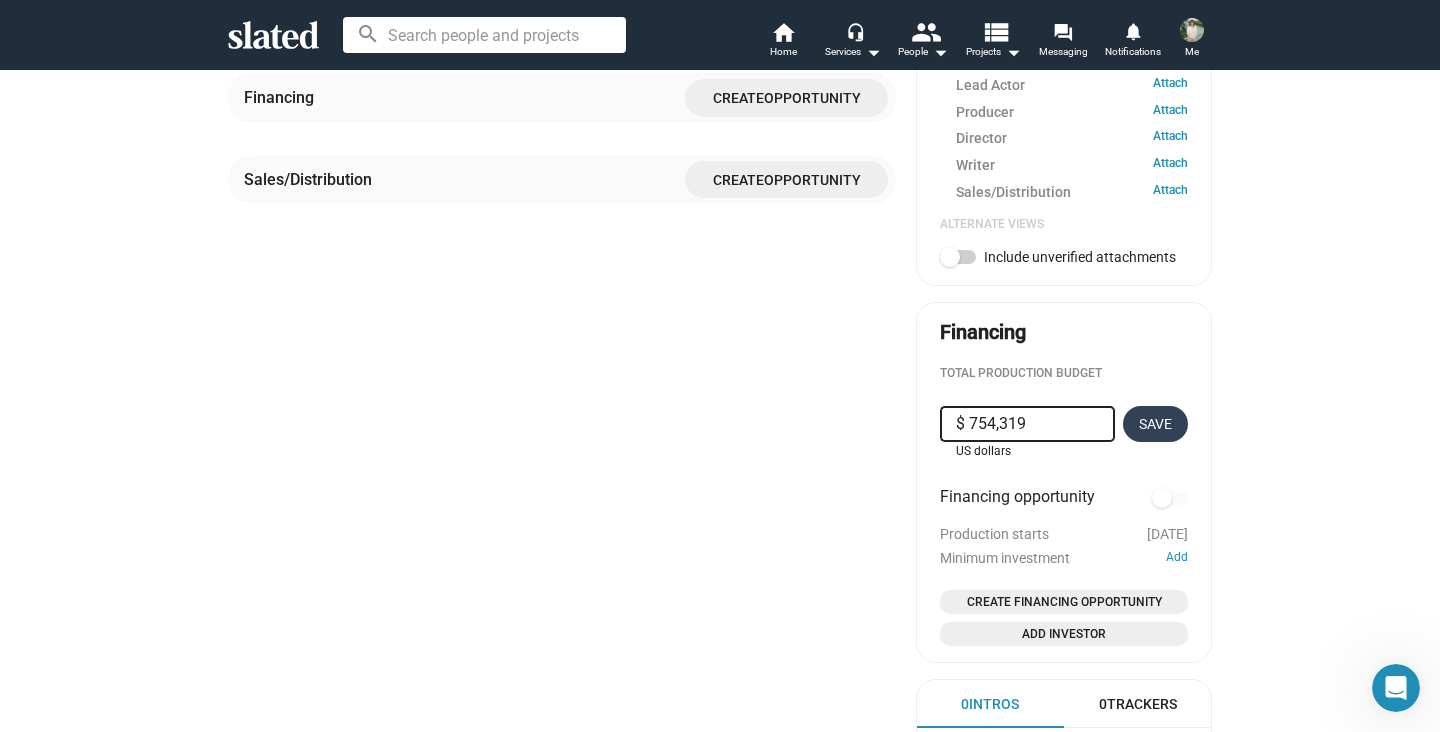 click on "Save" 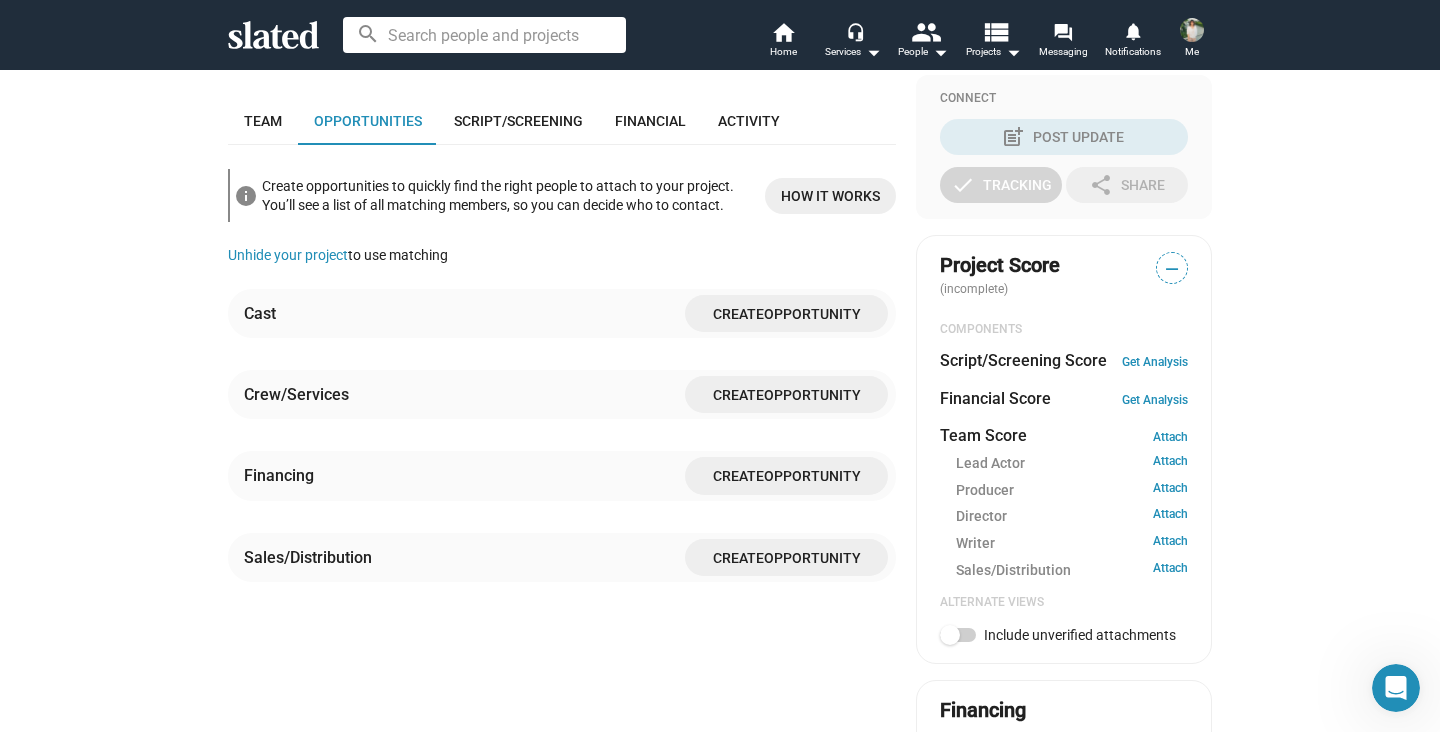 scroll, scrollTop: 471, scrollLeft: 0, axis: vertical 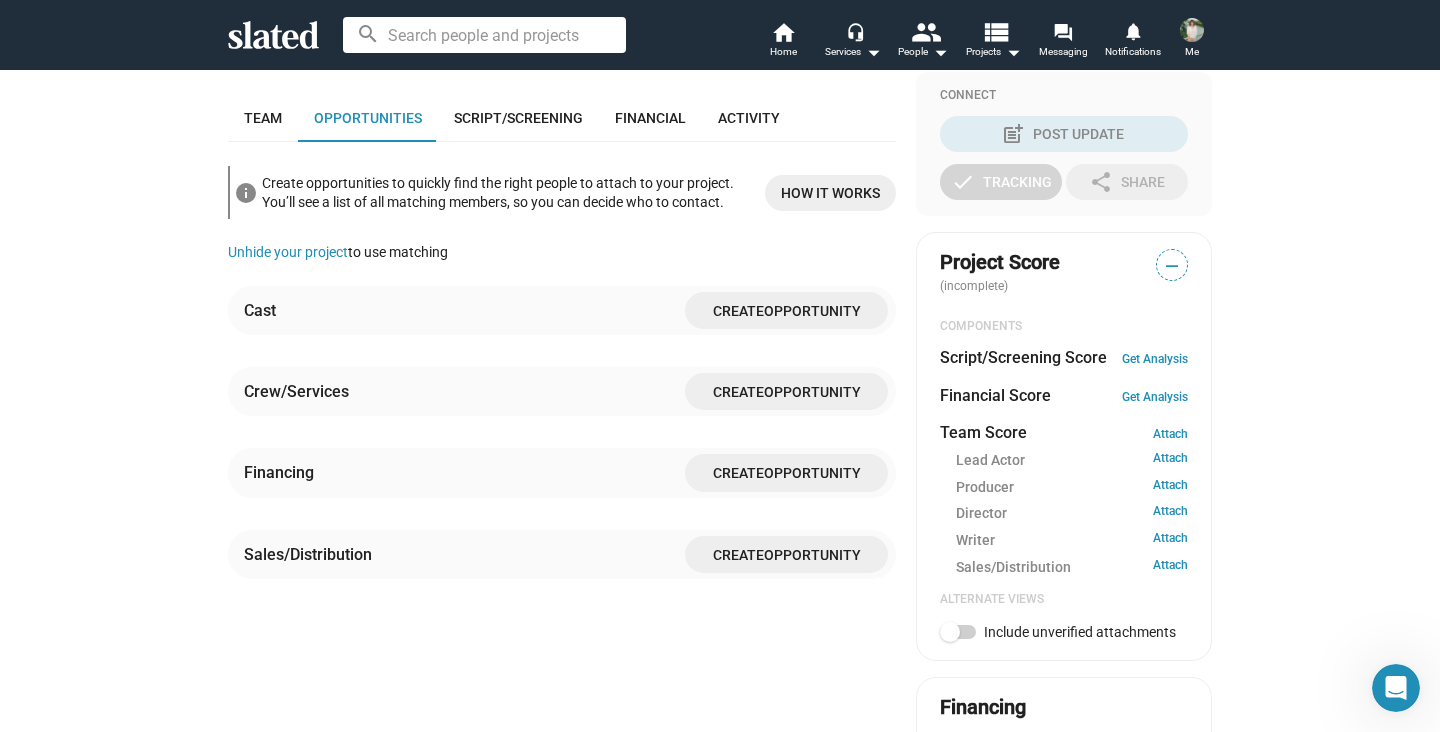click on "Opportunity" 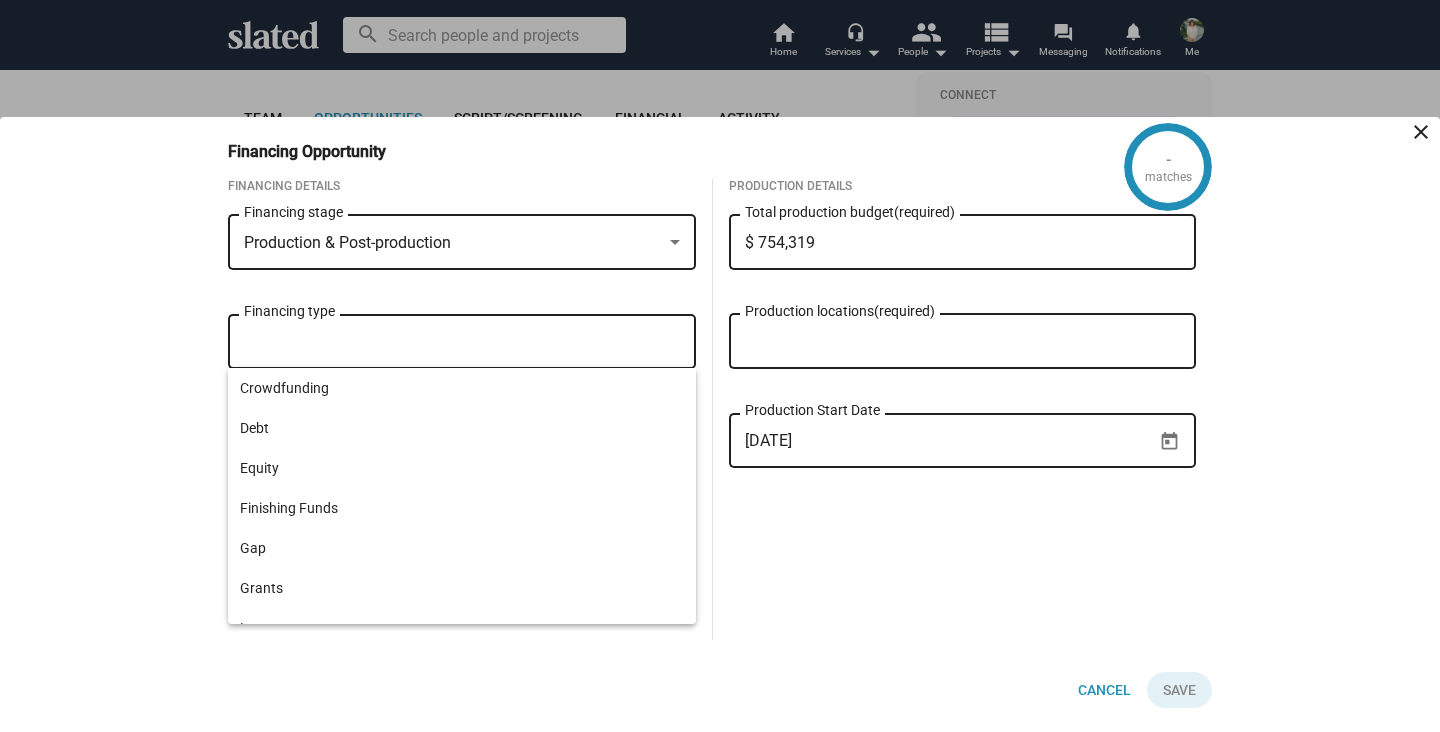 click on "Financing type" at bounding box center (466, 342) 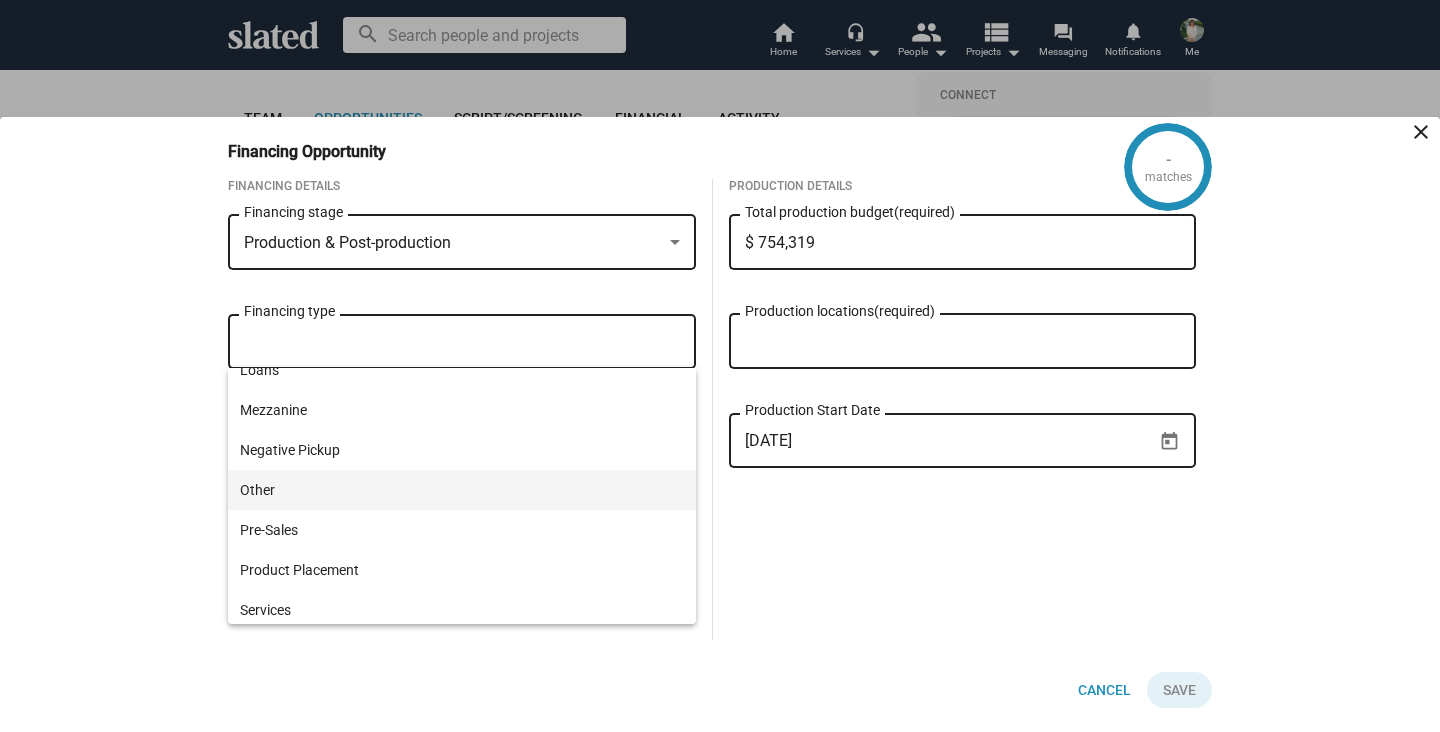 scroll, scrollTop: 263, scrollLeft: 0, axis: vertical 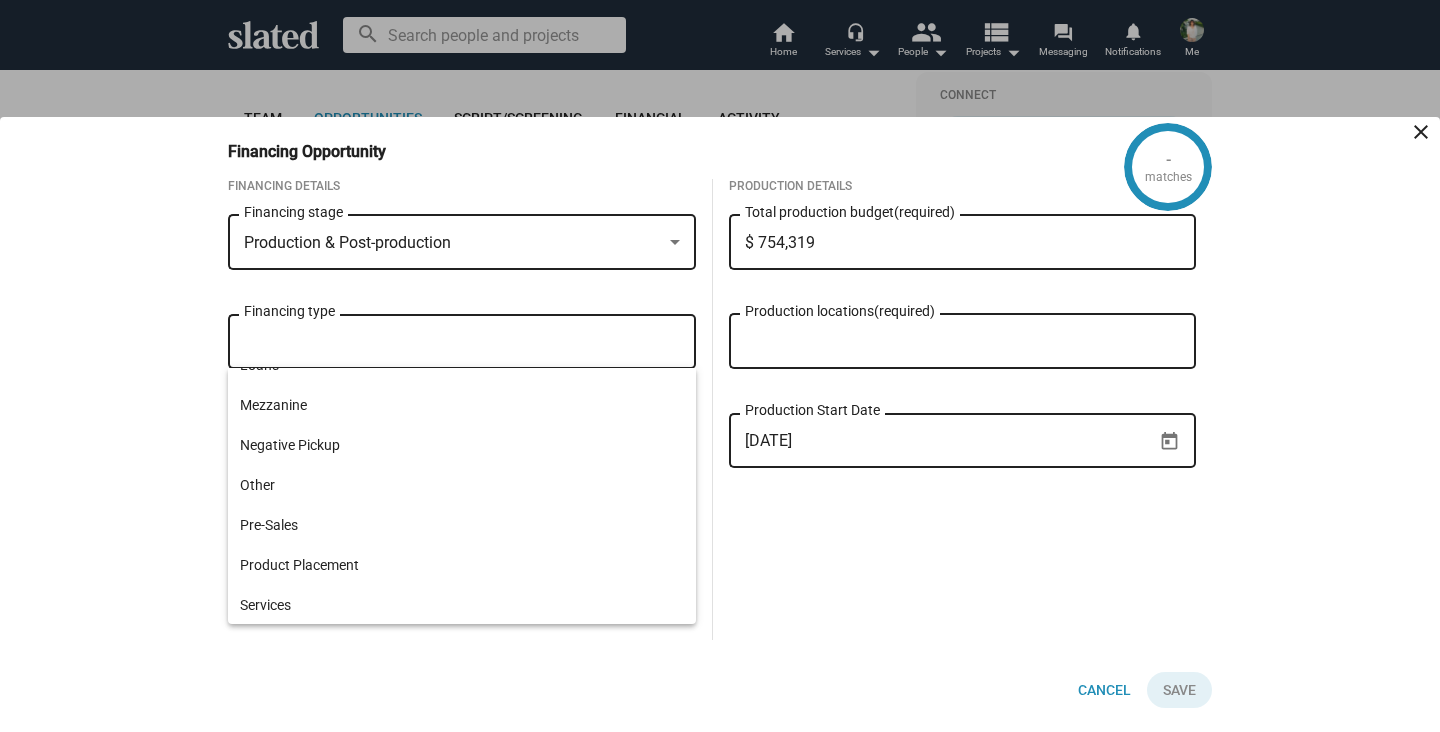 click on "- matches Financing Opportunity close Financing Details Production & Post-production Financing stage  Financing type Minimum investment amount  Filmmaker statement  How to write a strong filmmaker statement launch 0/500 Production Details $ 754,319 Total production budget  (required) Production locations (required) [DATE] Production Start Date  Cancel Save" at bounding box center [720, 424] 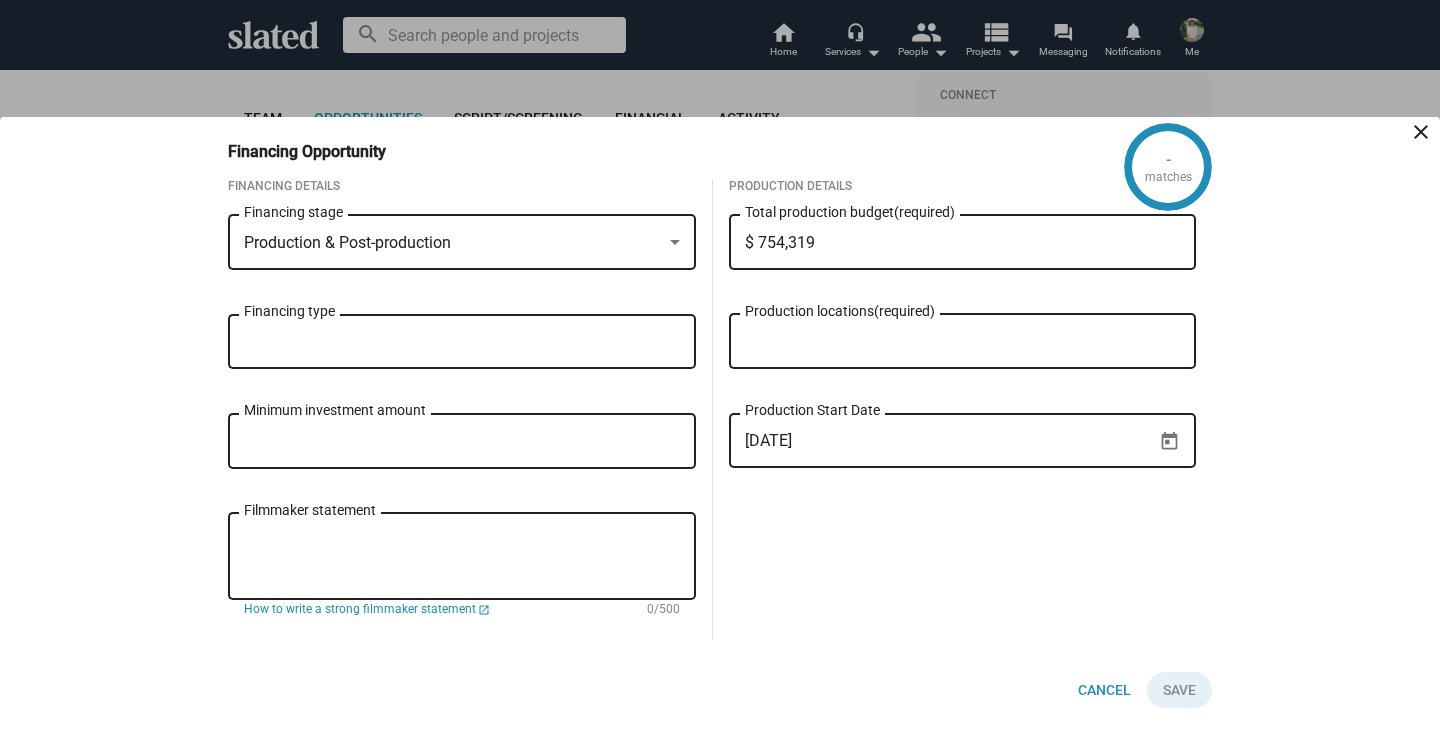 click on "Production locations (required)" at bounding box center (967, 342) 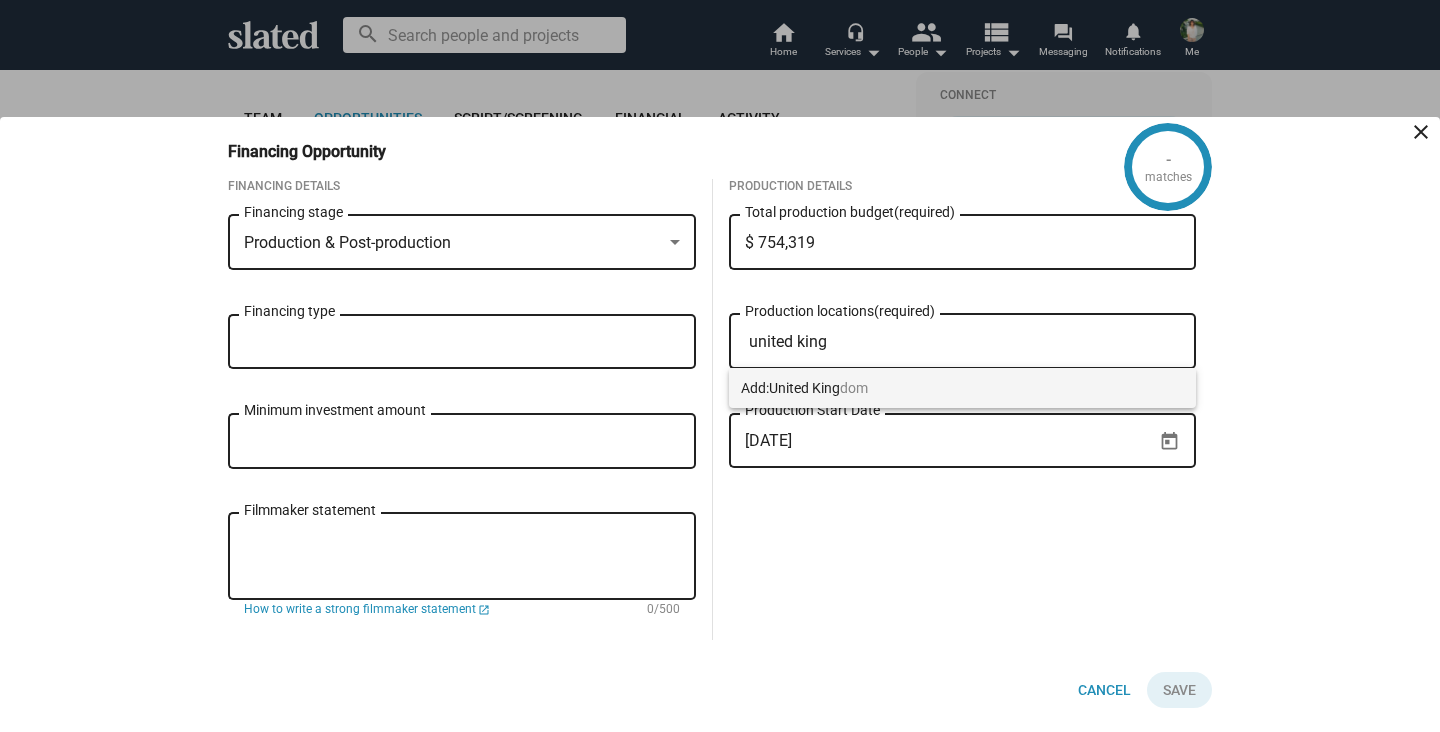 type on "united king" 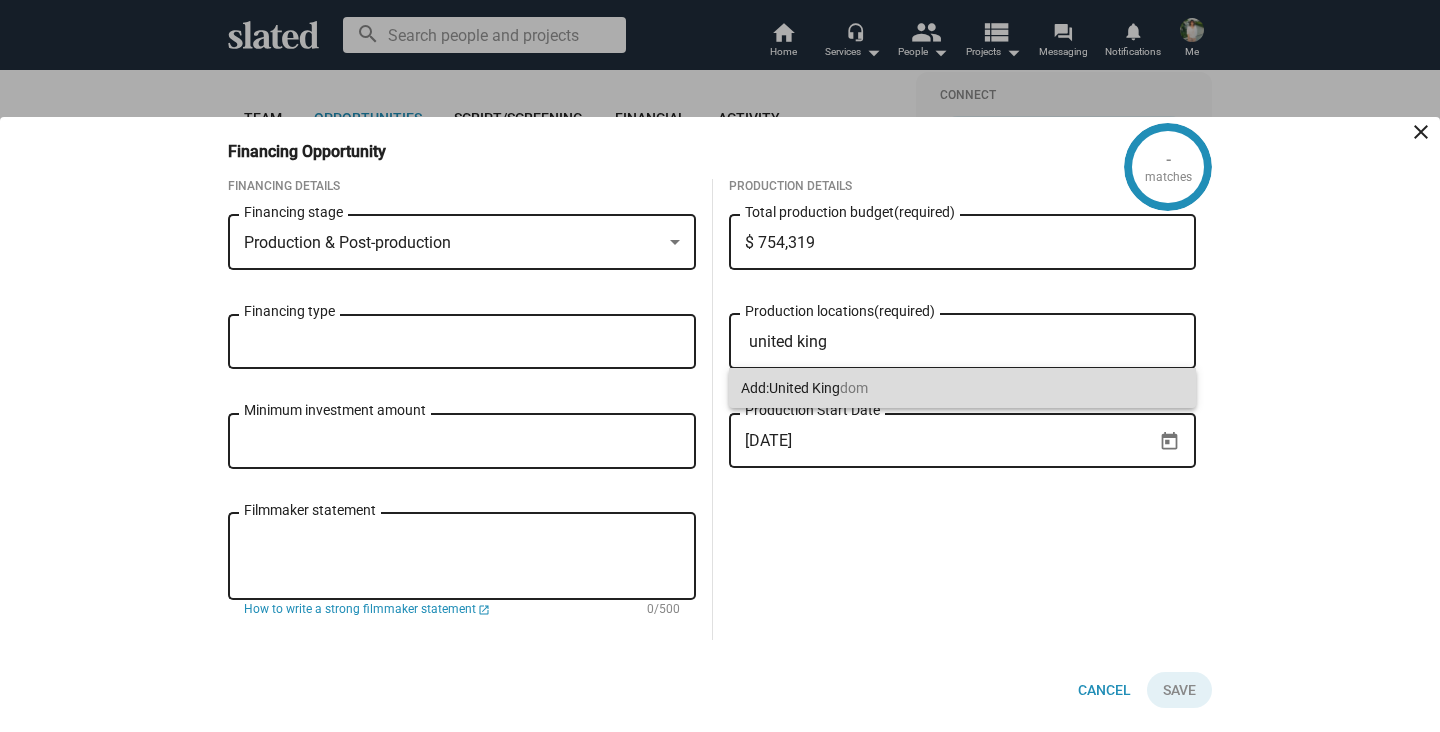 click on "United King dom" at bounding box center (818, 388) 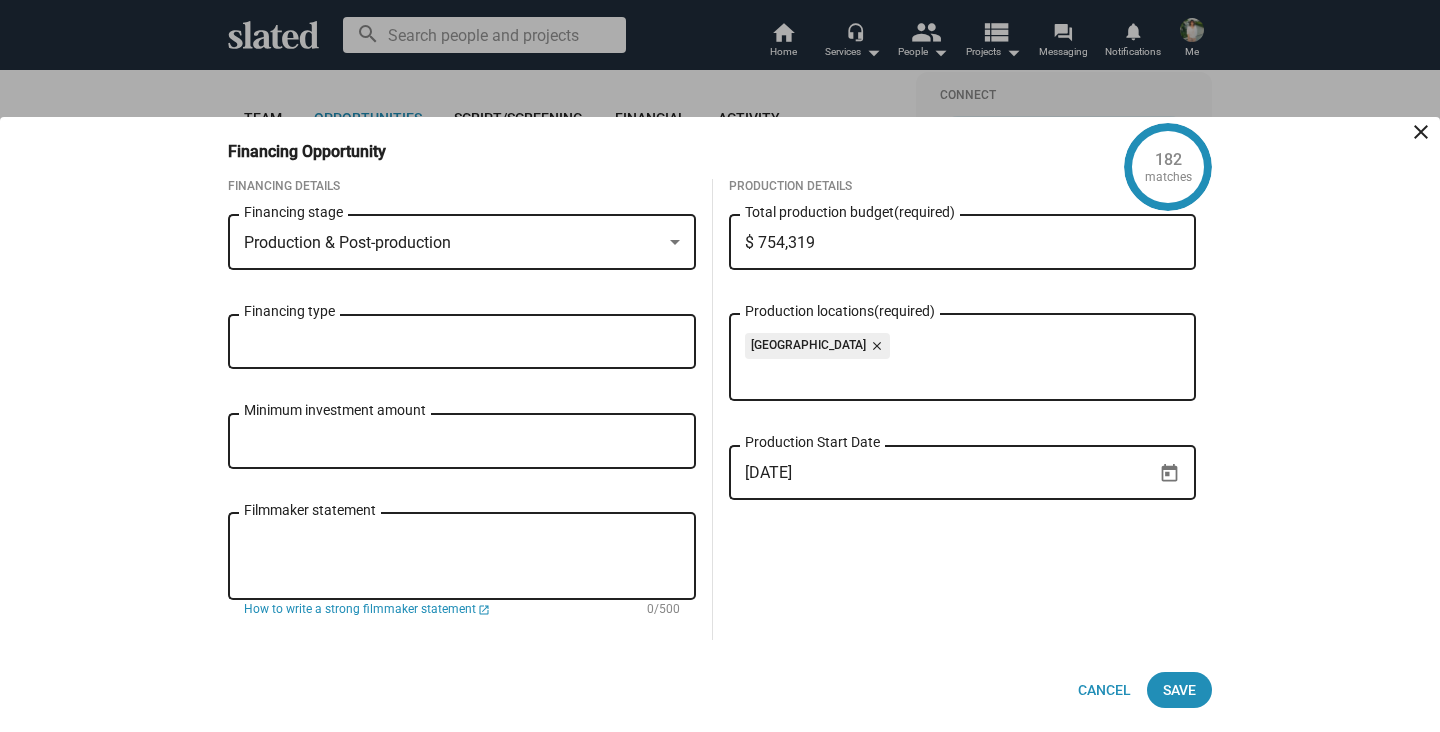click on "Minimum investment amount" at bounding box center (462, 442) 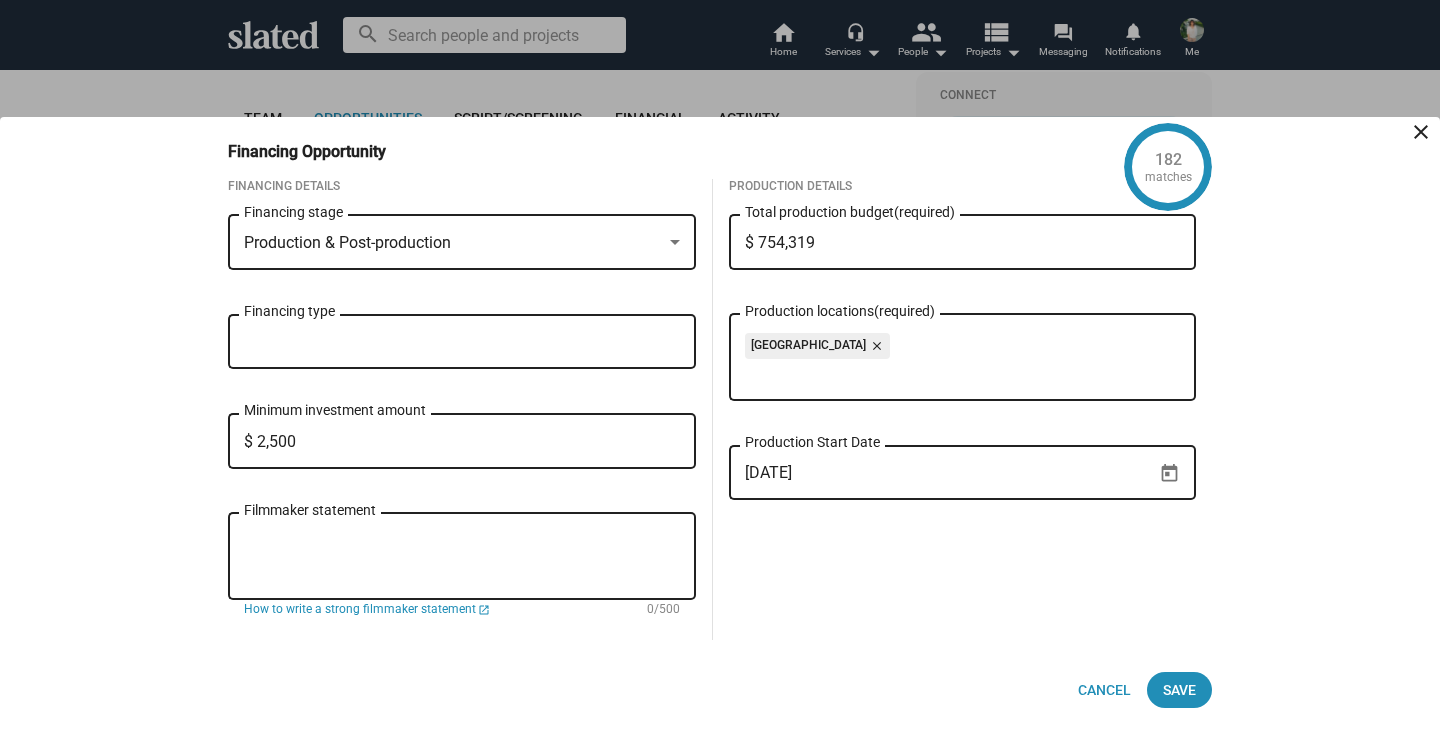 type on "$ 25,000" 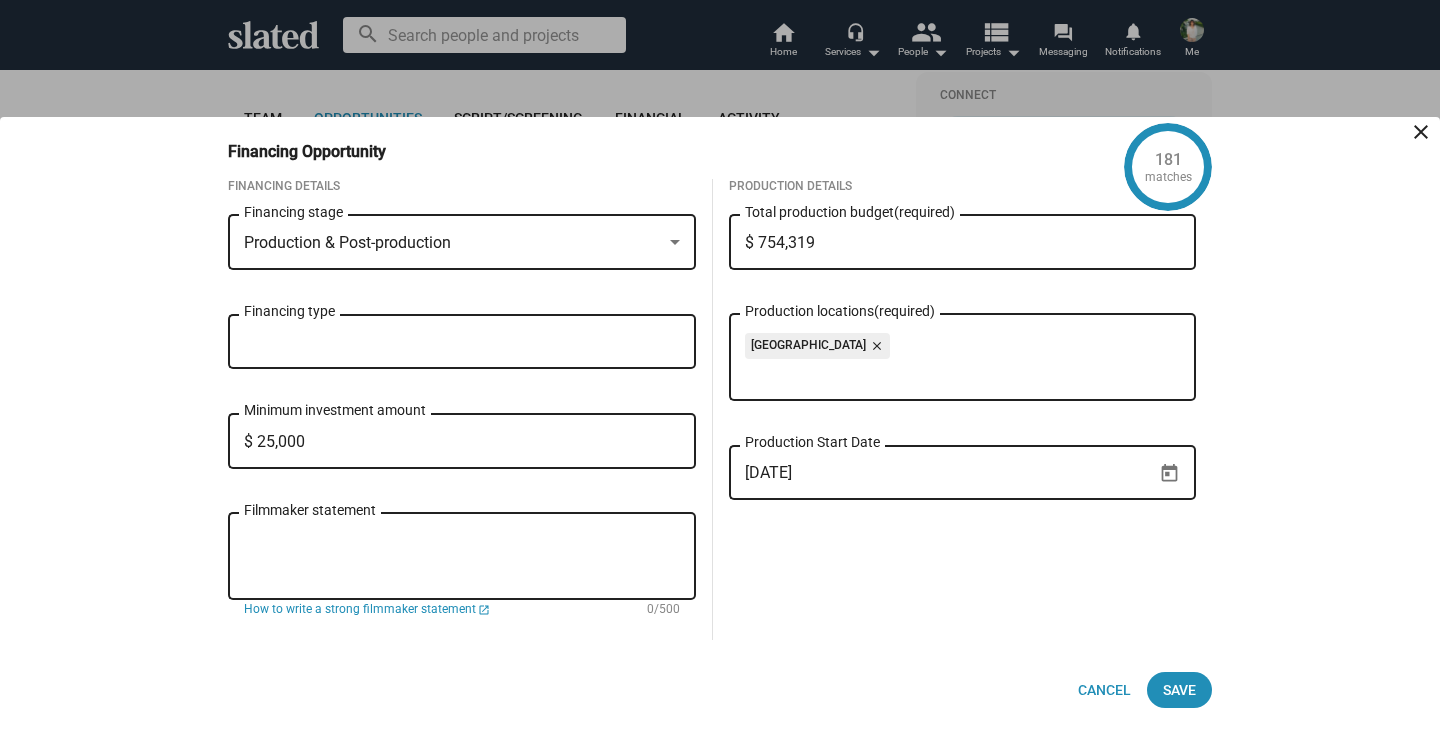 click on "Financing type" at bounding box center (466, 342) 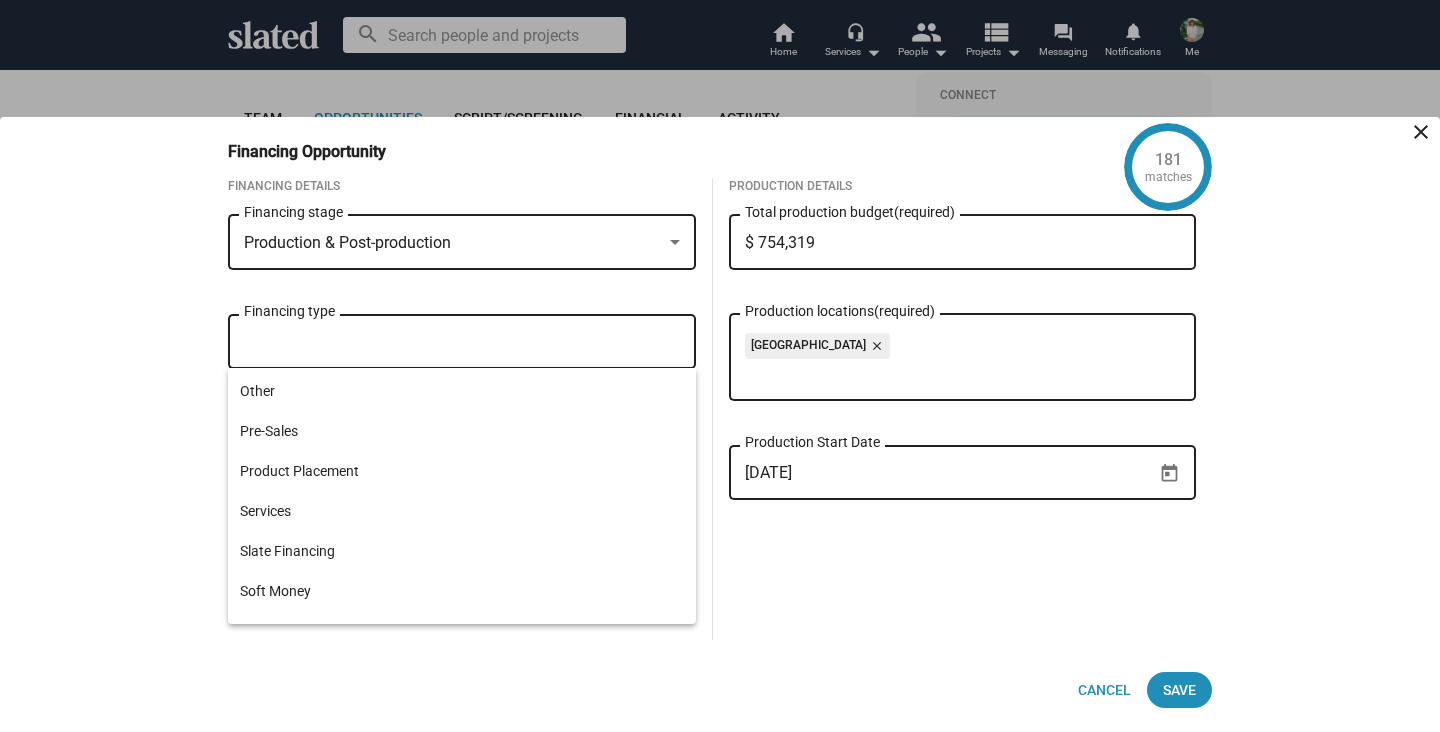 scroll, scrollTop: 384, scrollLeft: 0, axis: vertical 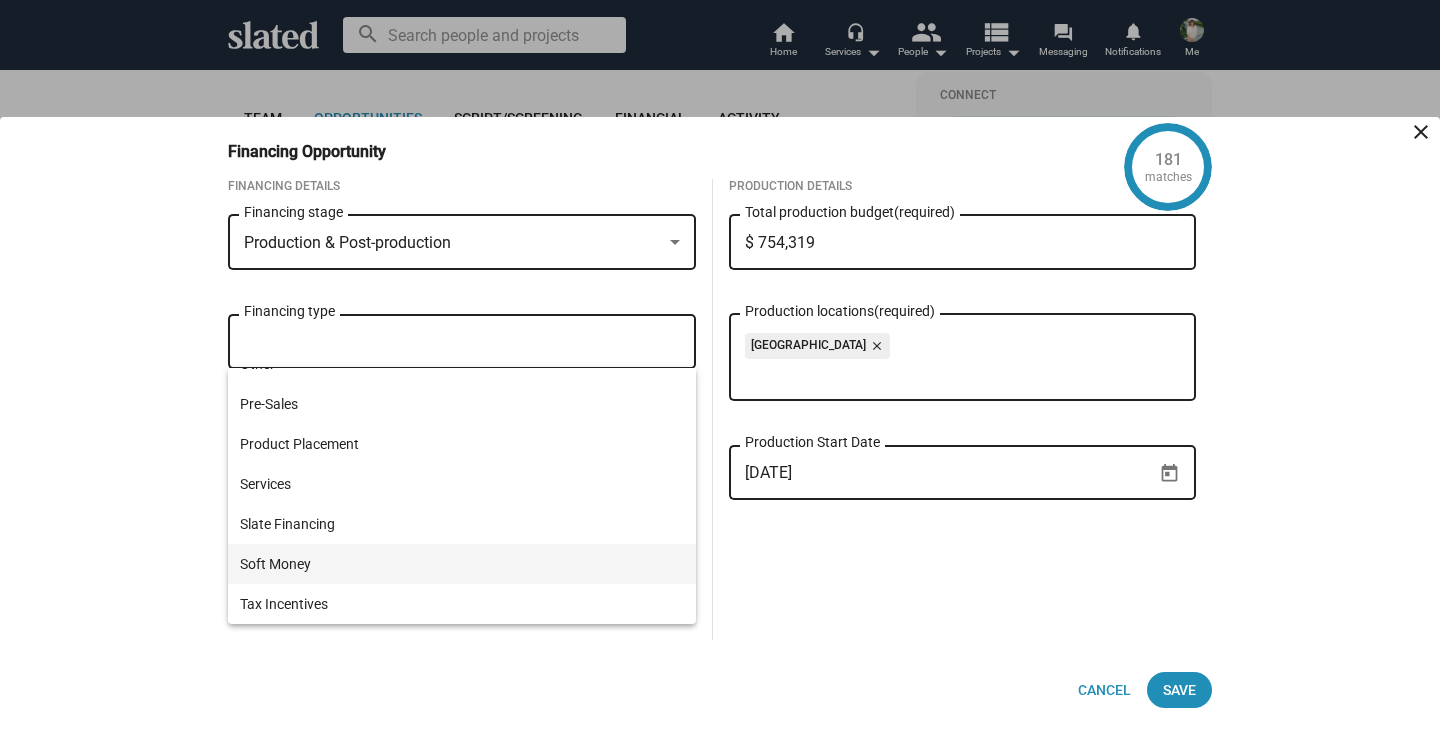 click on "Soft Money" at bounding box center [462, 564] 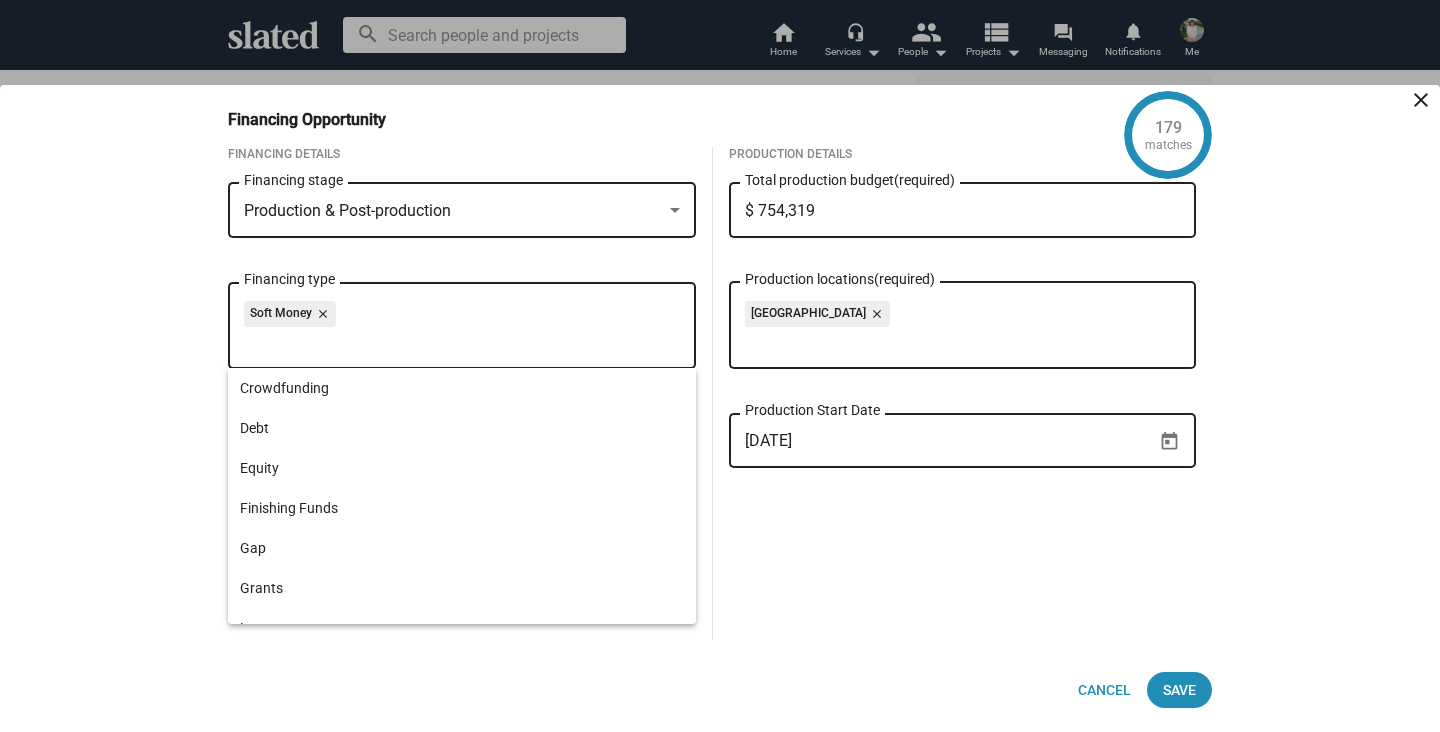 click on "Production Details $ 754,319 Total production budget  (required) [GEOGRAPHIC_DATA] close Production locations (required) [DATE] Production Start Date" at bounding box center (963, 393) 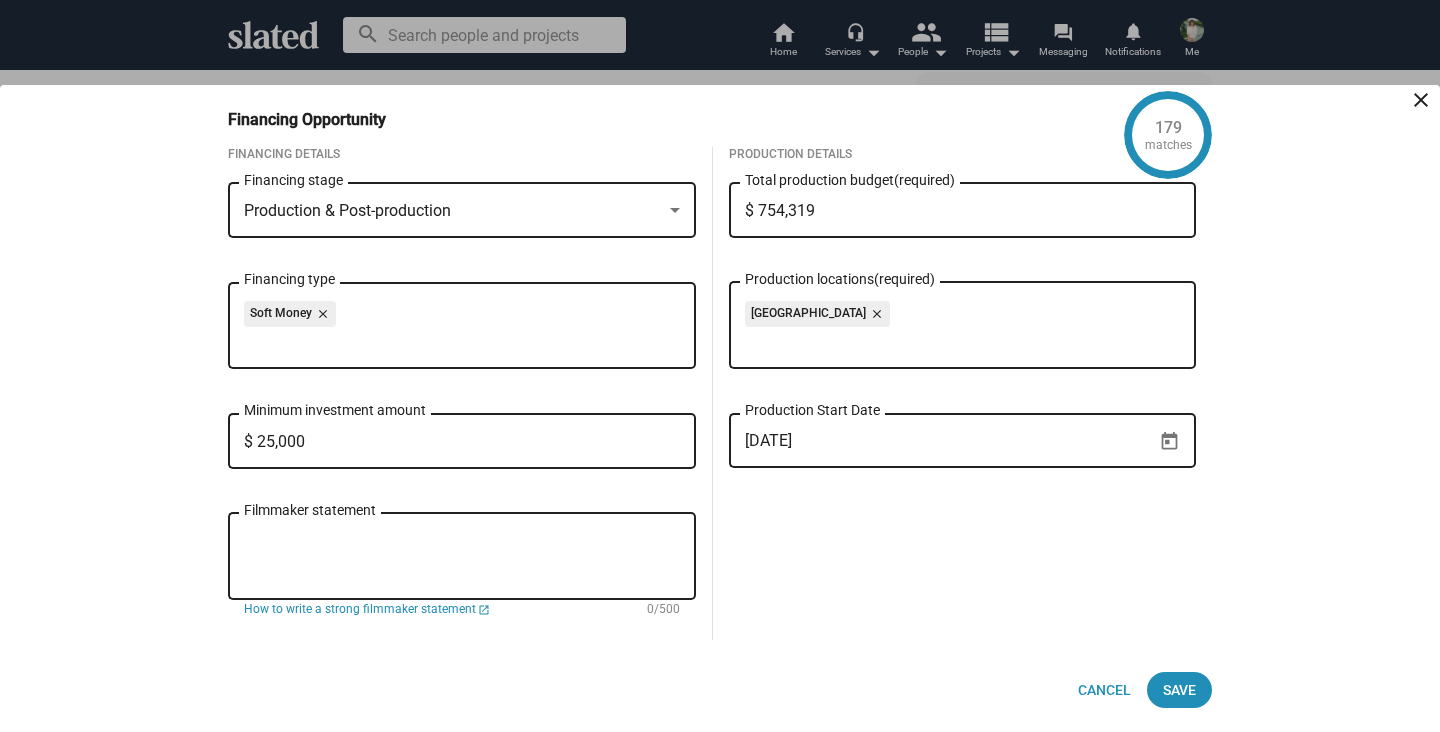 click on "Filmmaker statement" at bounding box center [462, 557] 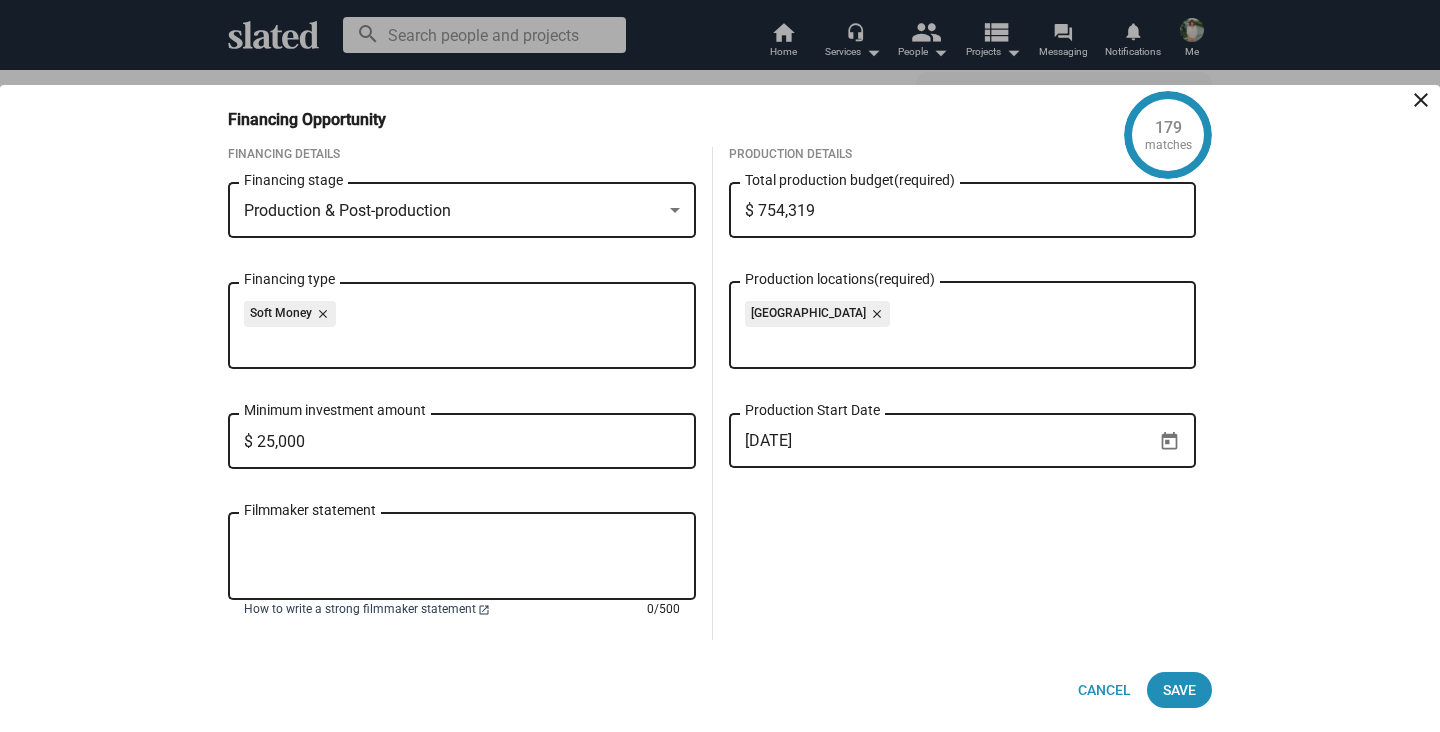 click on "How to write a strong filmmaker statement" at bounding box center (360, 610) 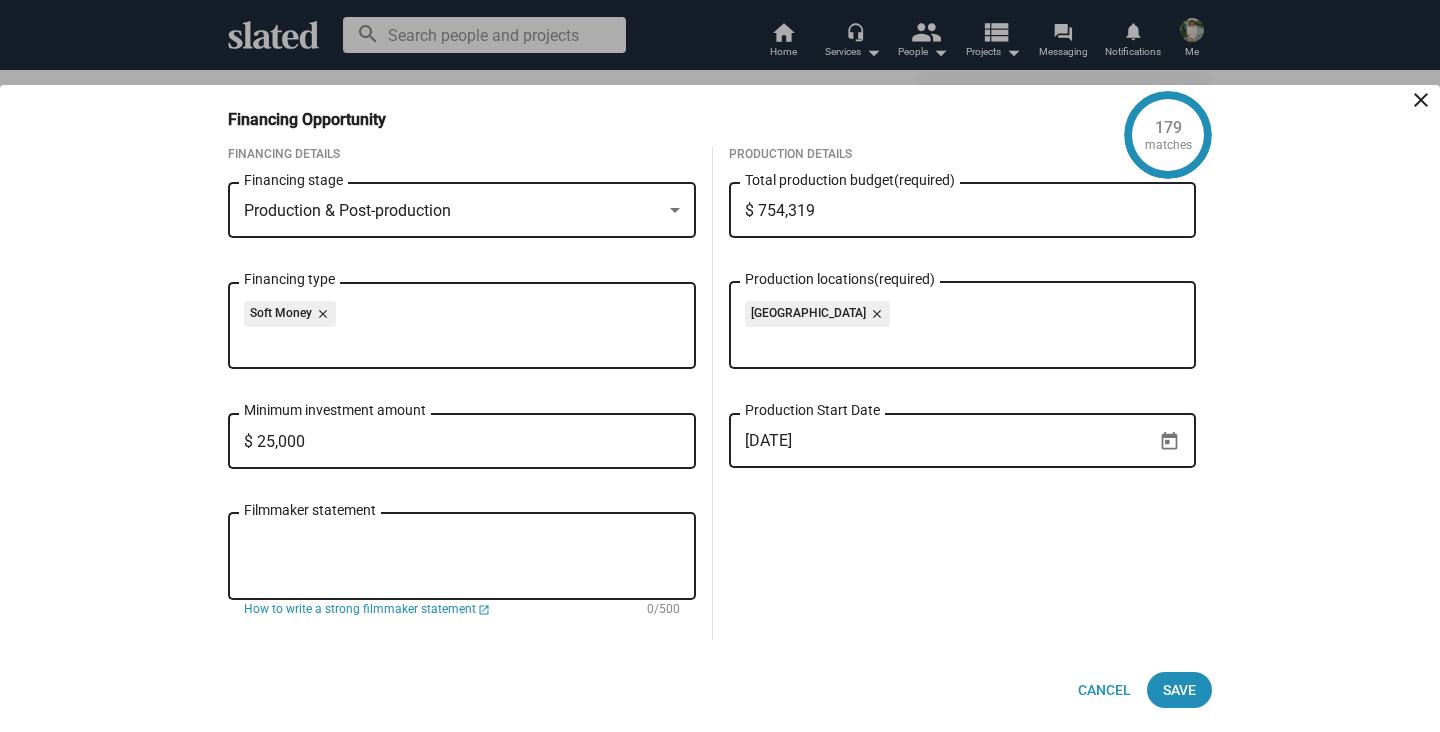 click on "Filmmaker statement" at bounding box center [462, 557] 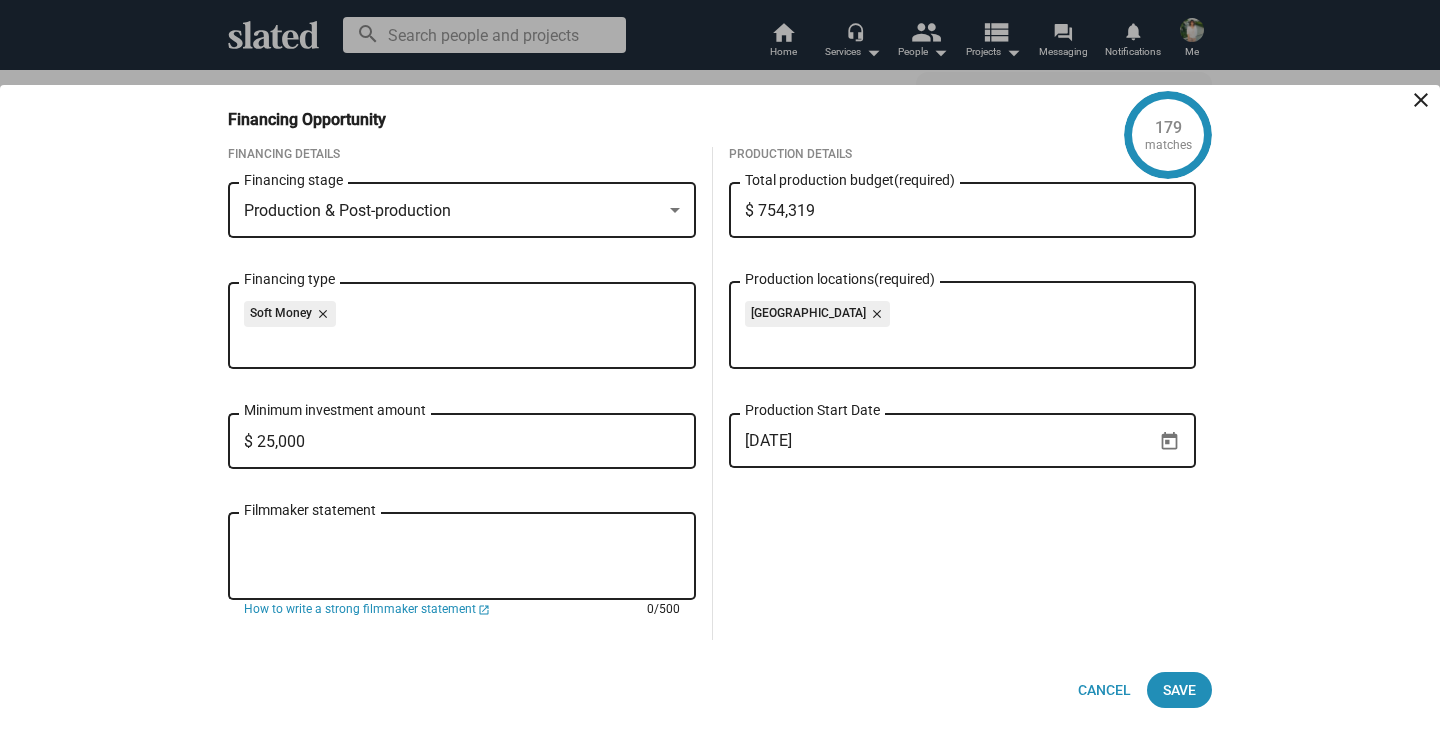paste on "The Beasts and Us is a gothic psychological drama set in [DATE] [GEOGRAPHIC_DATA], told through the eyes of a young girl navigating silence, complicity, and power. With award-winning DoP [PERSON_NAME] attached, this is a bold, [DEMOGRAPHIC_DATA]-led debut built for cultural and festival resonance. We’re seeking donations and soft money to complete our budget and partner with patrons who believe in elevating distinct, socially conscious British cinema." 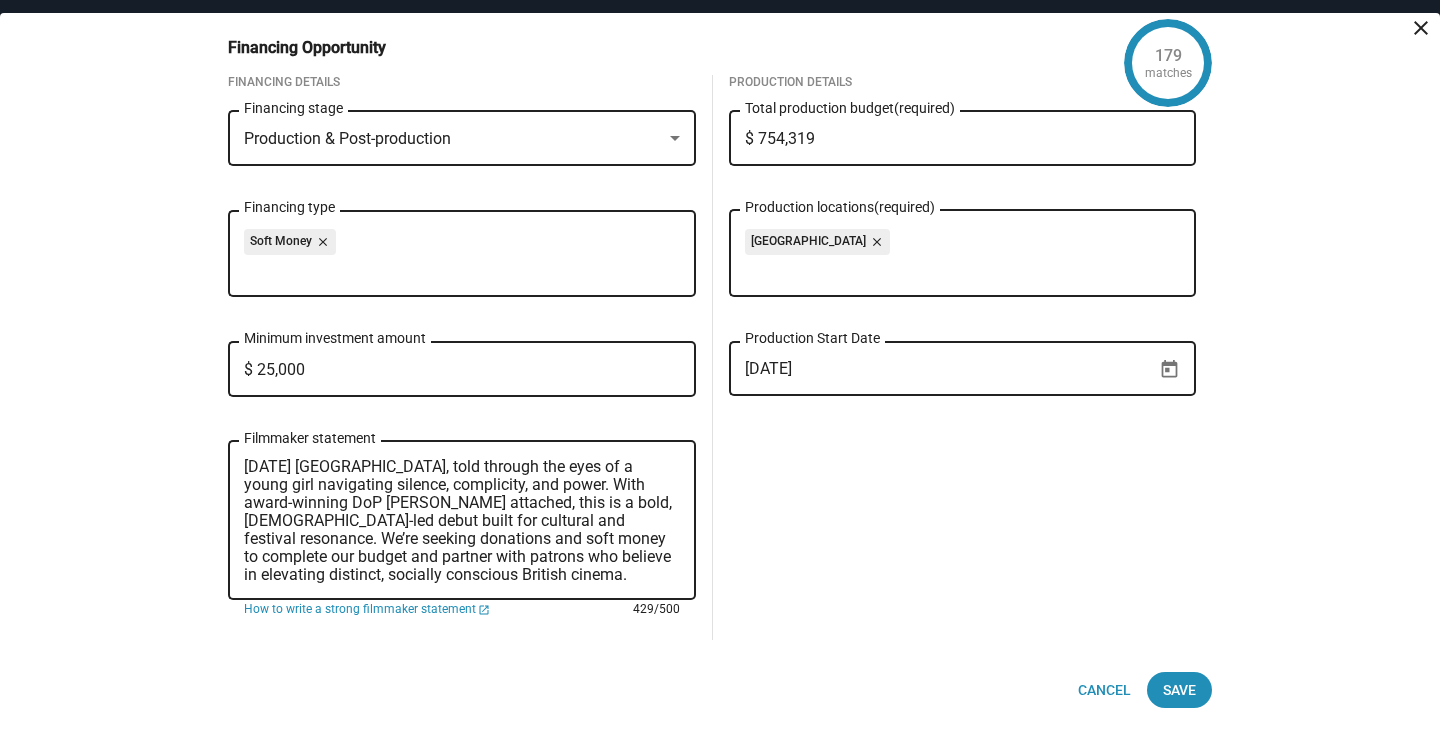 scroll, scrollTop: 0, scrollLeft: 0, axis: both 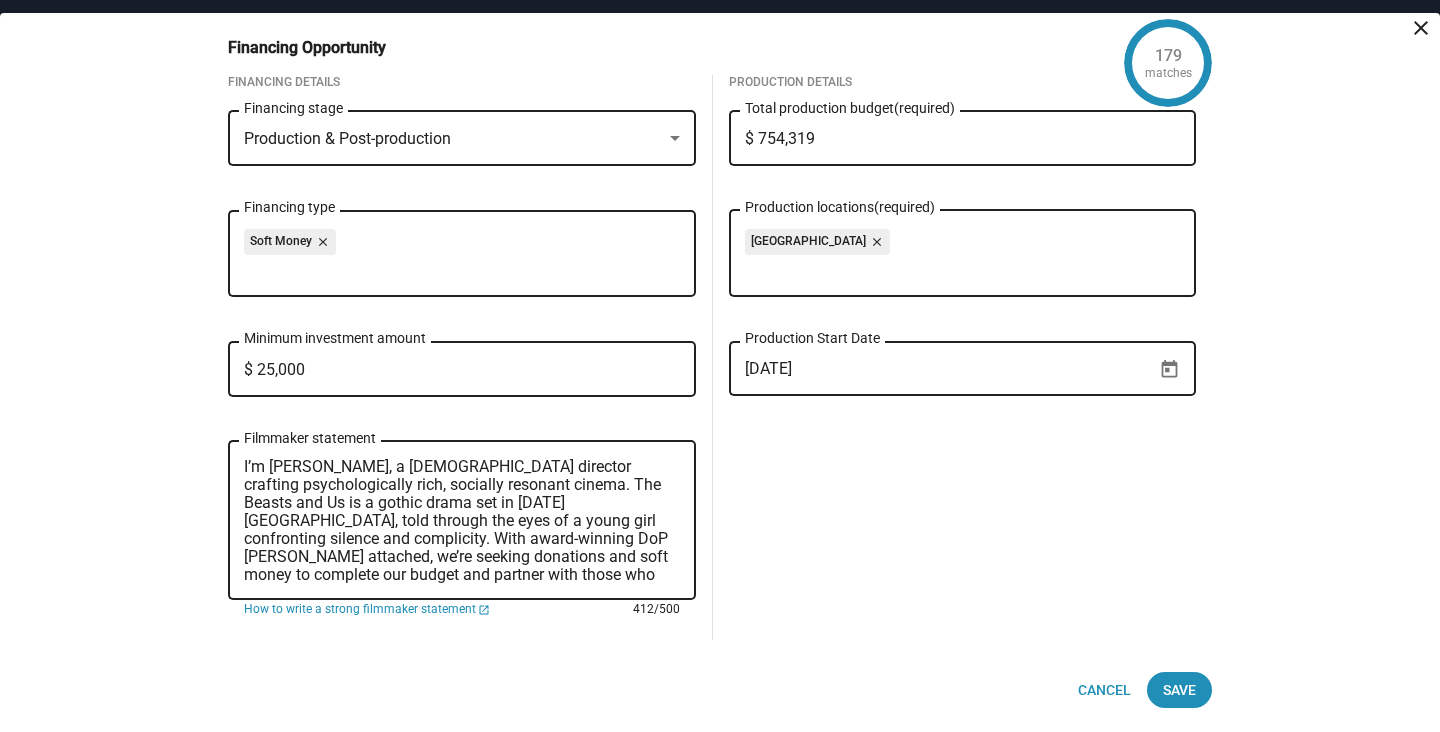 click on "I’m [PERSON_NAME], a [DEMOGRAPHIC_DATA] director crafting psychologically rich, socially resonant cinema. The Beasts and Us is a gothic drama set in [DATE] [GEOGRAPHIC_DATA], told through the eyes of a young girl confronting silence and complicity. With award-winning DoP [PERSON_NAME] attached, we’re seeking donations and soft money to complete our budget and partner with those who believe in supporting bold, [DEMOGRAPHIC_DATA]-led British film." at bounding box center [462, 521] 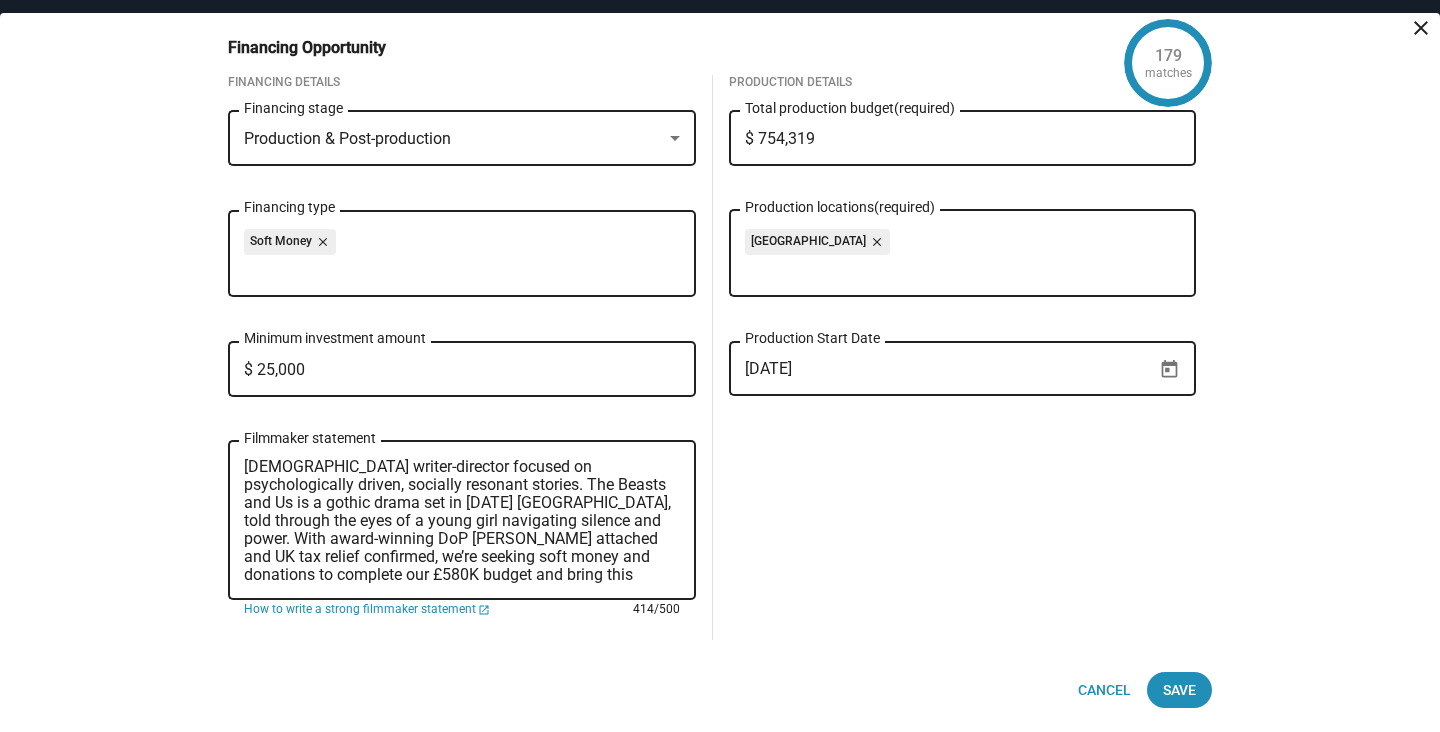 scroll, scrollTop: 0, scrollLeft: 0, axis: both 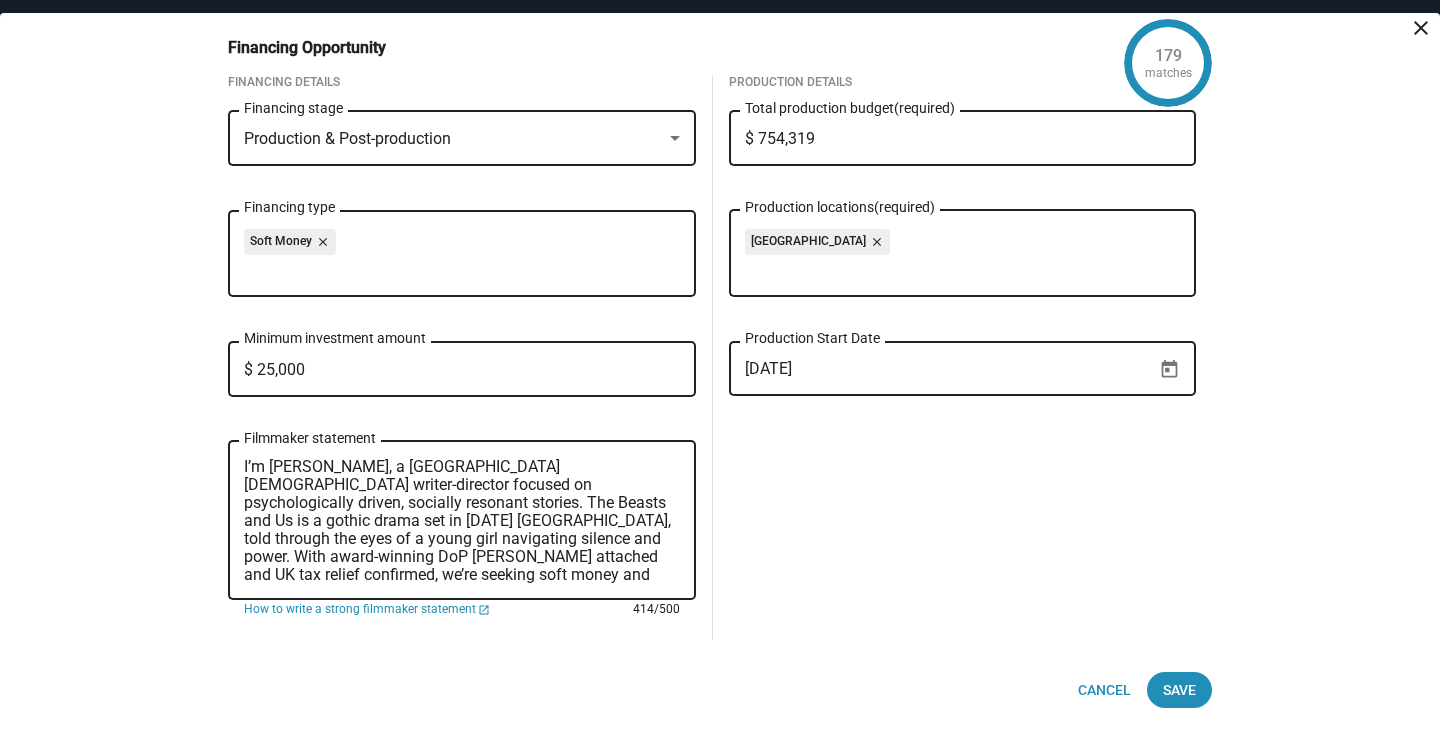 drag, startPoint x: 314, startPoint y: 503, endPoint x: 424, endPoint y: 502, distance: 110.00455 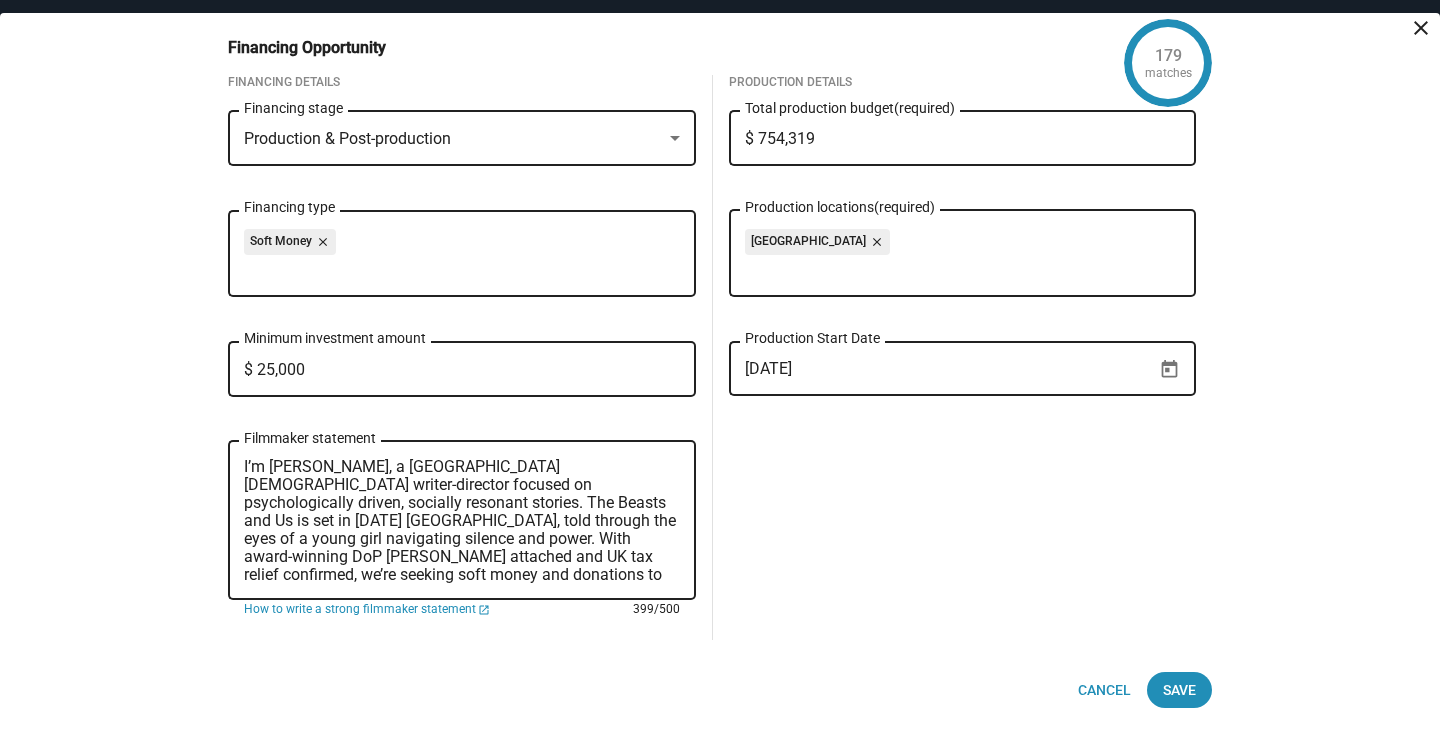 click on "I’m [PERSON_NAME], a [GEOGRAPHIC_DATA][DEMOGRAPHIC_DATA] writer-director focused on psychologically driven, socially resonant stories. The Beasts and Us is set in [DATE] [GEOGRAPHIC_DATA], told through the eyes of a young girl navigating silence and power. With award-winning DoP [PERSON_NAME] attached and UK tax relief confirmed, we’re seeking soft money and donations to complete our £580K budget and bring this [DEMOGRAPHIC_DATA]-led debut to life." at bounding box center (462, 521) 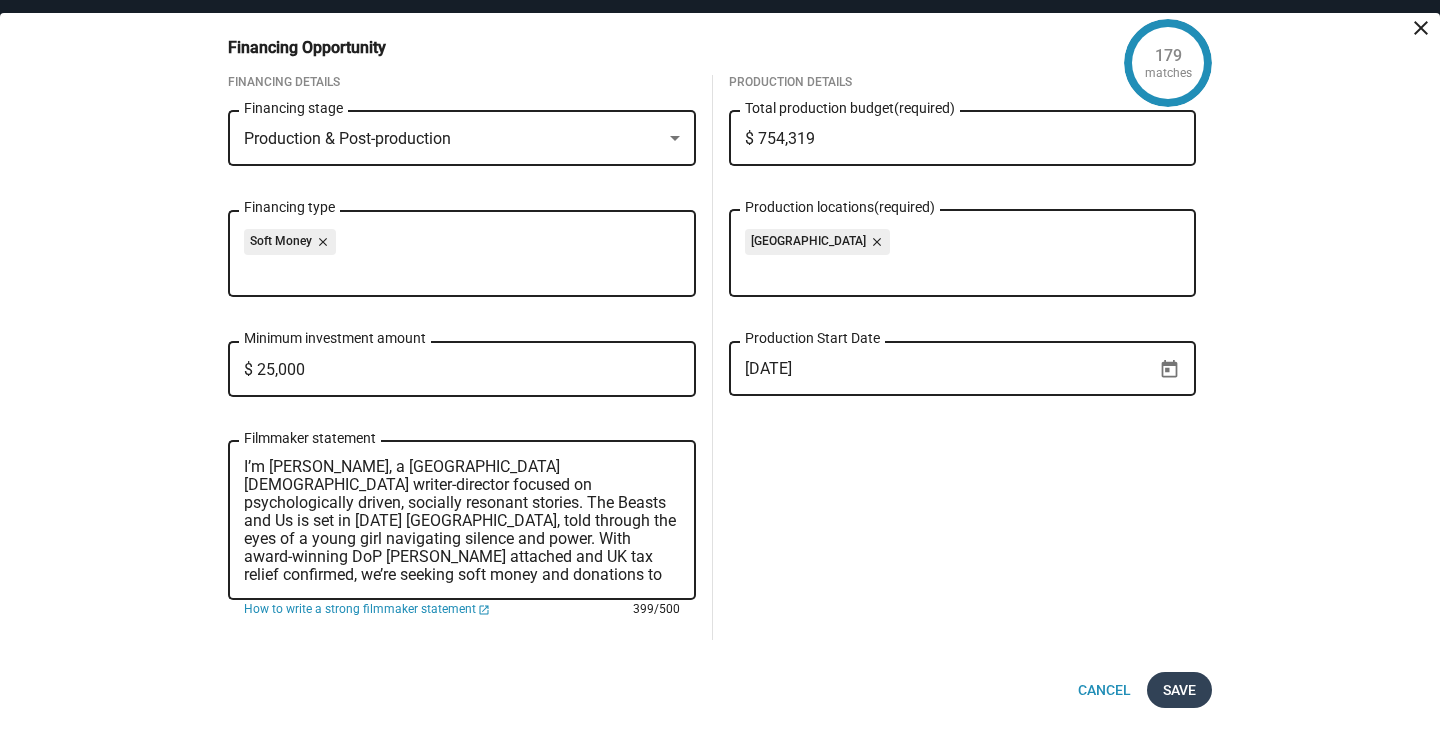 type on "I’m [PERSON_NAME], a [GEOGRAPHIC_DATA][DEMOGRAPHIC_DATA] writer-director focused on psychologically driven, socially resonant stories. The Beasts and Us is set in [DATE] [GEOGRAPHIC_DATA], told through the eyes of a young girl navigating silence and power. With award-winning DoP [PERSON_NAME] attached and UK tax relief confirmed, we’re seeking soft money and donations to complete our £580K budget and bring this [DEMOGRAPHIC_DATA]-led debut to life." 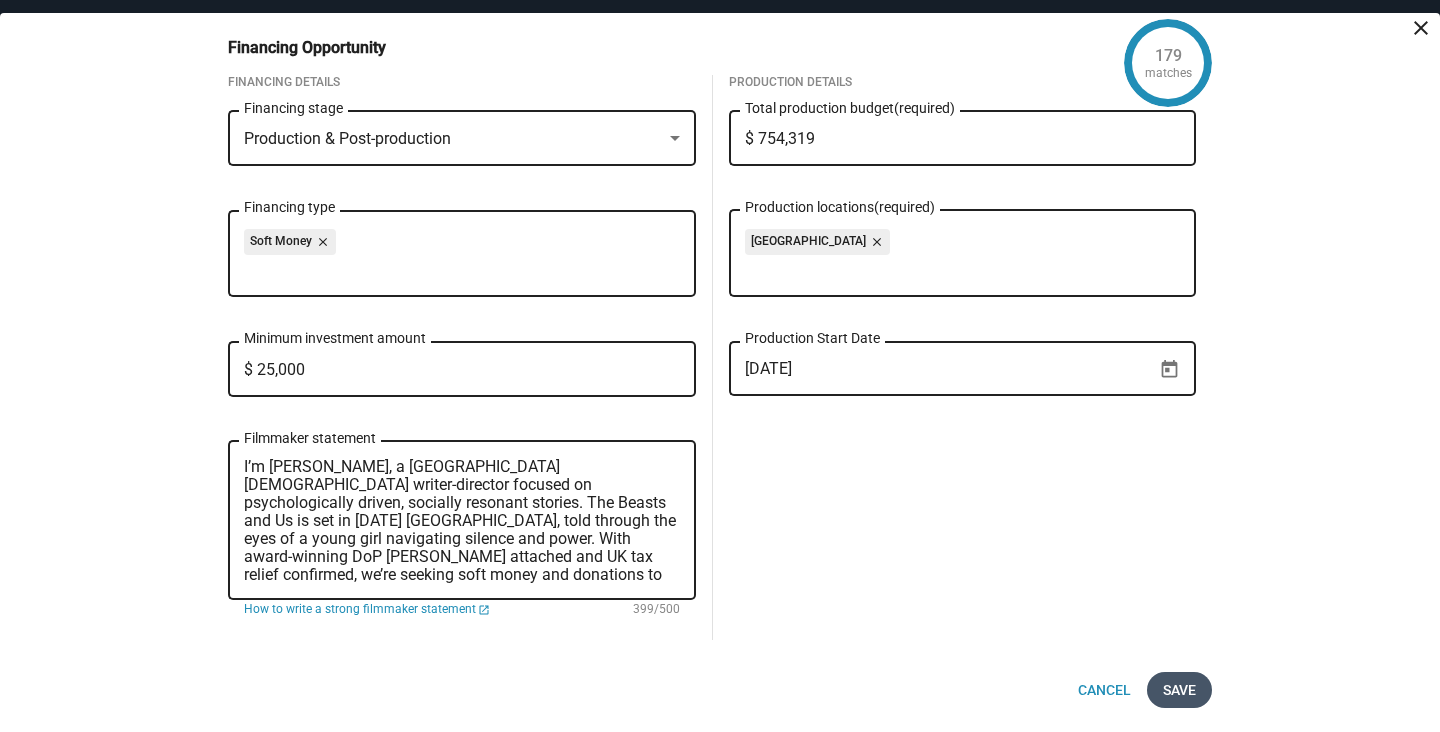click on "Save" at bounding box center (1179, 690) 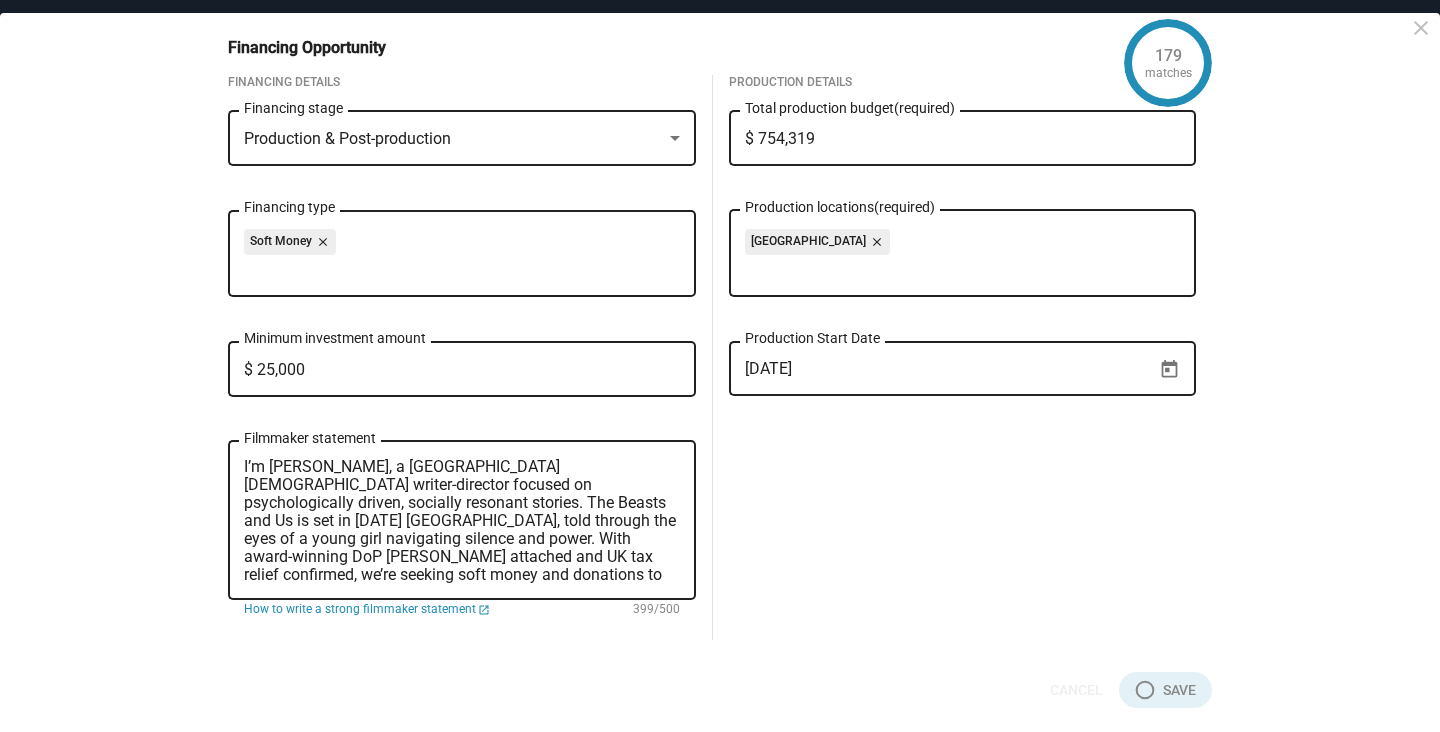 checkbox on "true" 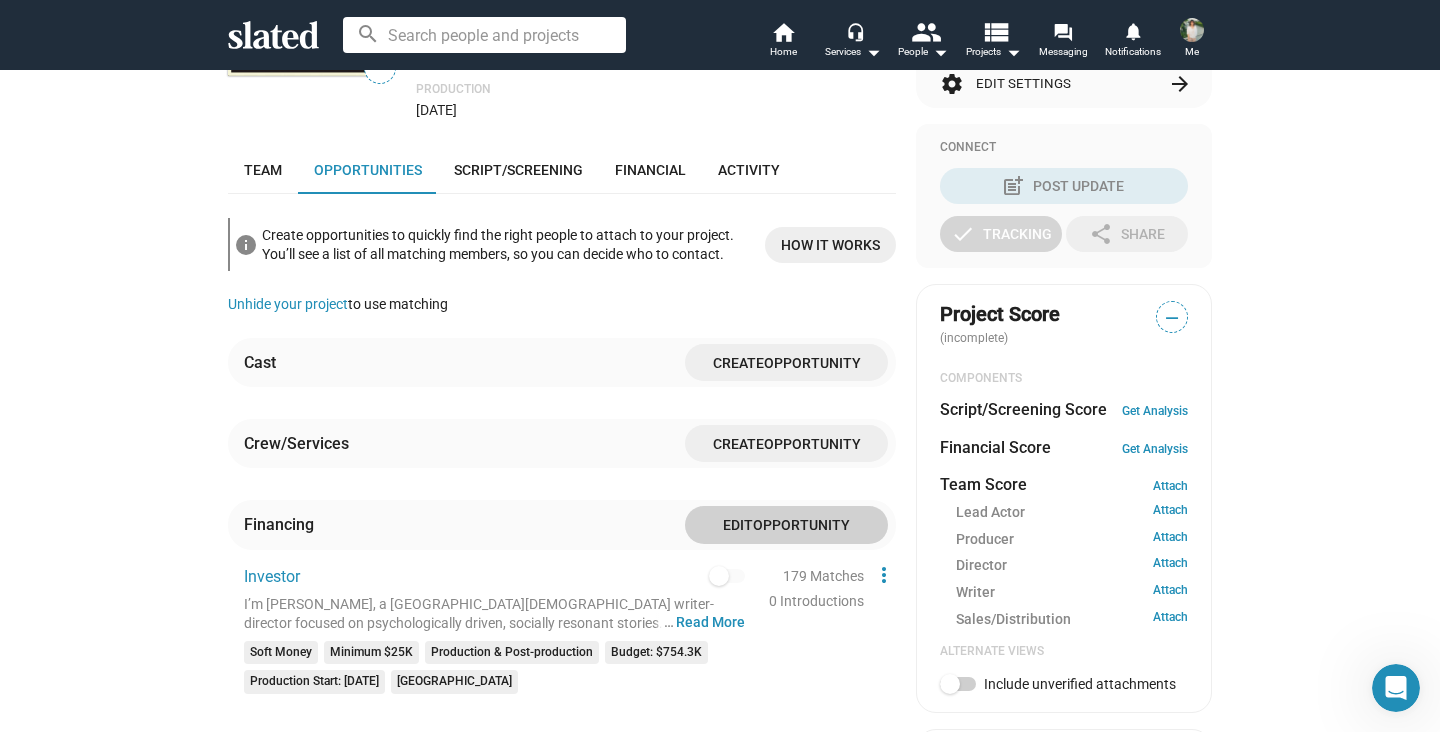 scroll, scrollTop: 420, scrollLeft: 0, axis: vertical 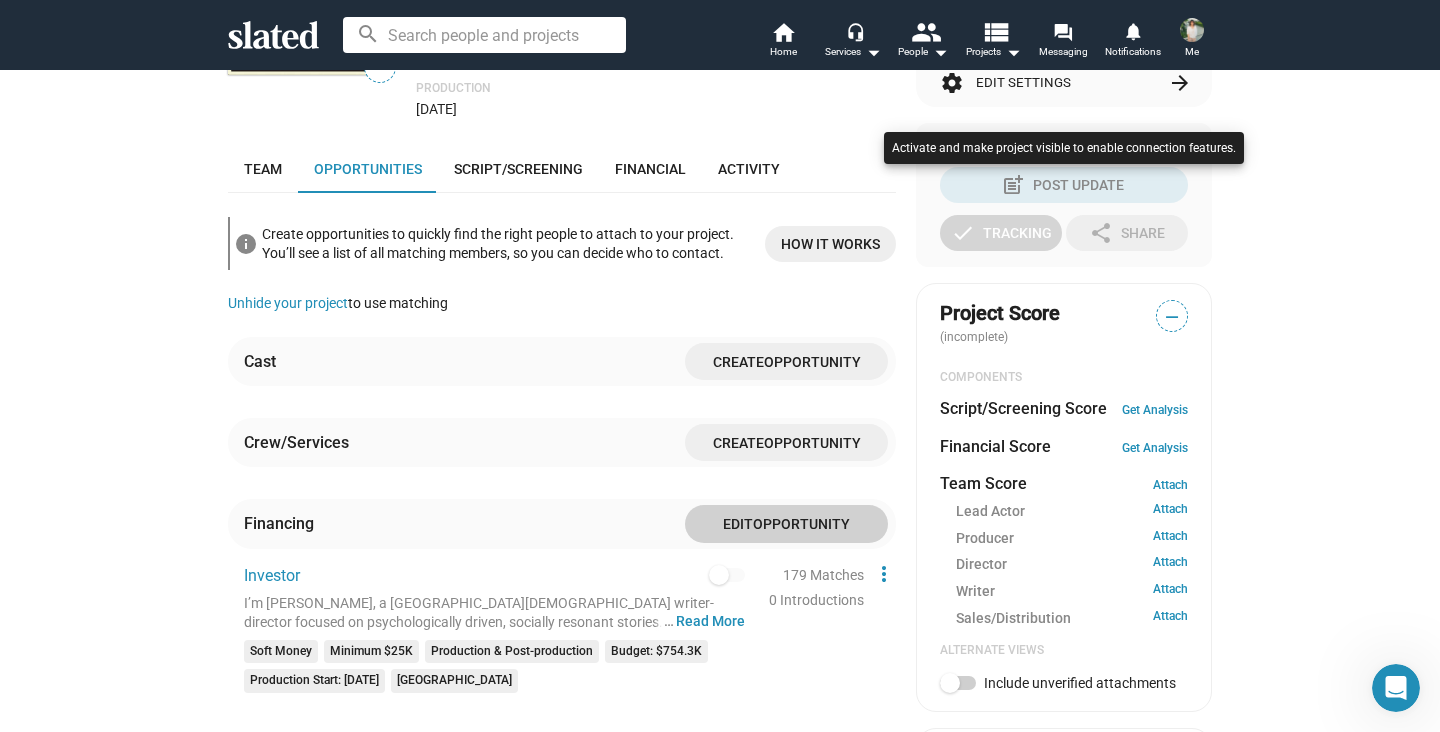 click at bounding box center (720, 366) 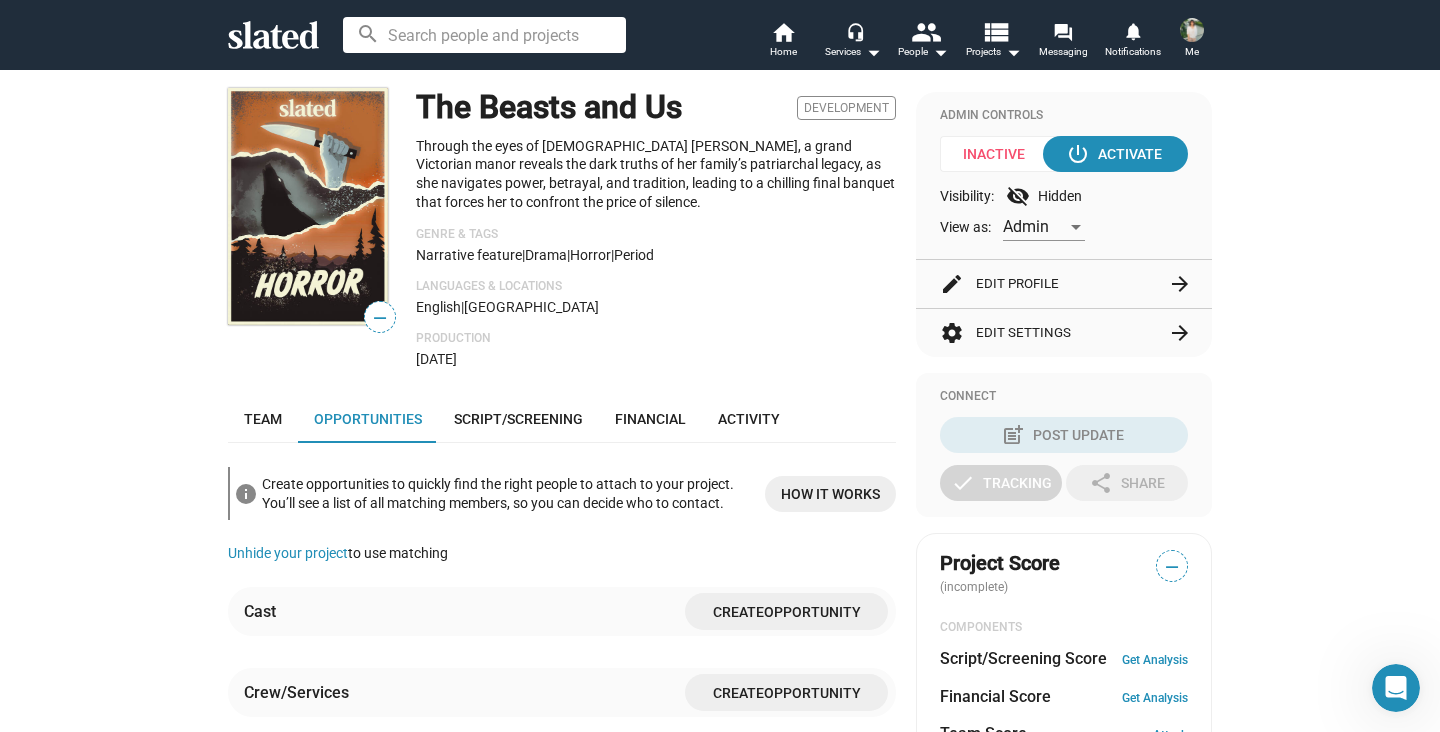 scroll, scrollTop: 158, scrollLeft: 0, axis: vertical 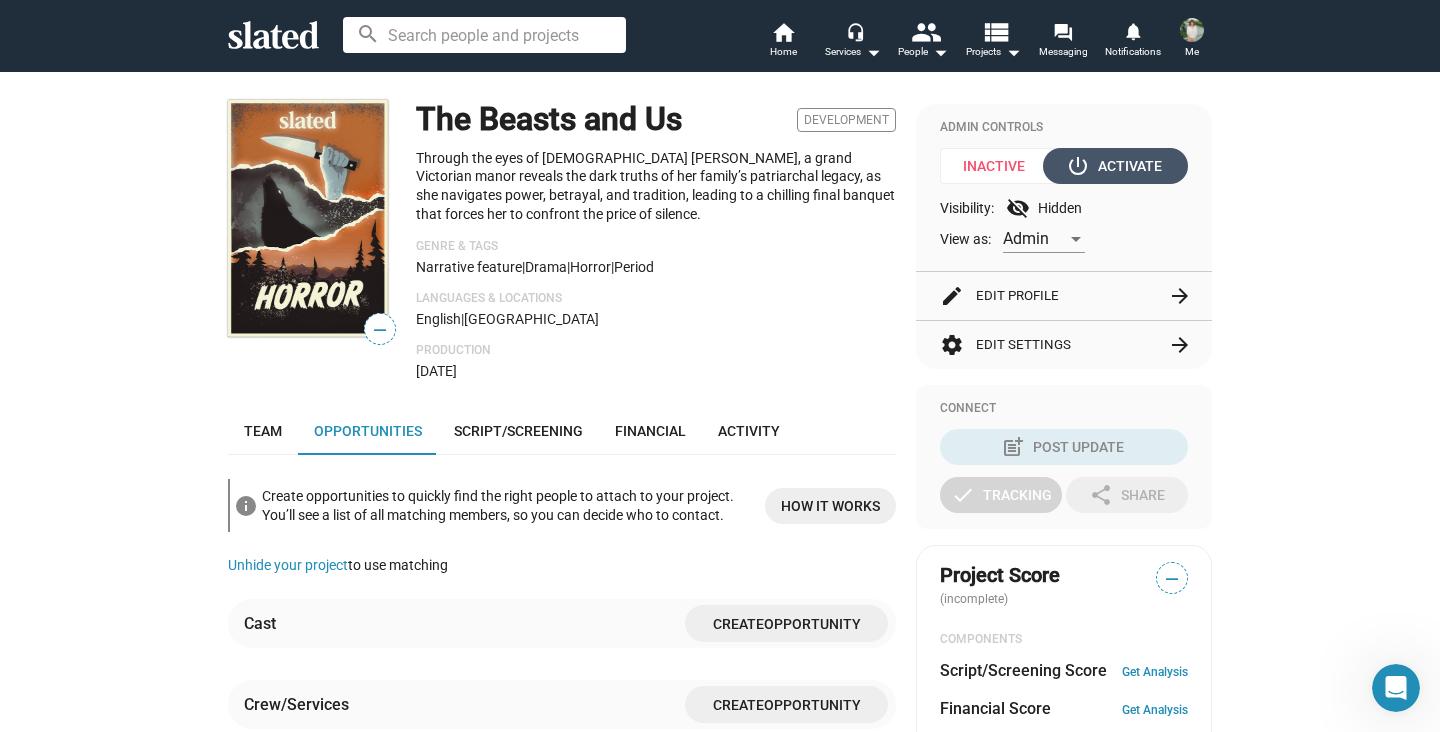 click on "power_settings_new  Activate" 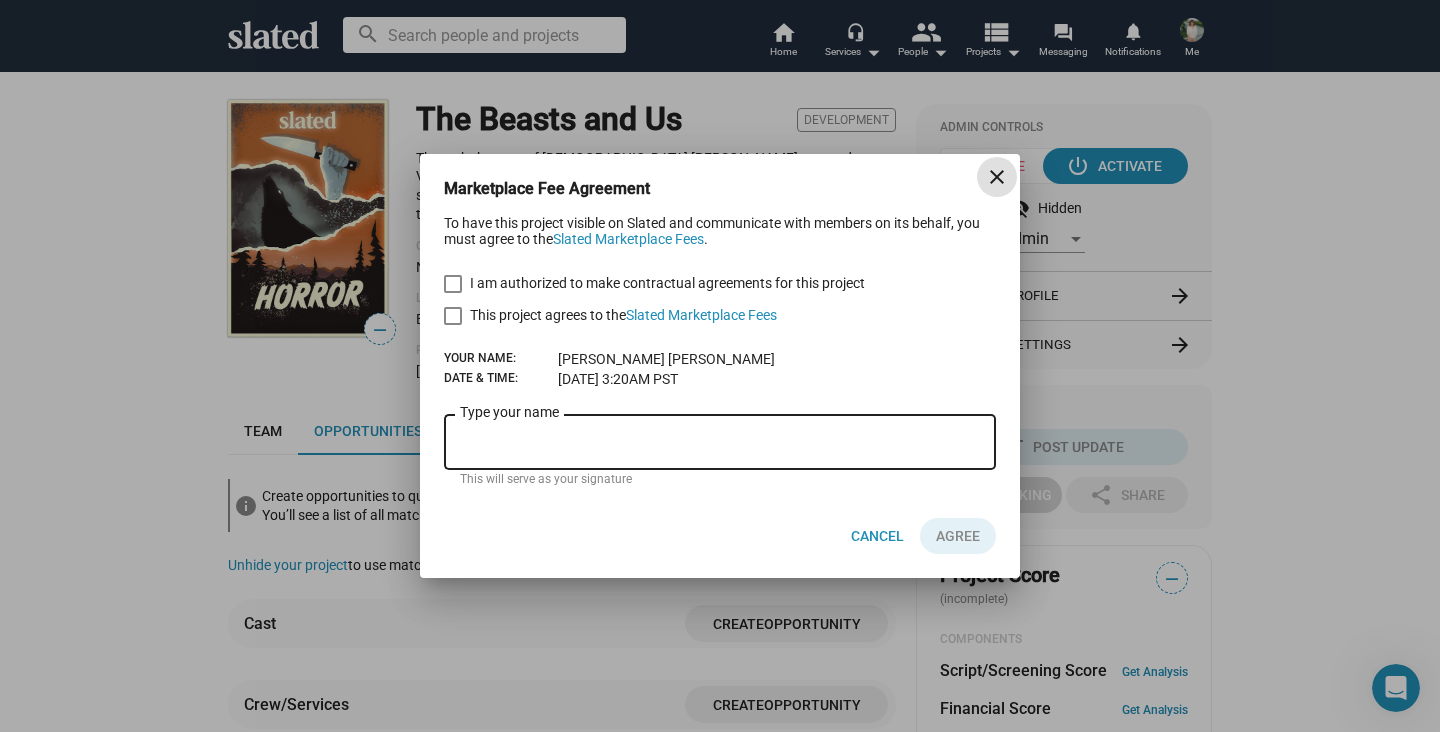 click on "Type your name" at bounding box center (720, 443) 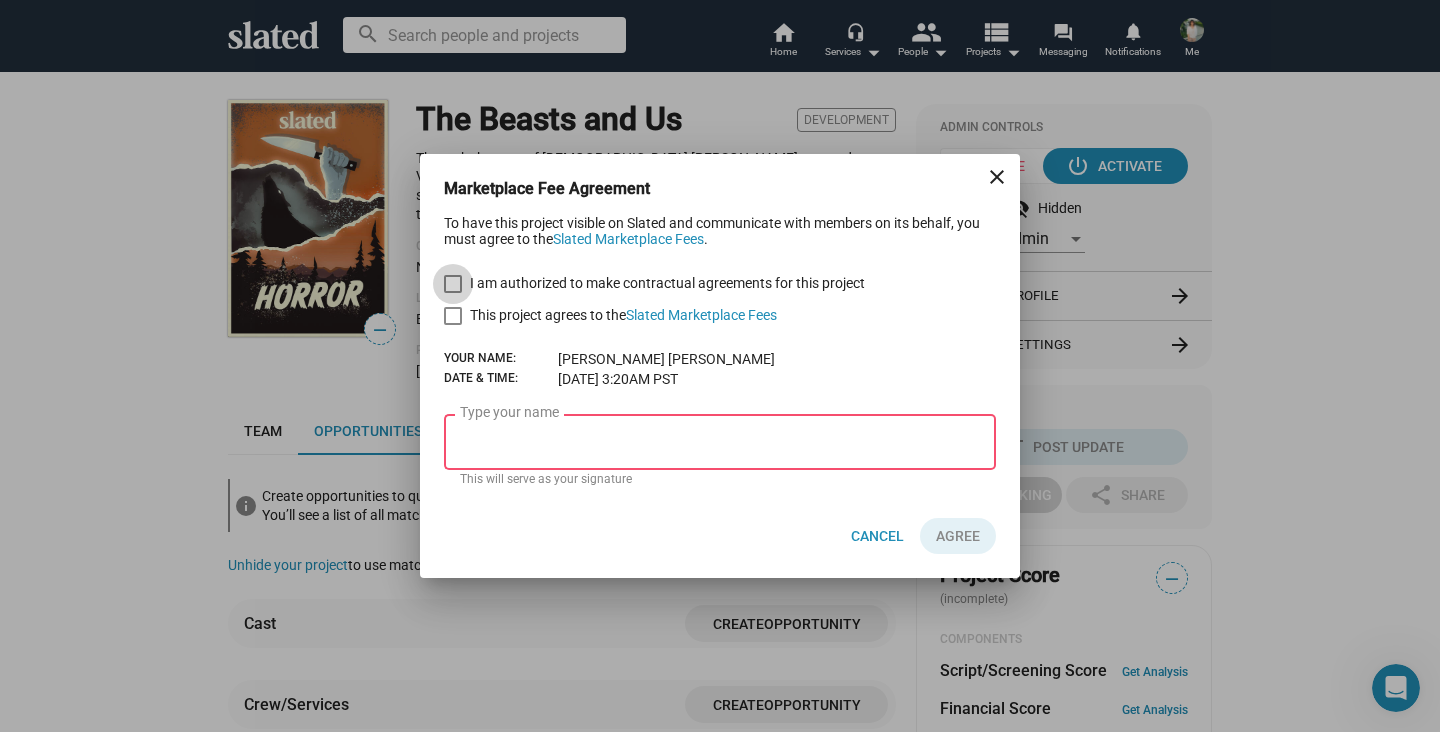 click at bounding box center (453, 284) 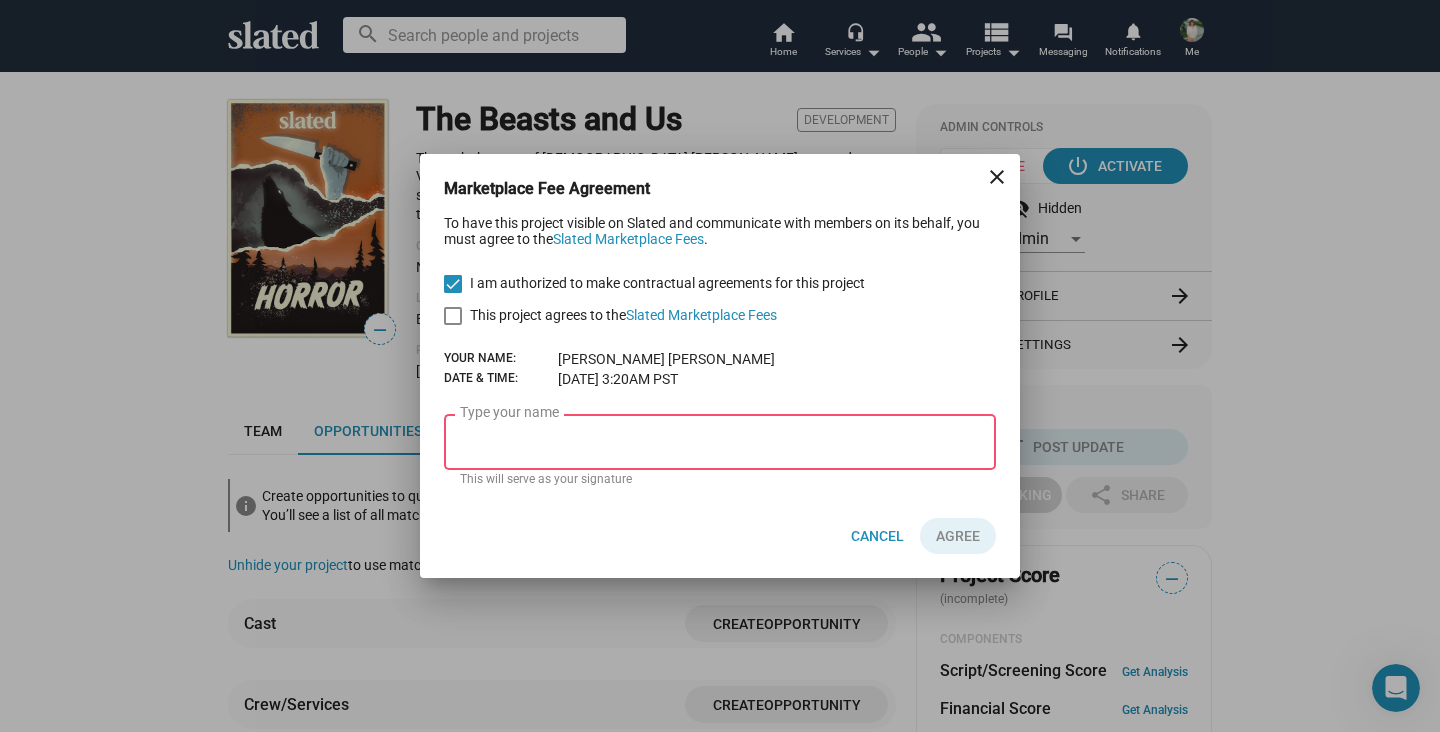 click at bounding box center [453, 316] 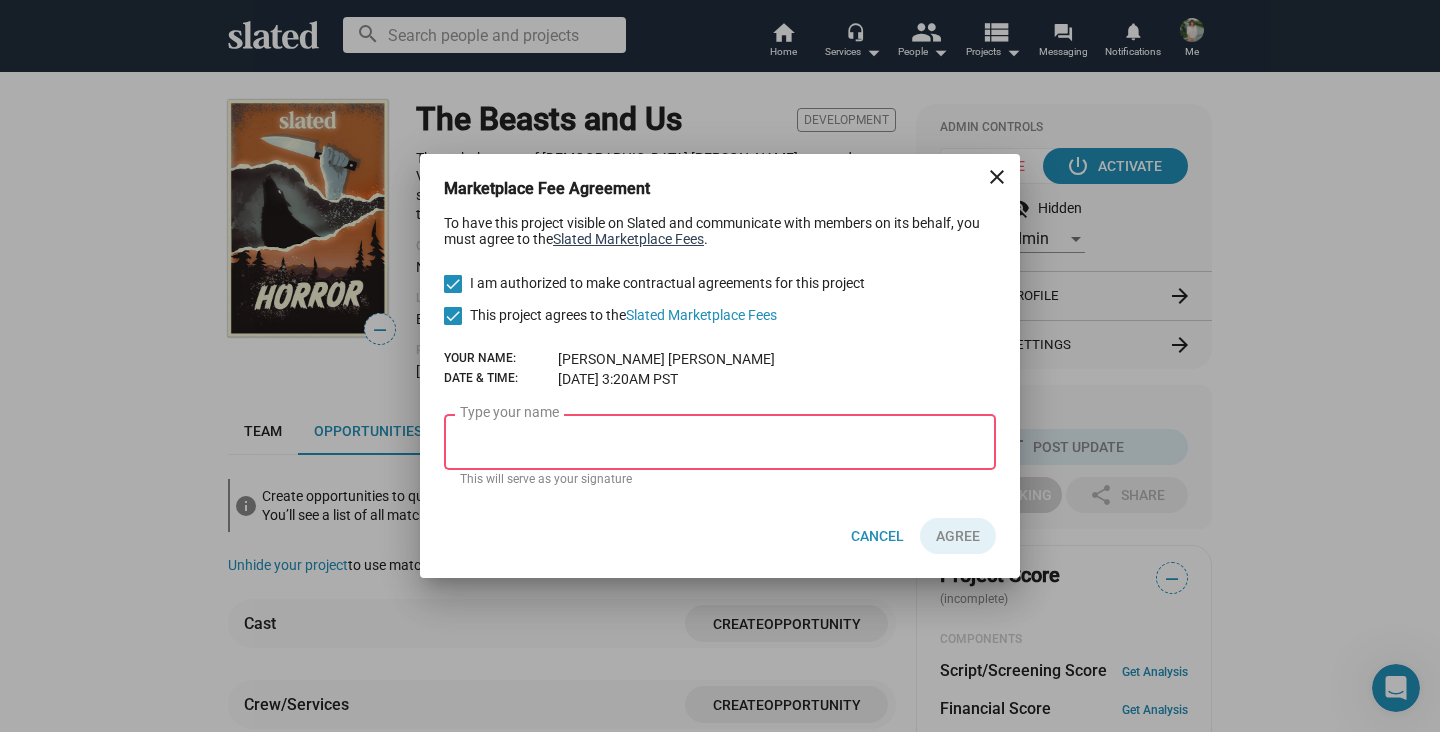 click on "Slated Marketplace Fees" at bounding box center (628, 239) 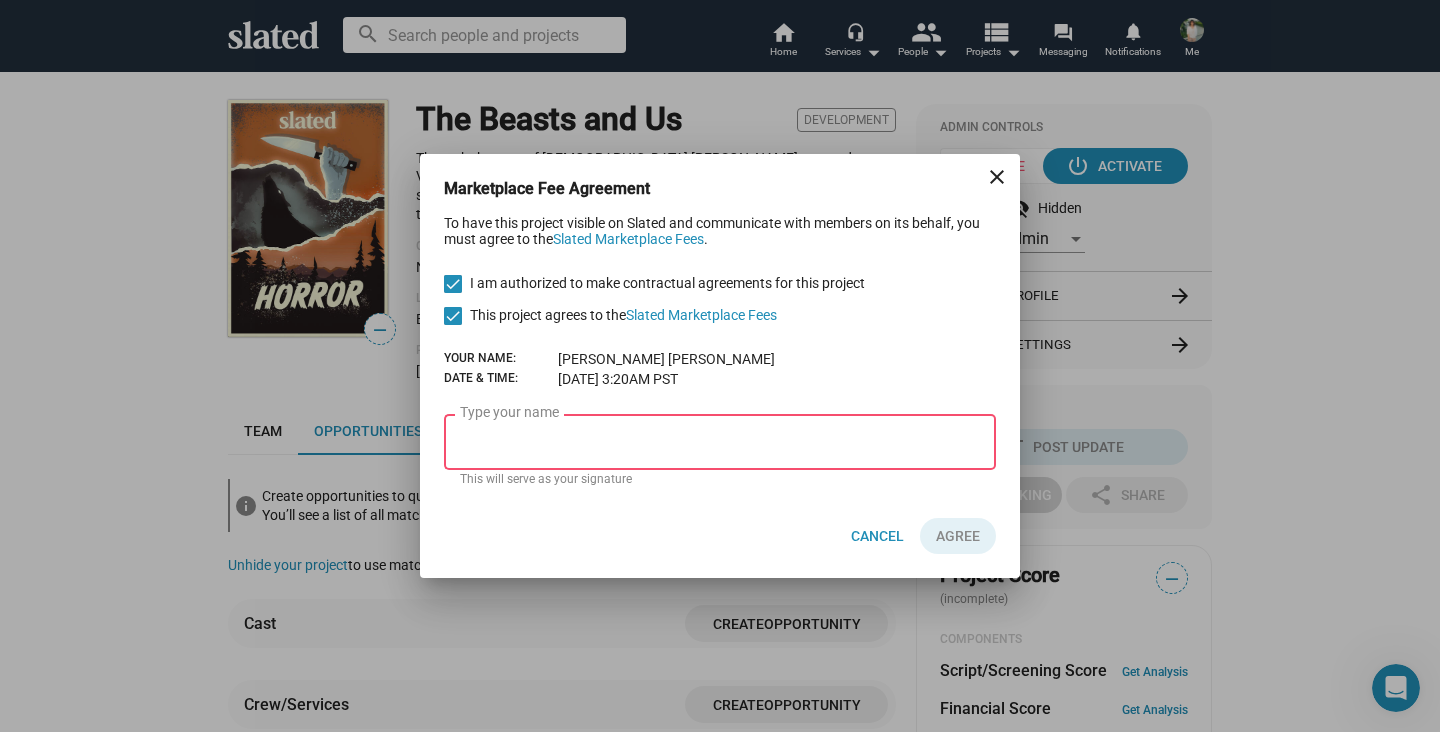 click on "Type your name" at bounding box center [720, 440] 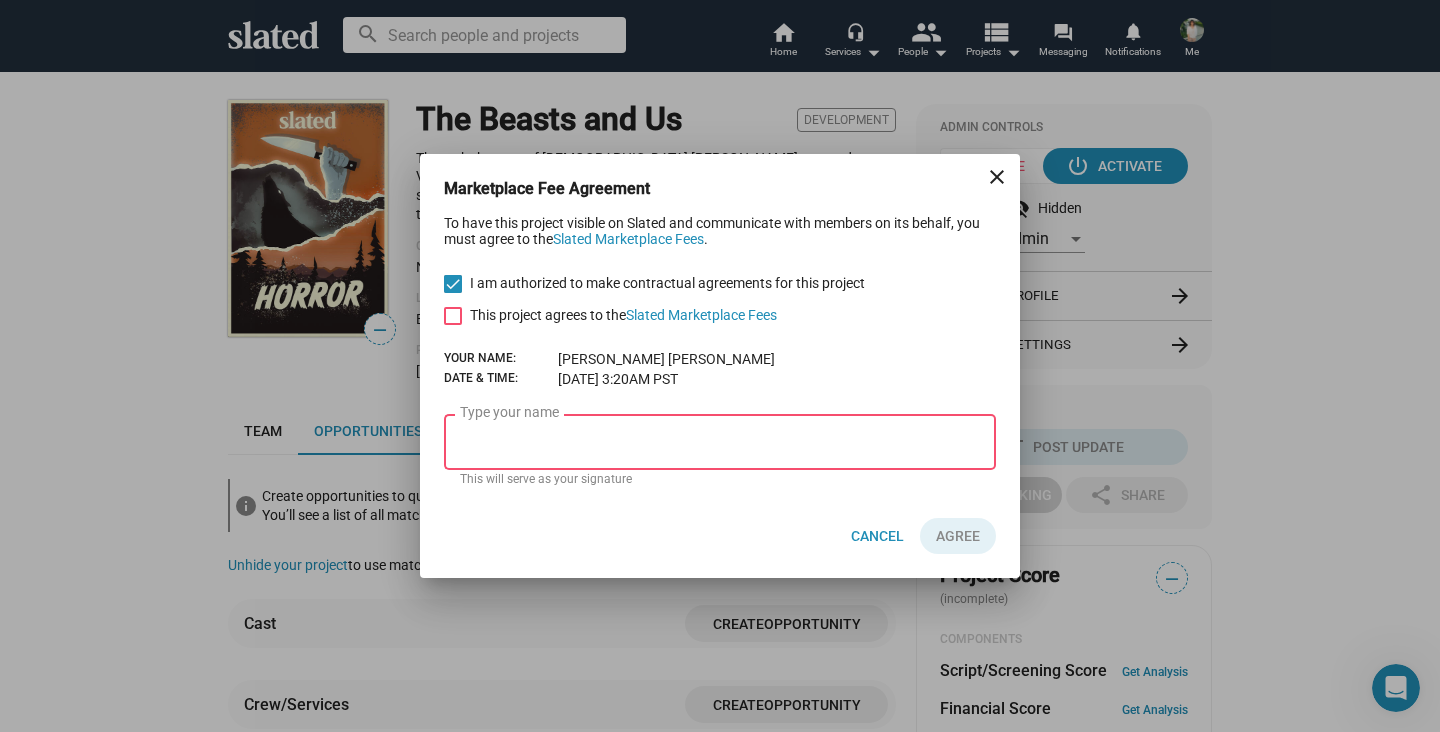 click on "Type your name" at bounding box center (720, 443) 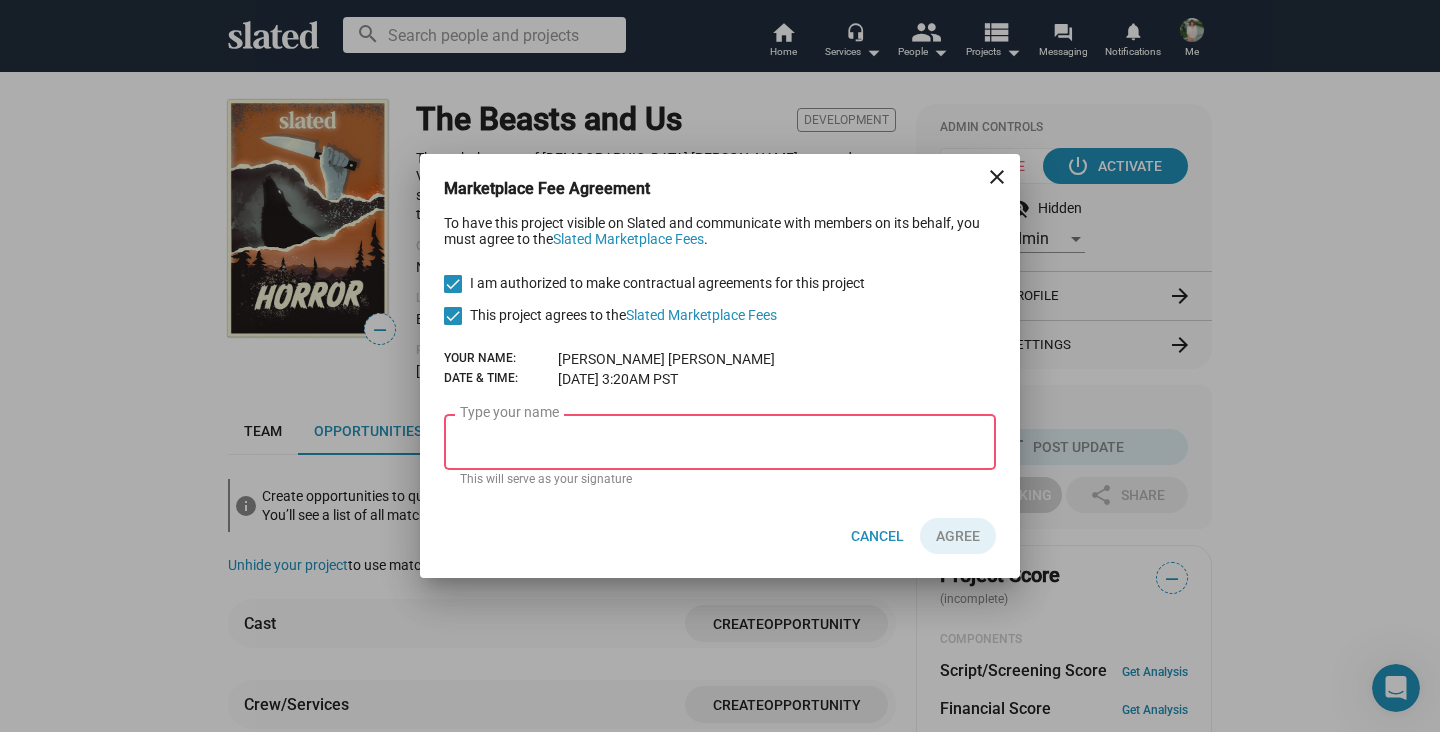 click on "Type your name" at bounding box center (720, 443) 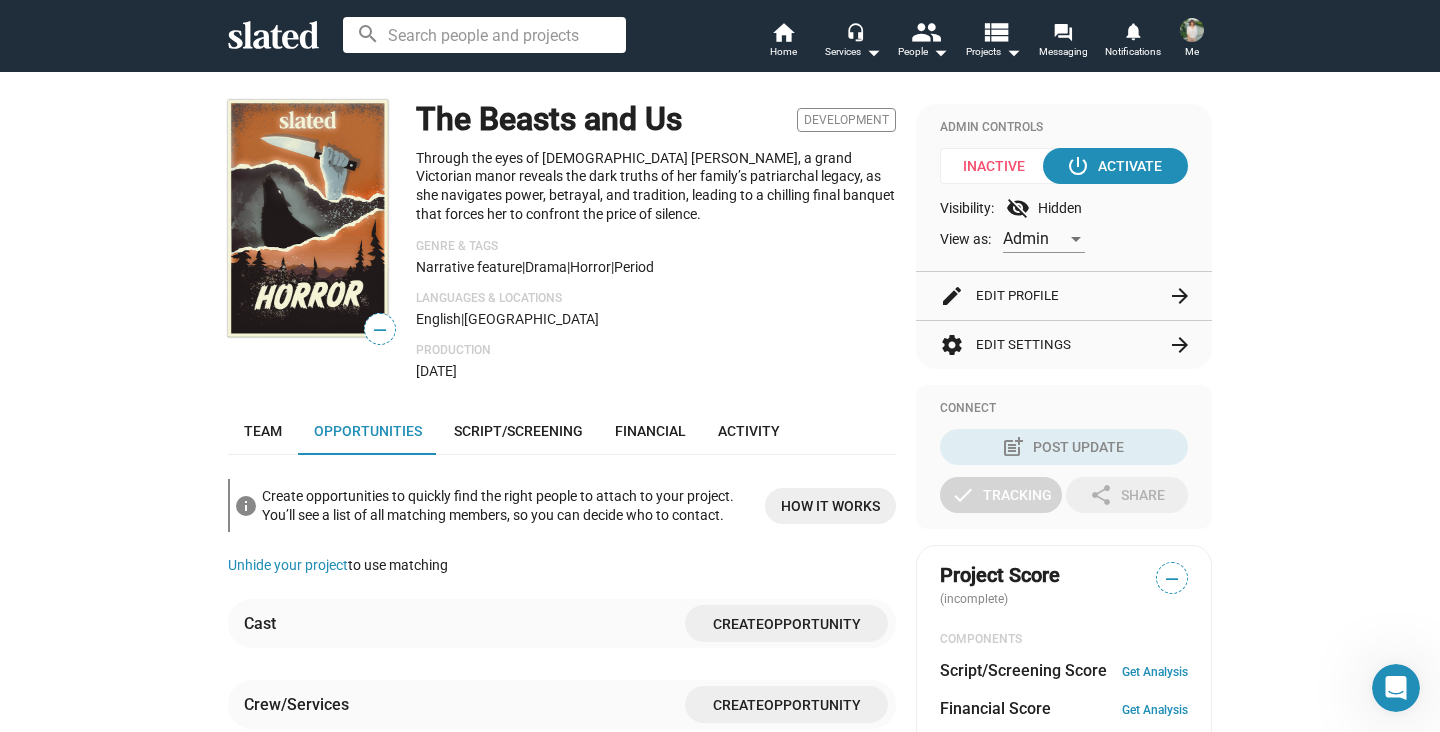 click on "English  |  [GEOGRAPHIC_DATA]" 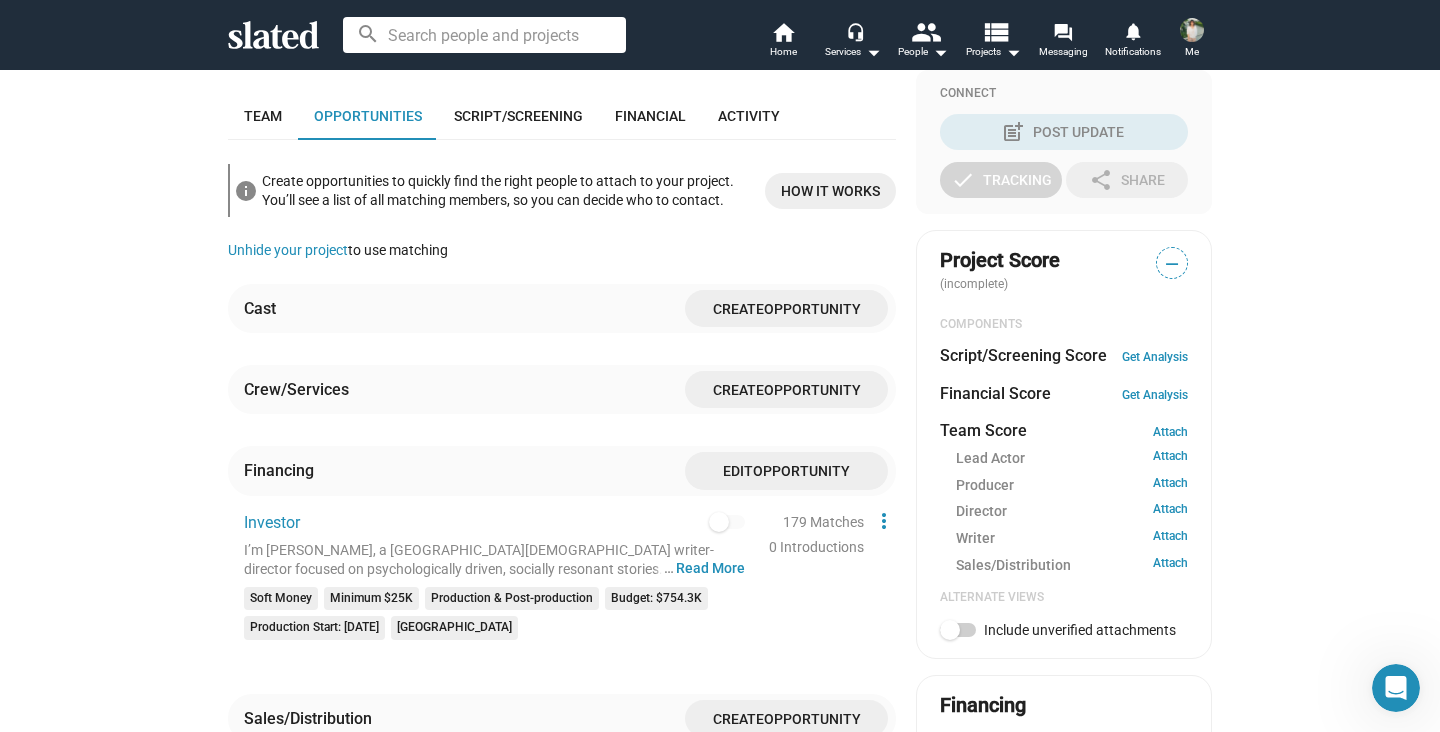 scroll, scrollTop: 514, scrollLeft: 0, axis: vertical 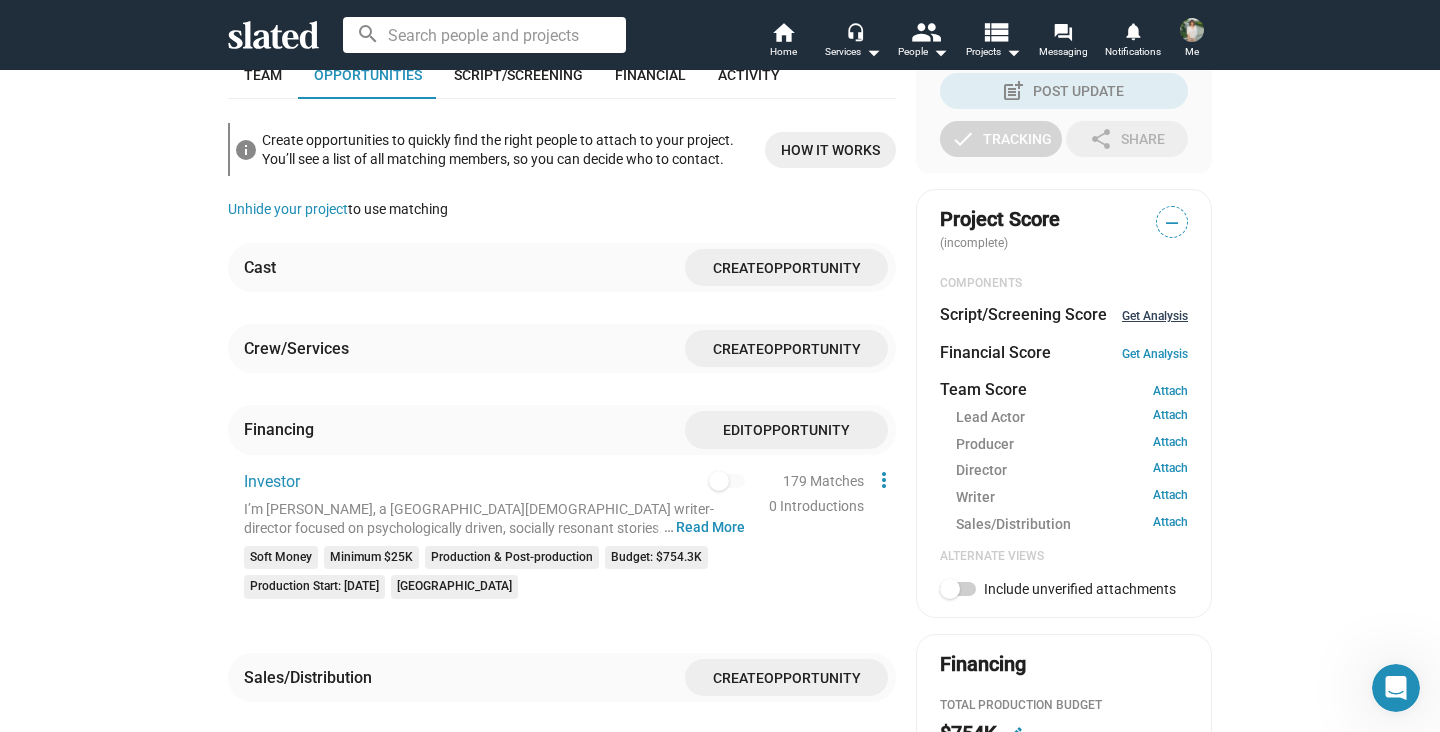 click on "Get Analysis" 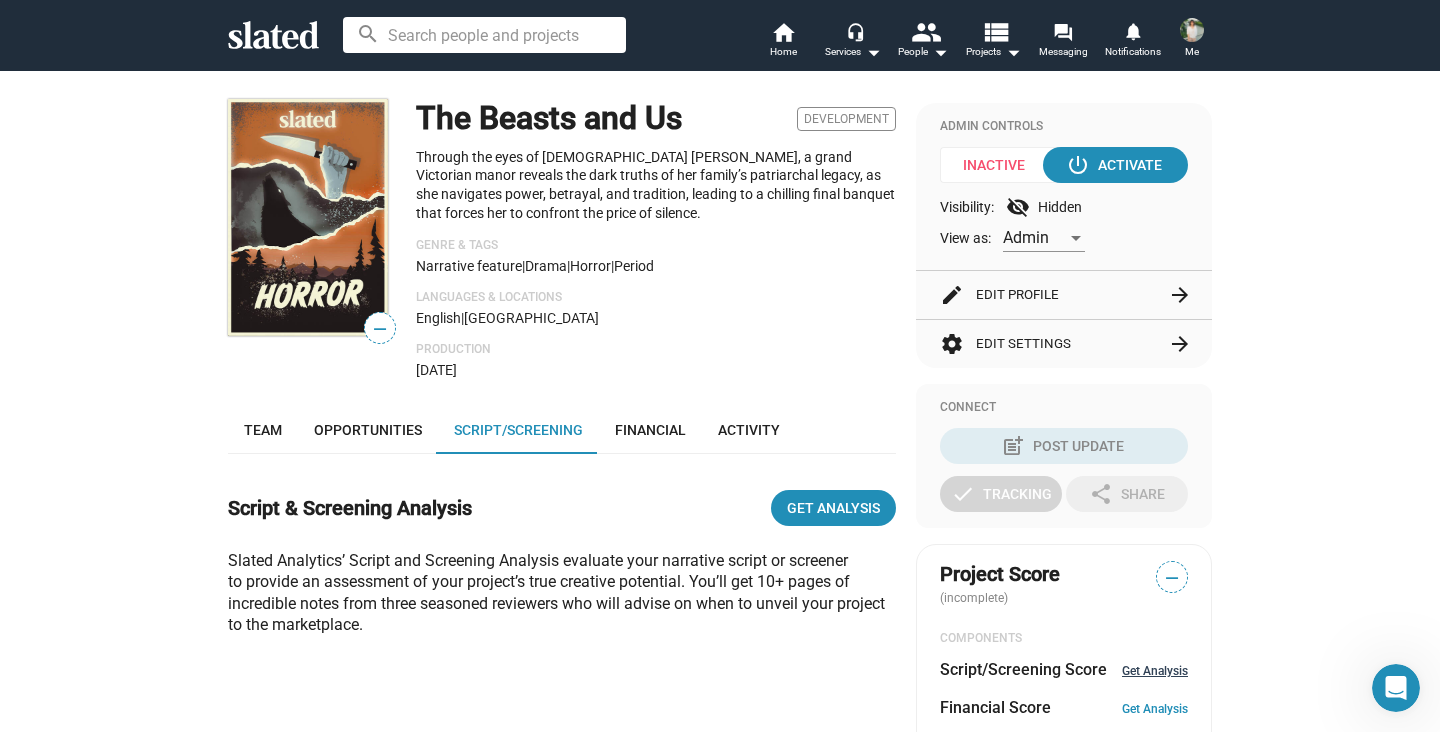 scroll, scrollTop: 144, scrollLeft: 0, axis: vertical 